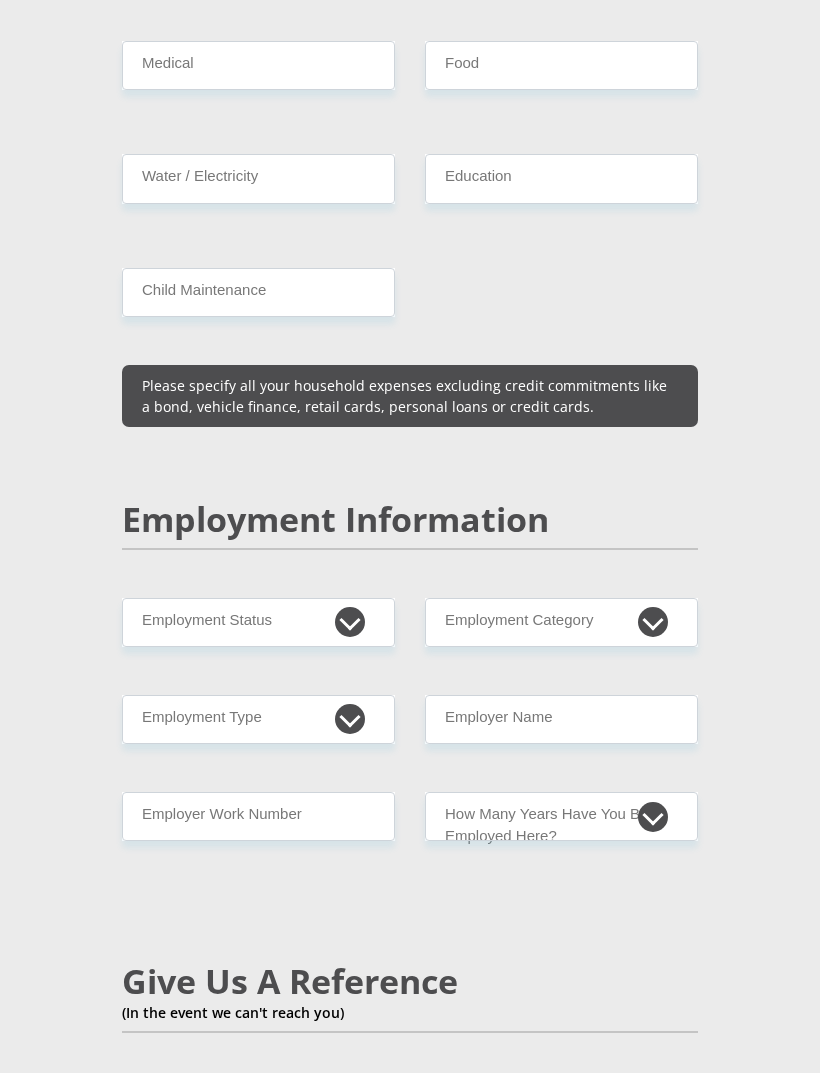 scroll, scrollTop: 2866, scrollLeft: 0, axis: vertical 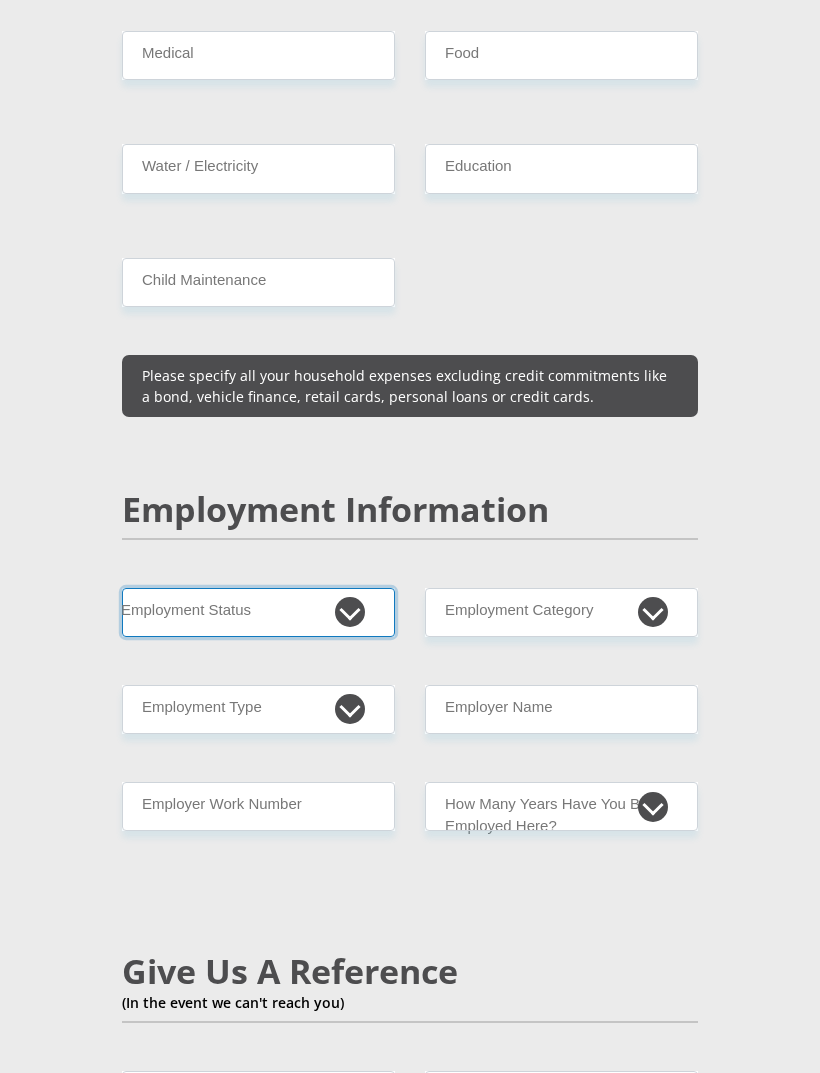 click on "Permanent/Full-time
Part-time/Casual
Contract Worker
Self-Employed
Housewife
Retired
Student
Medically Boarded
Disability
Unemployed" at bounding box center [258, 613] 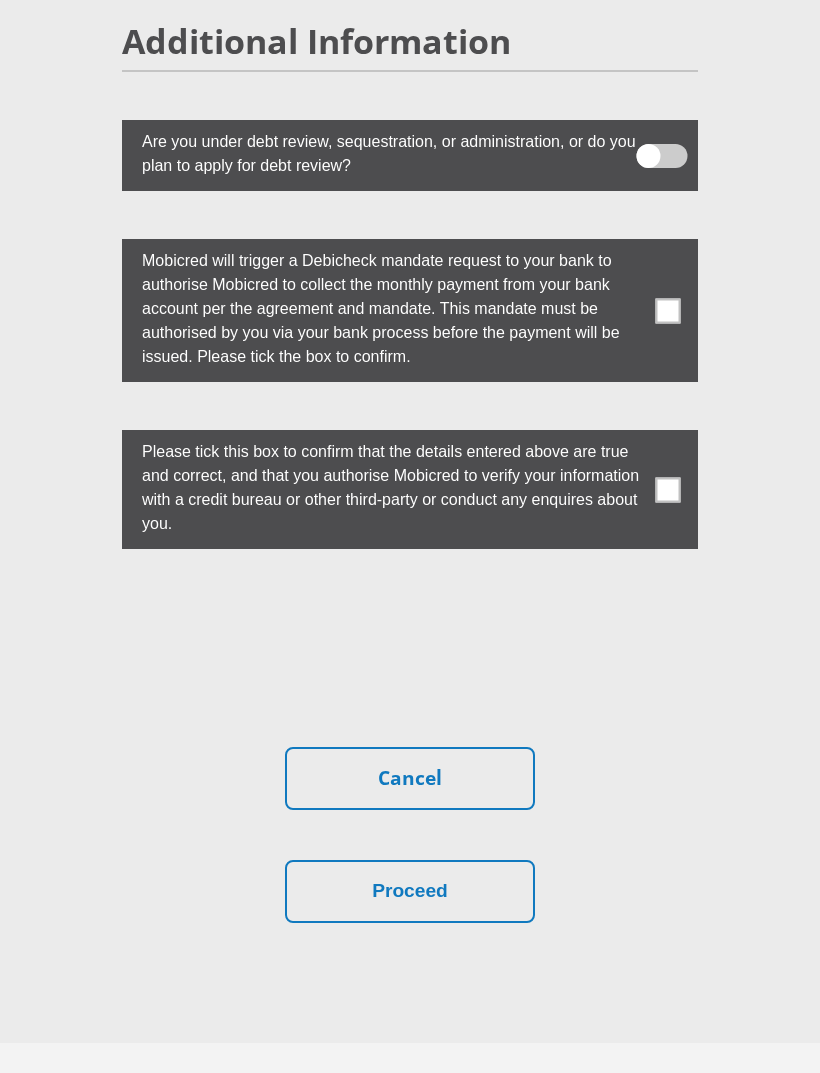 scroll, scrollTop: 6093, scrollLeft: 0, axis: vertical 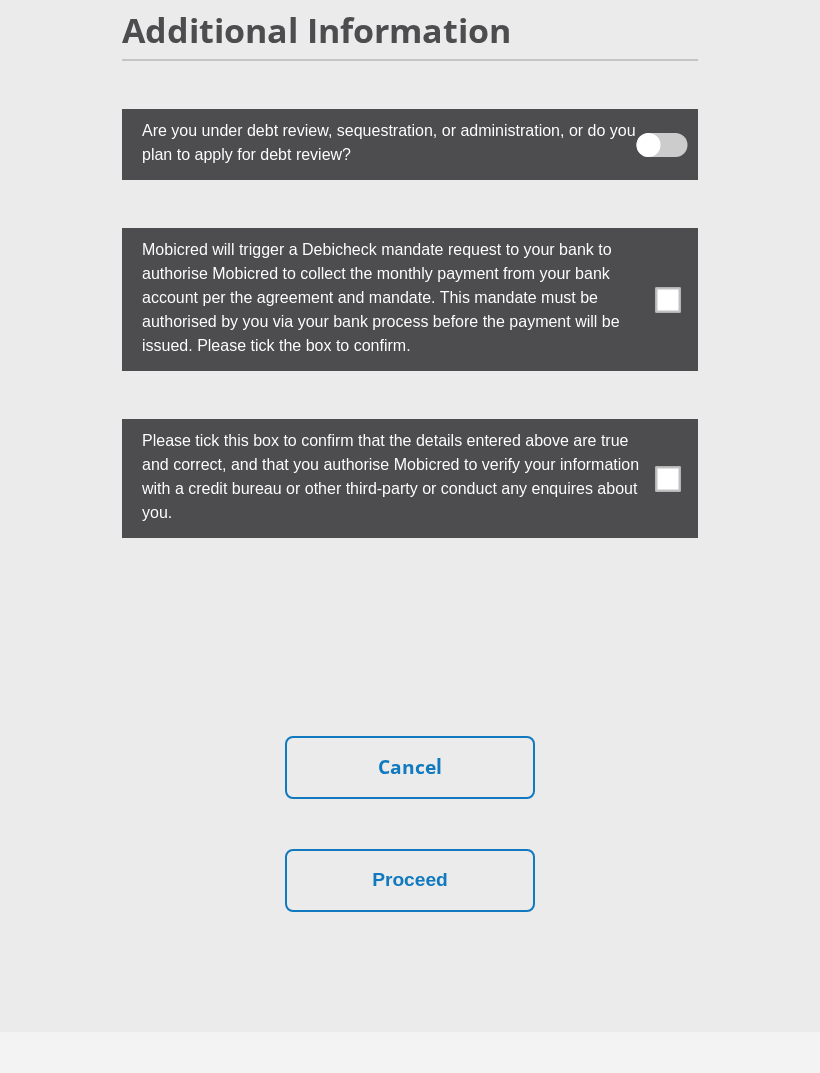 select on "10" 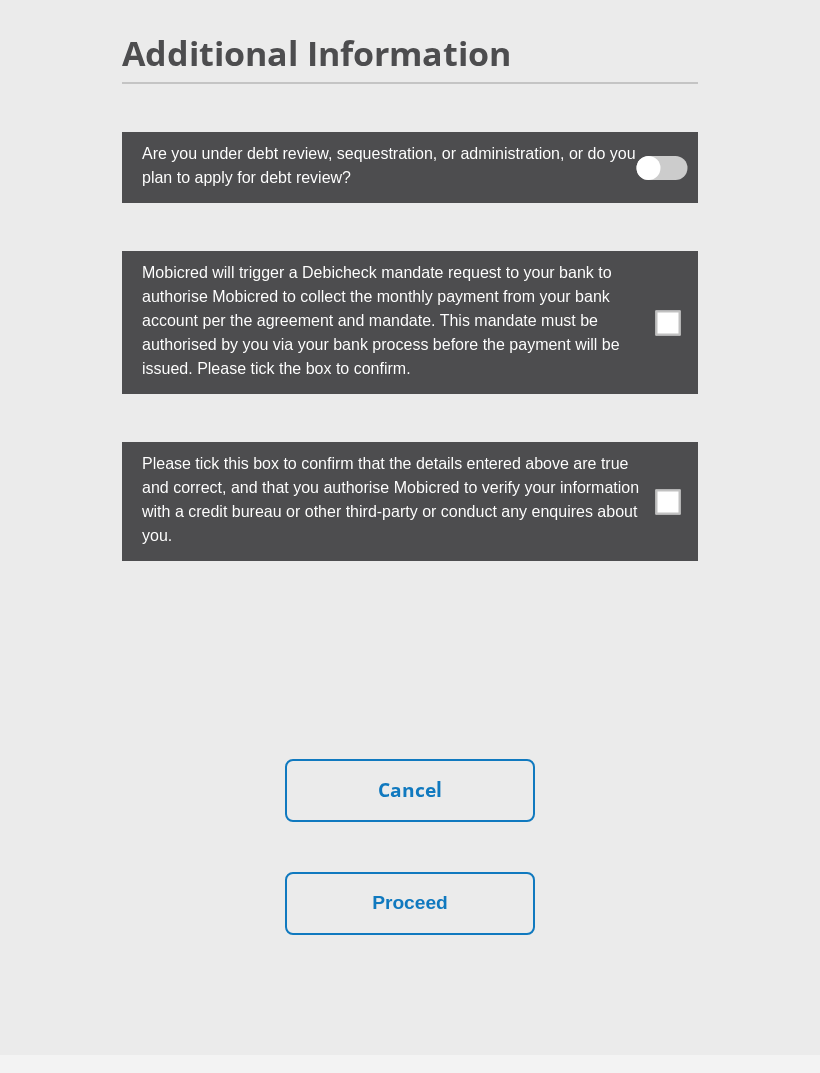 scroll, scrollTop: 6093, scrollLeft: 0, axis: vertical 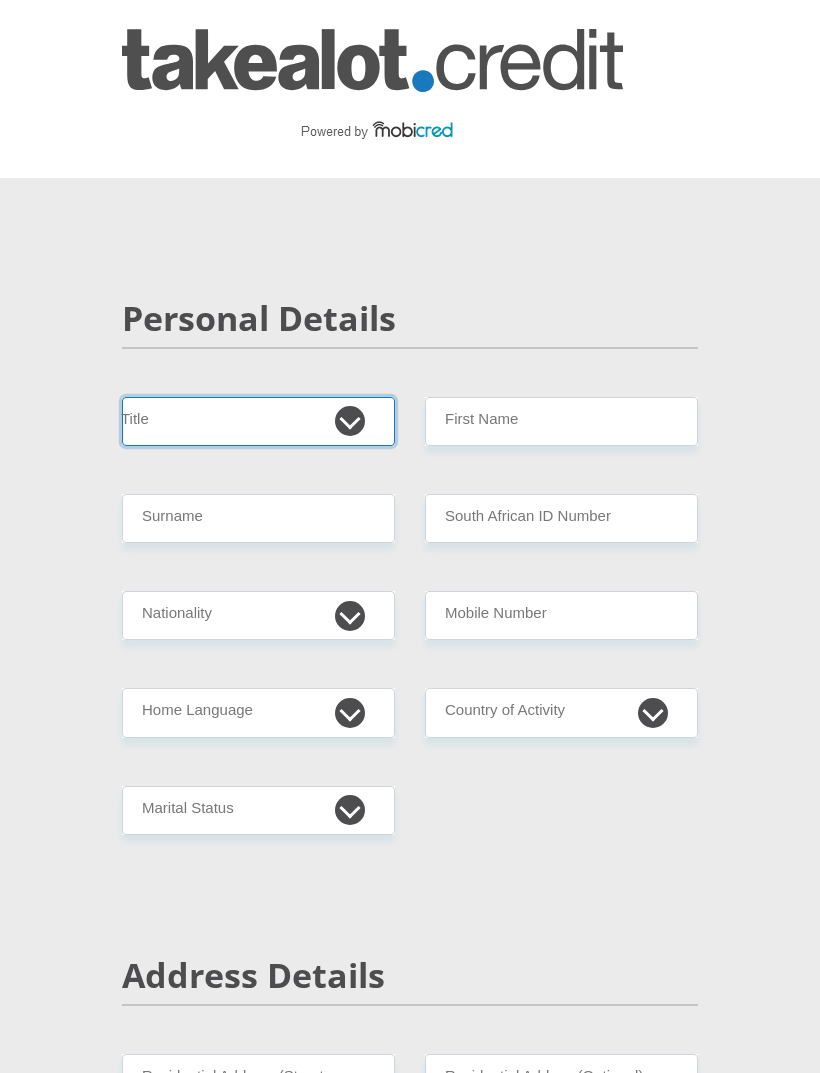 click on "Mr
Ms
Mrs
Dr
Other" at bounding box center (258, 421) 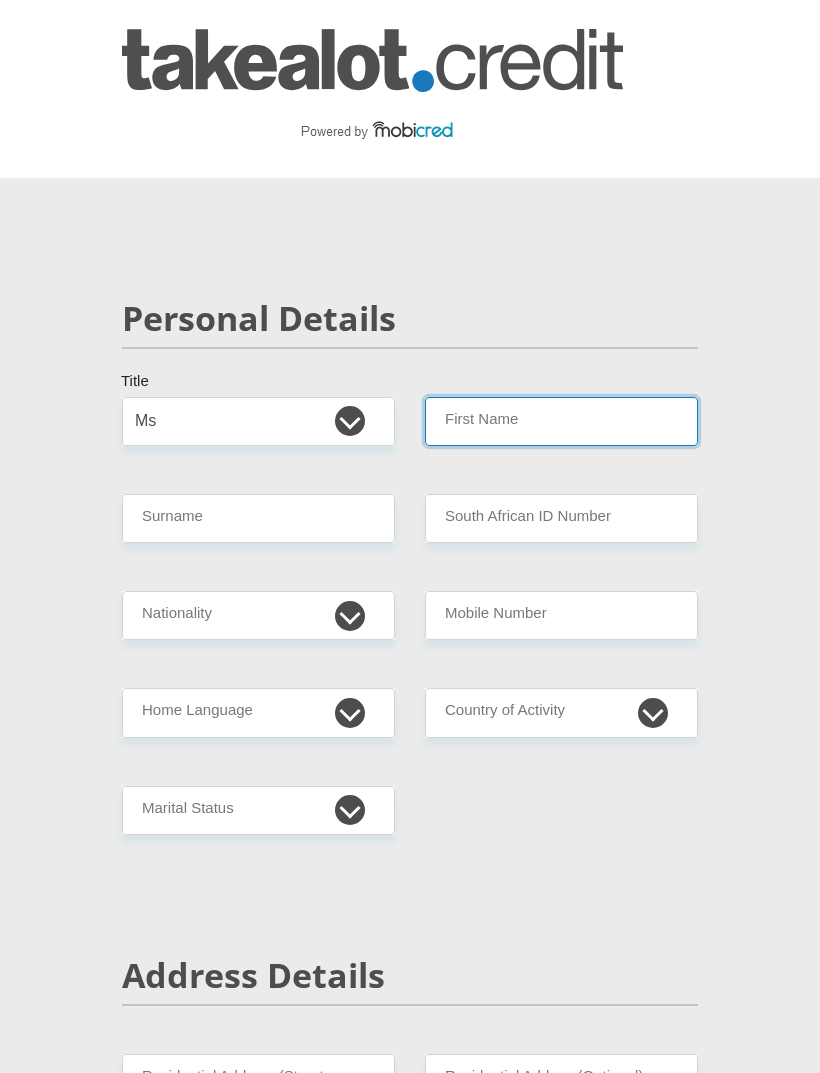 click on "First Name" at bounding box center (561, 421) 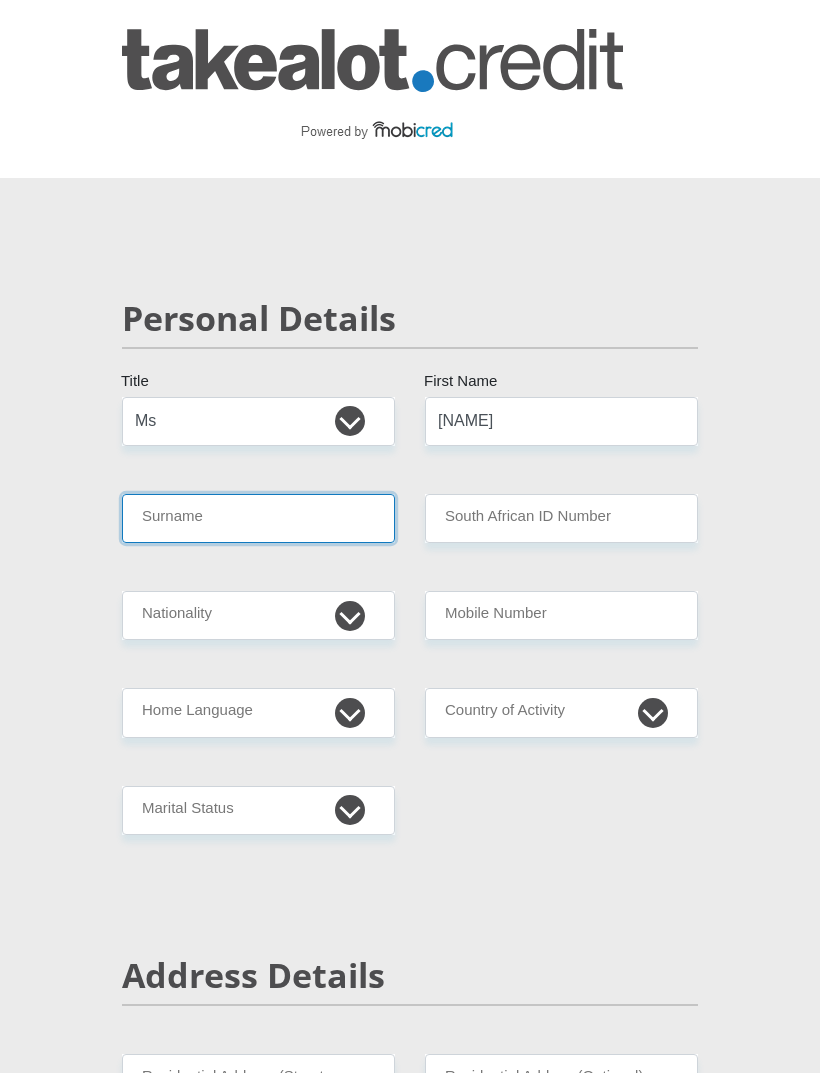type on "Napo" 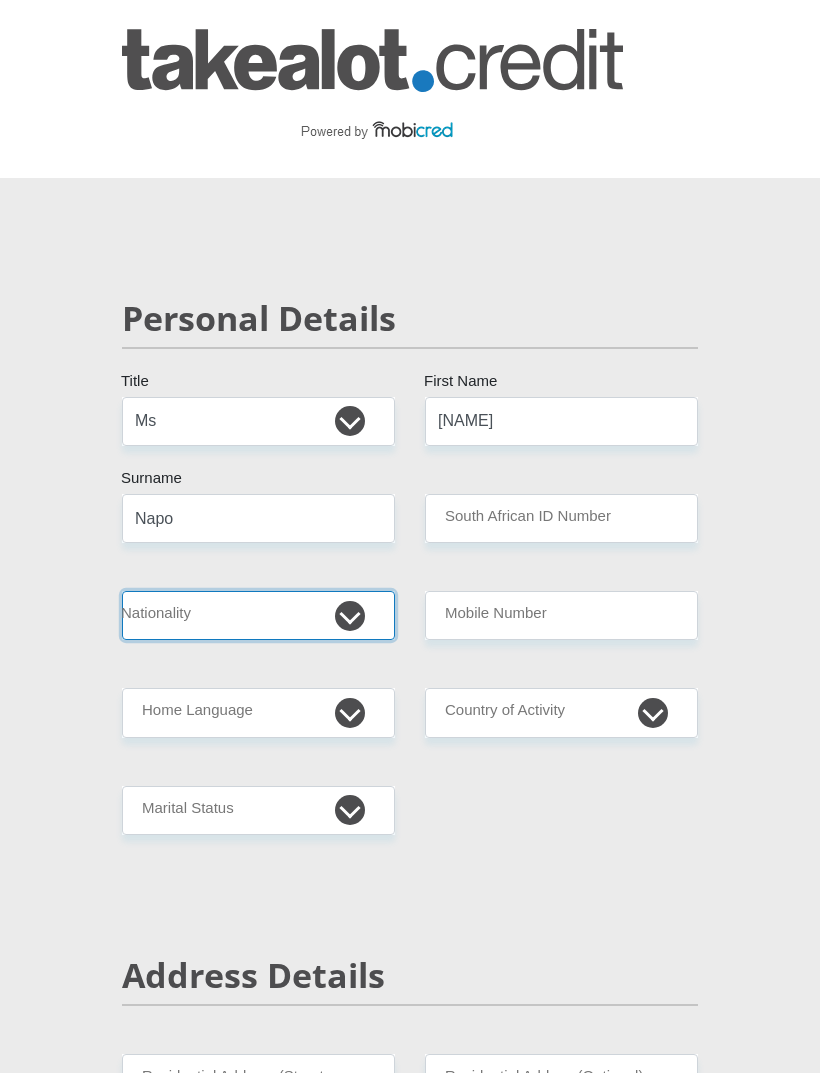 click on "South Africa
Afghanistan
Aland Islands
Albania
Algeria
America Samoa
American Virgin Islands
Andorra
Angola
Anguilla
Antarctica
Antigua and Barbuda
Argentina
Armenia
Aruba
Ascension Island
Australia
Austria
Azerbaijan
Bahamas
Bahrain
Bangladesh
Barbados
Chad" at bounding box center [258, 615] 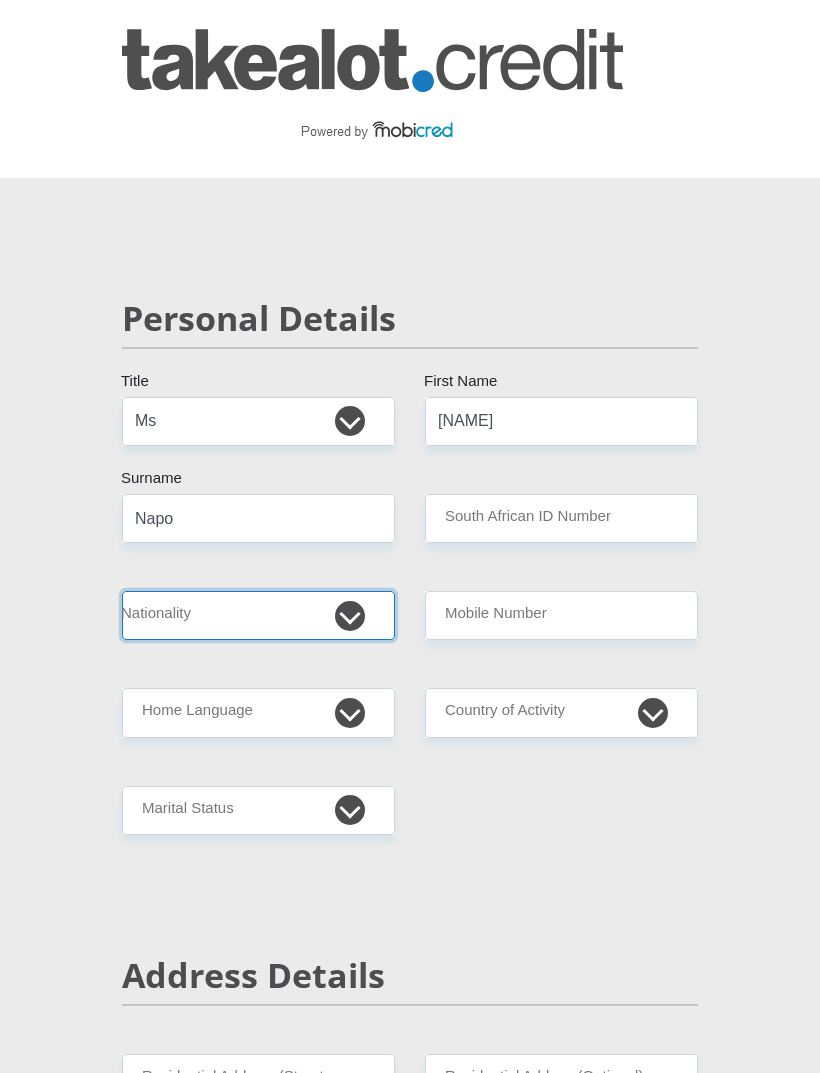 select on "ZAF" 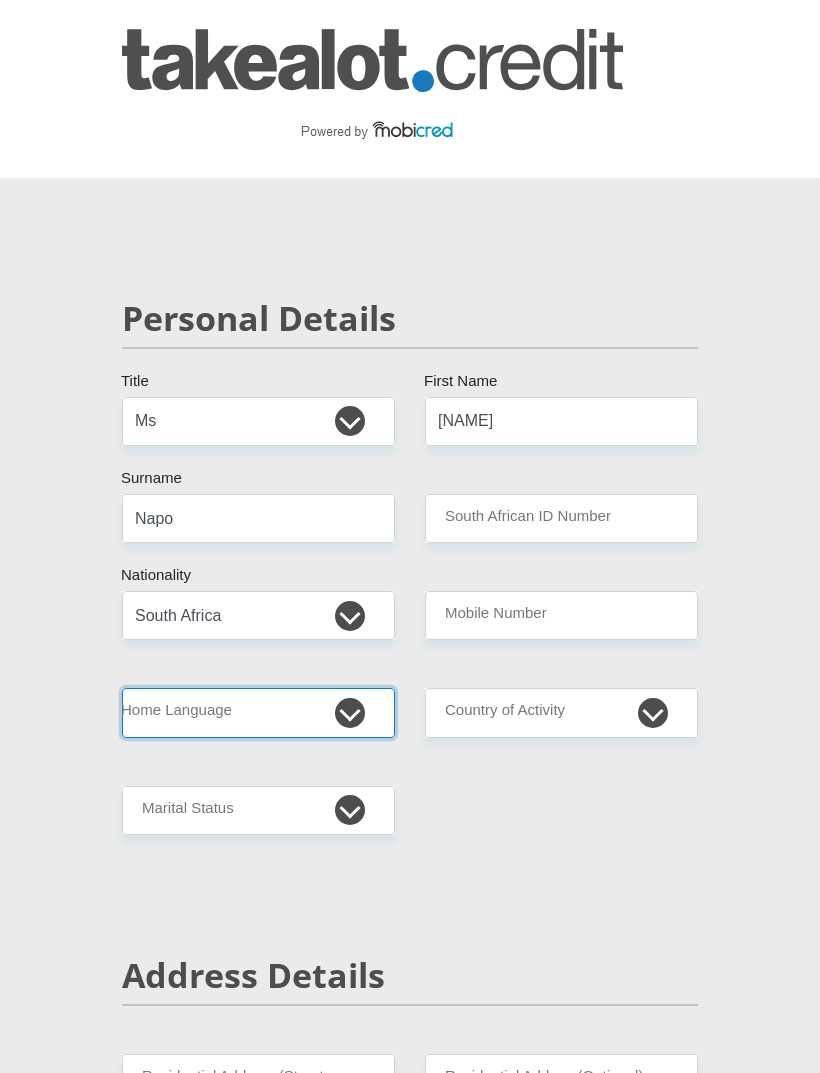 click on "Afrikaans
English
Sepedi
South Ndebele
Southern Sotho
Swati
Tsonga
Tswana
Venda
Xhosa
Zulu
Other" at bounding box center (258, 712) 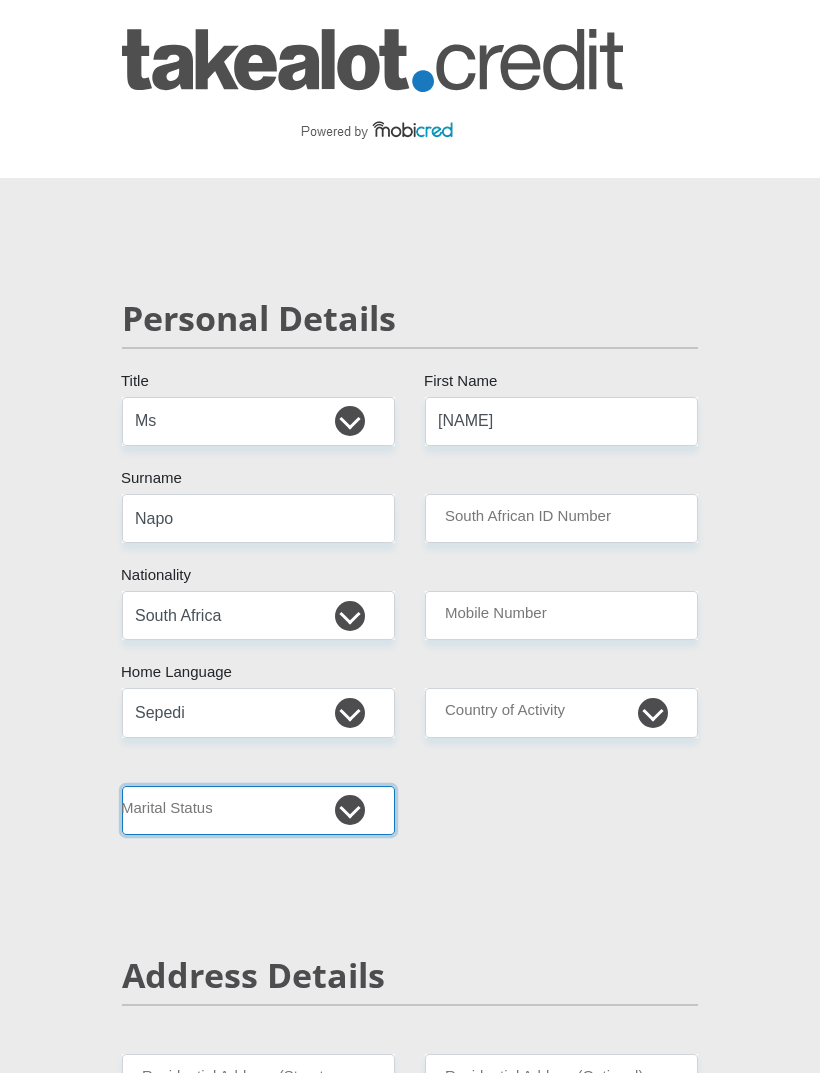 click on "Married ANC
Single
Divorced
Widowed
Married COP or Customary Law" at bounding box center (258, 810) 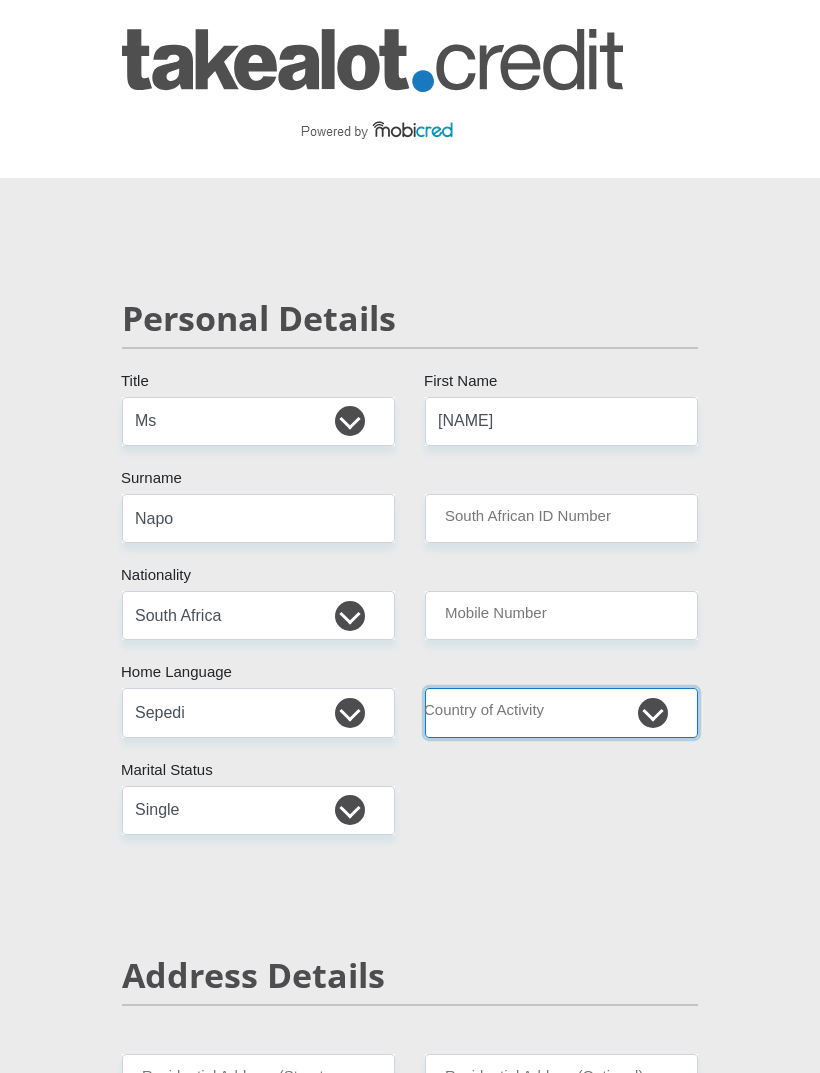 click on "South Africa
Afghanistan
Aland Islands
Albania
Algeria
America Samoa
American Virgin Islands
Andorra
Angola
Anguilla
Antarctica
Antigua and Barbuda
Argentina
Armenia
Aruba
Ascension Island
Australia
Austria
Azerbaijan
Chad" at bounding box center (561, 712) 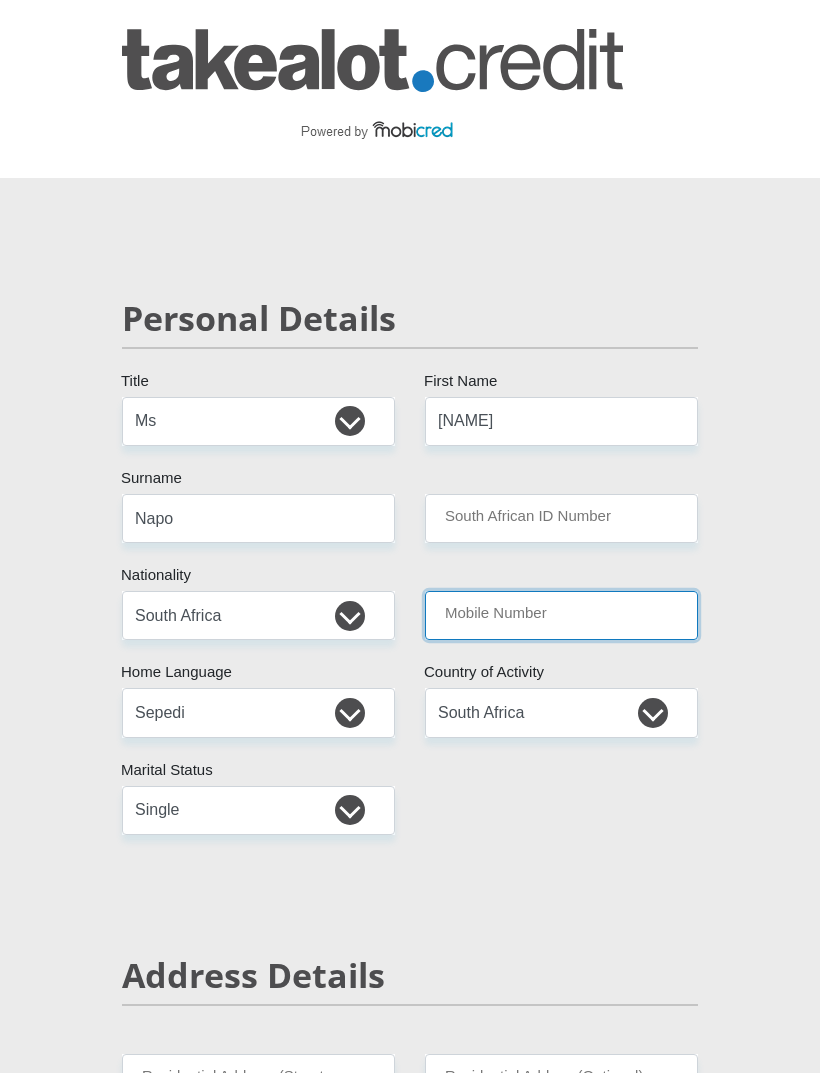 click on "Mobile Number" at bounding box center (561, 615) 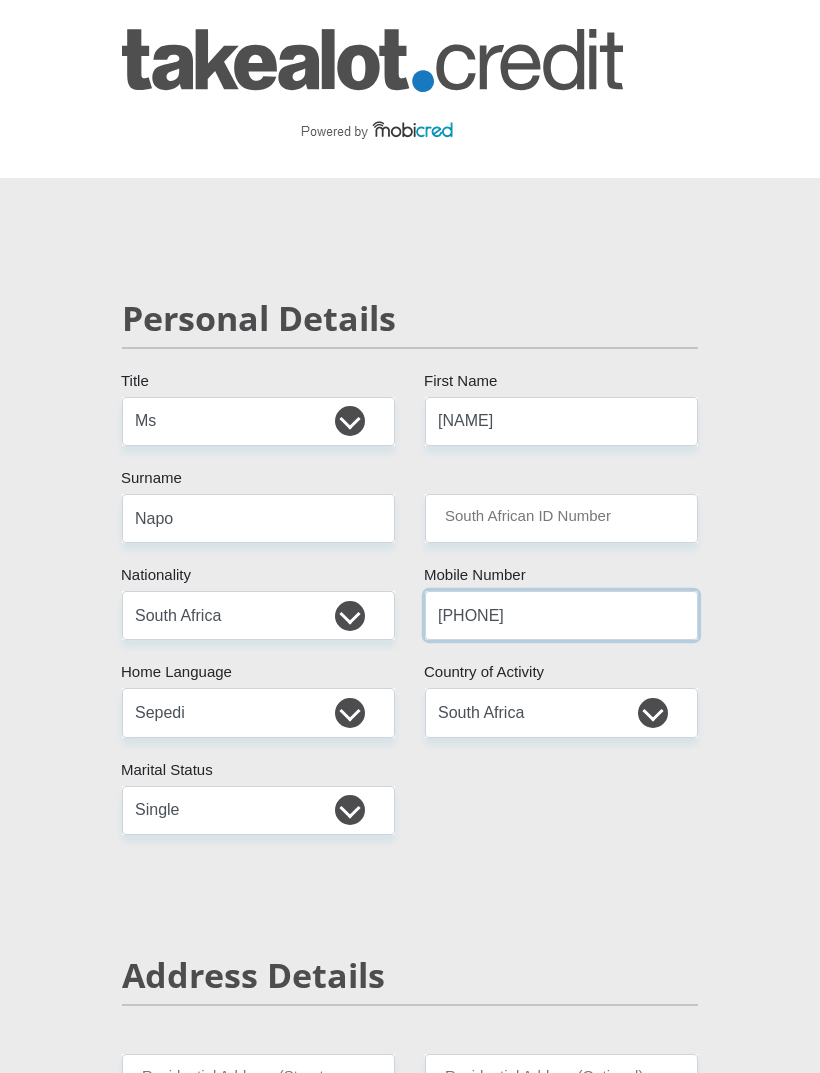type on "[PHONE]" 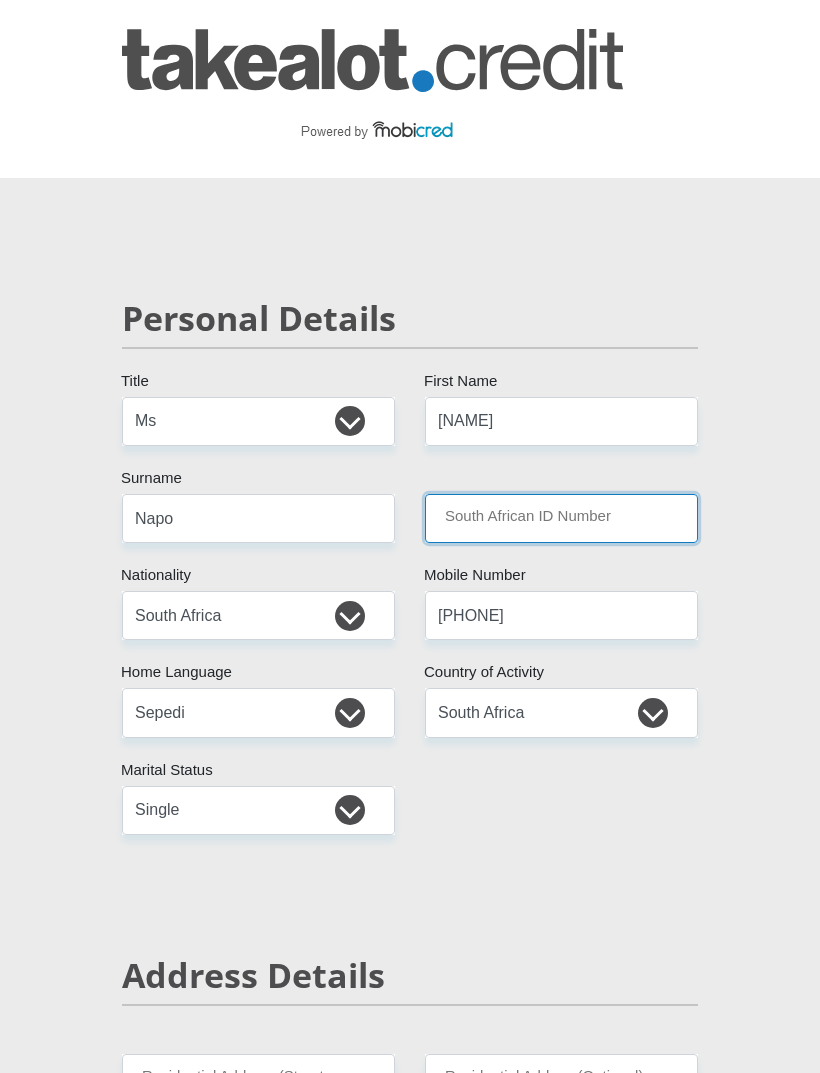 click on "South African ID Number" at bounding box center [561, 518] 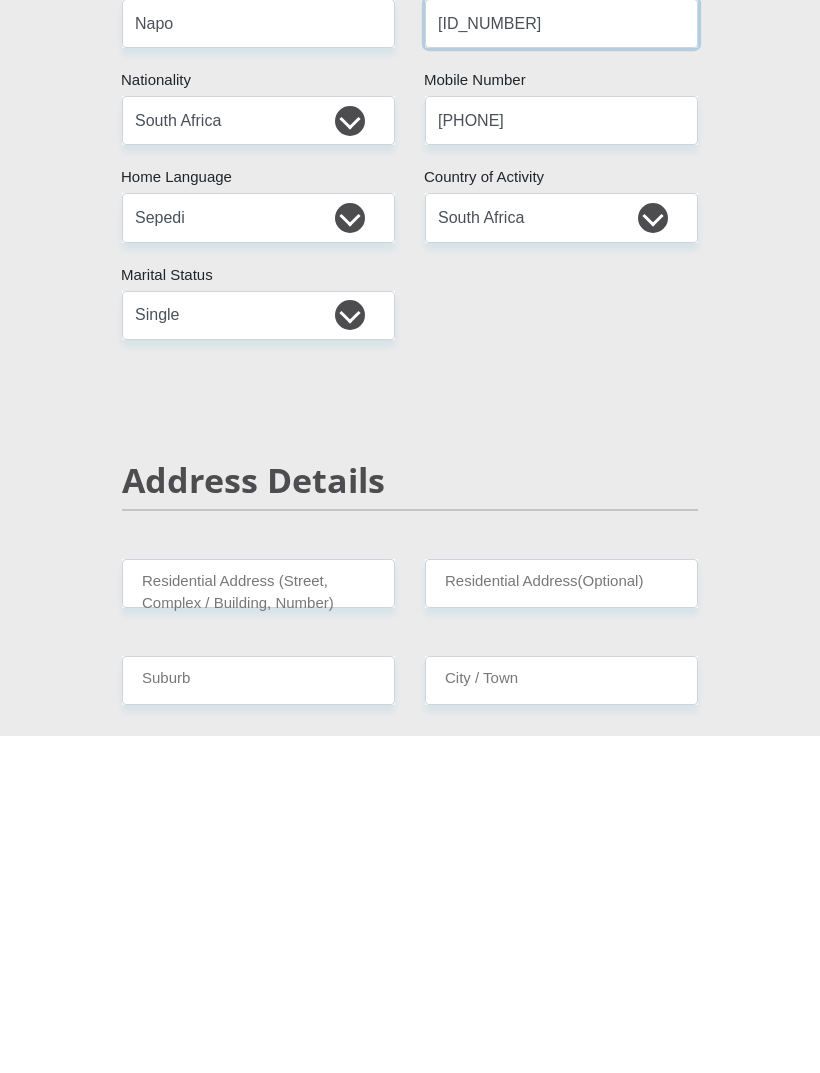 scroll, scrollTop: 290, scrollLeft: 0, axis: vertical 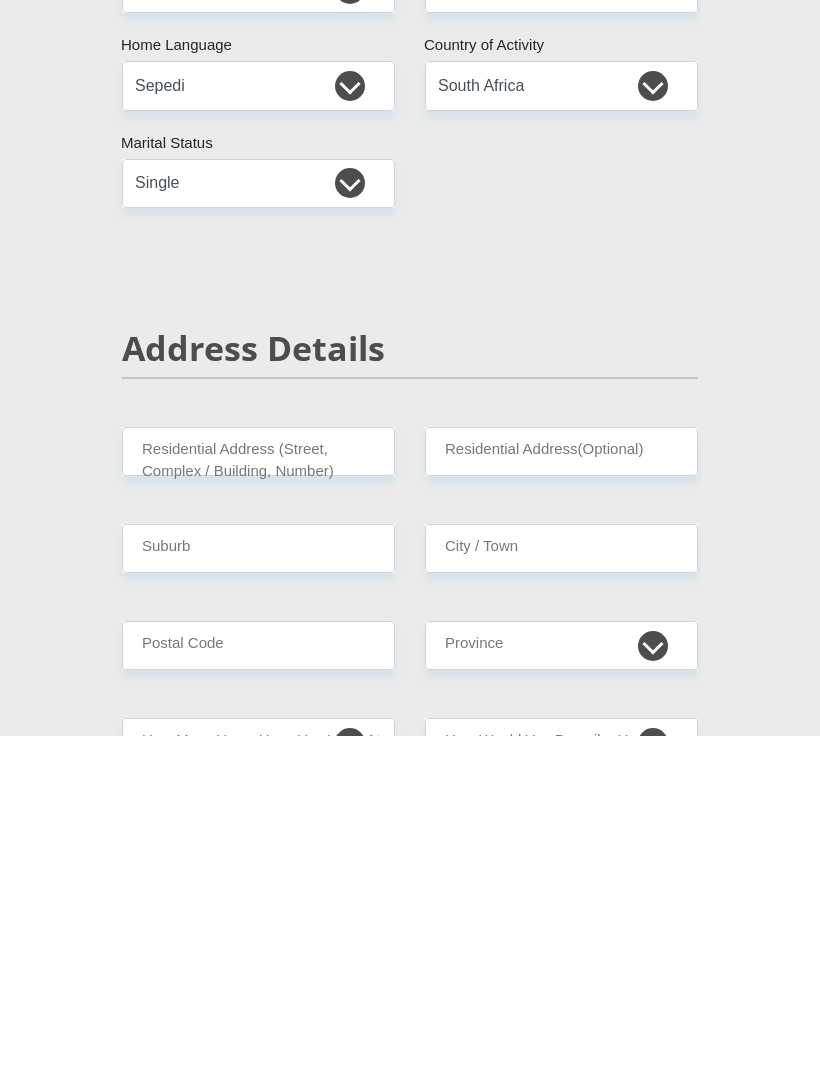type on "[ID_NUMBER]" 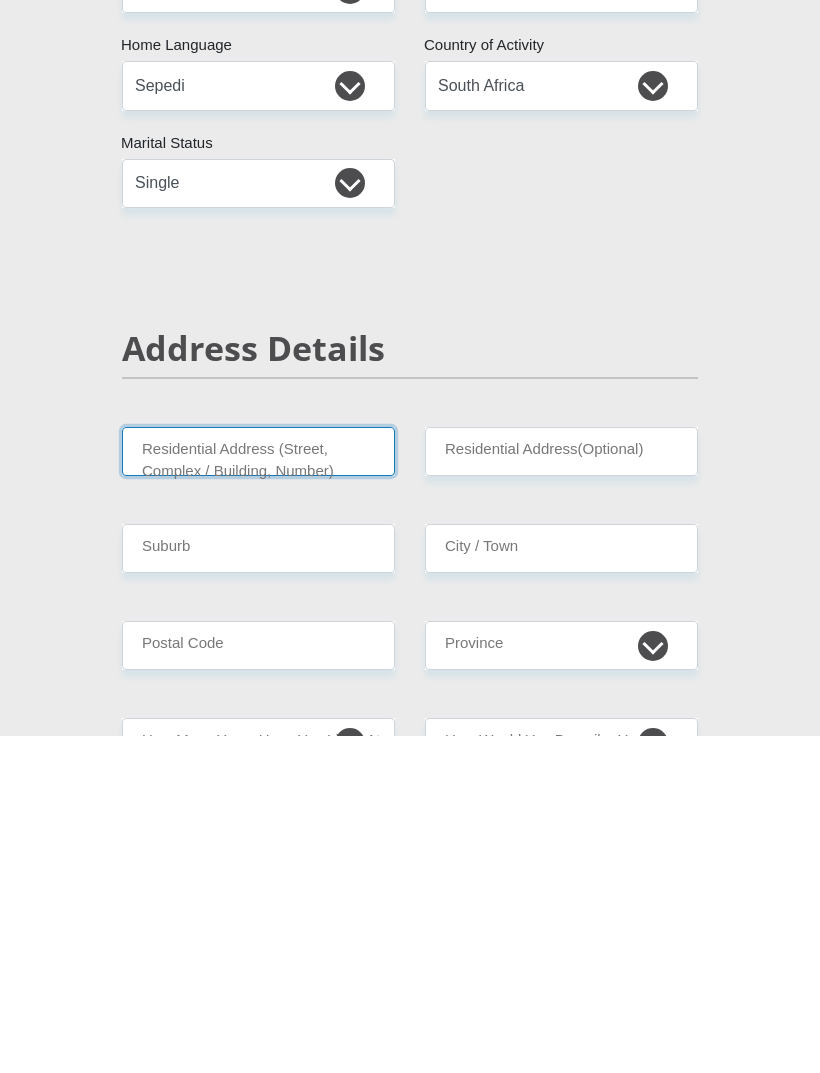 click on "Residential Address (Street, Complex / Building, Number)" at bounding box center (258, 788) 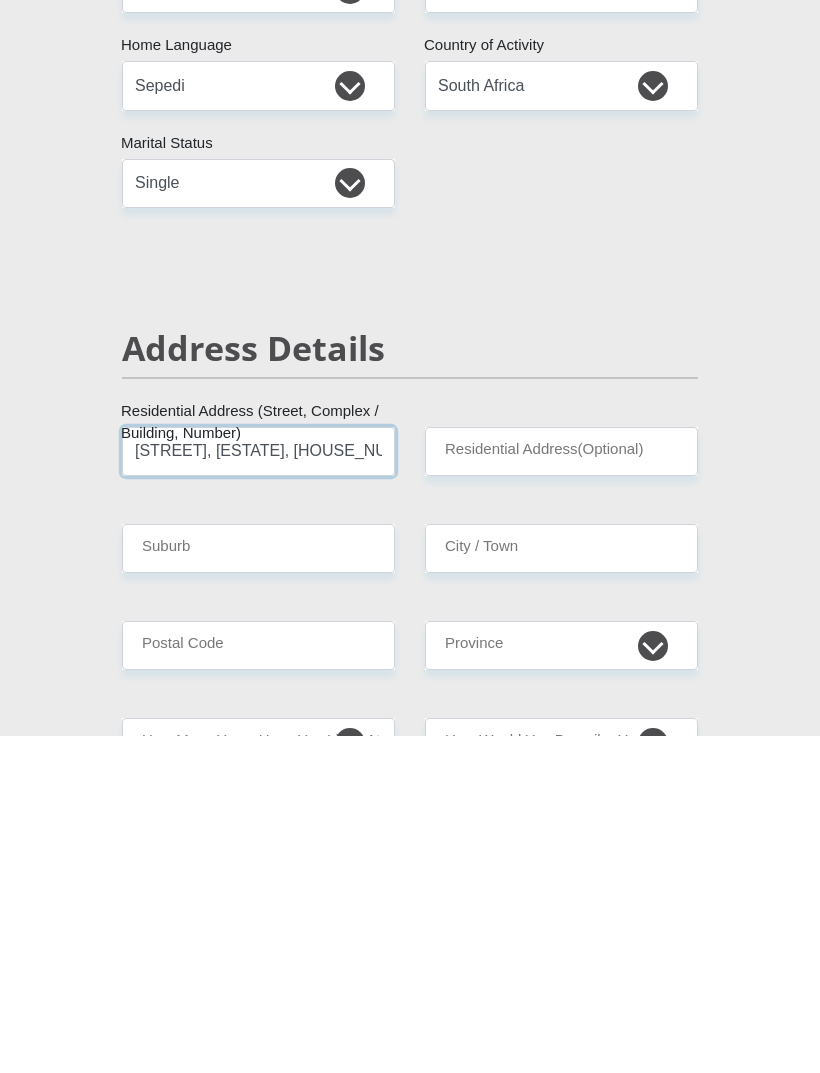 type on "[STREET], [ESTATE], [HOUSE_NUMBER]" 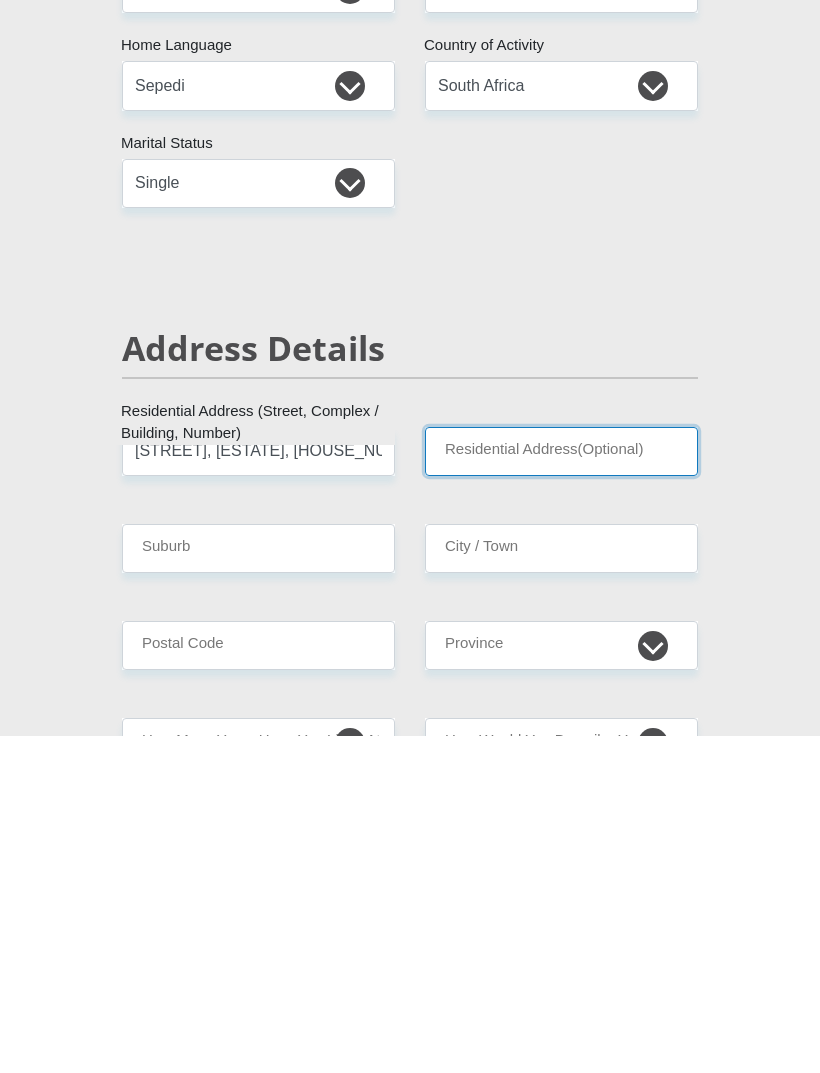click on "Residential Address(Optional)" at bounding box center [561, 788] 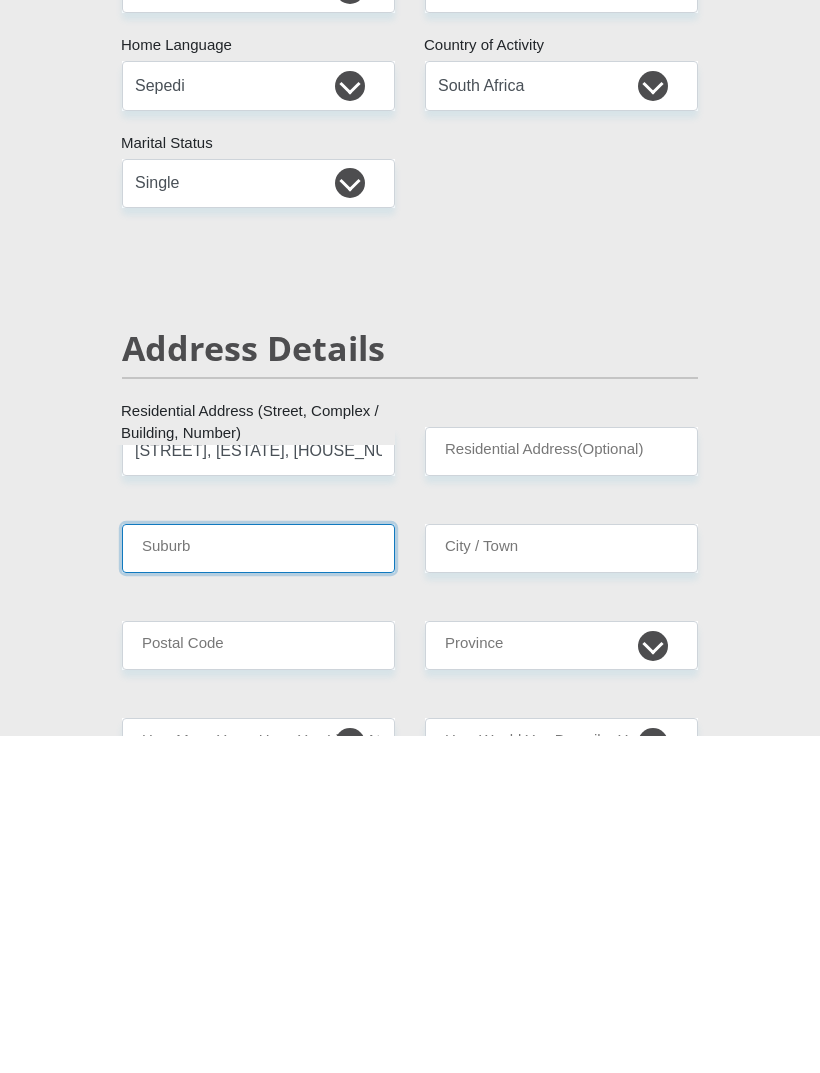 click on "Suburb" at bounding box center (258, 885) 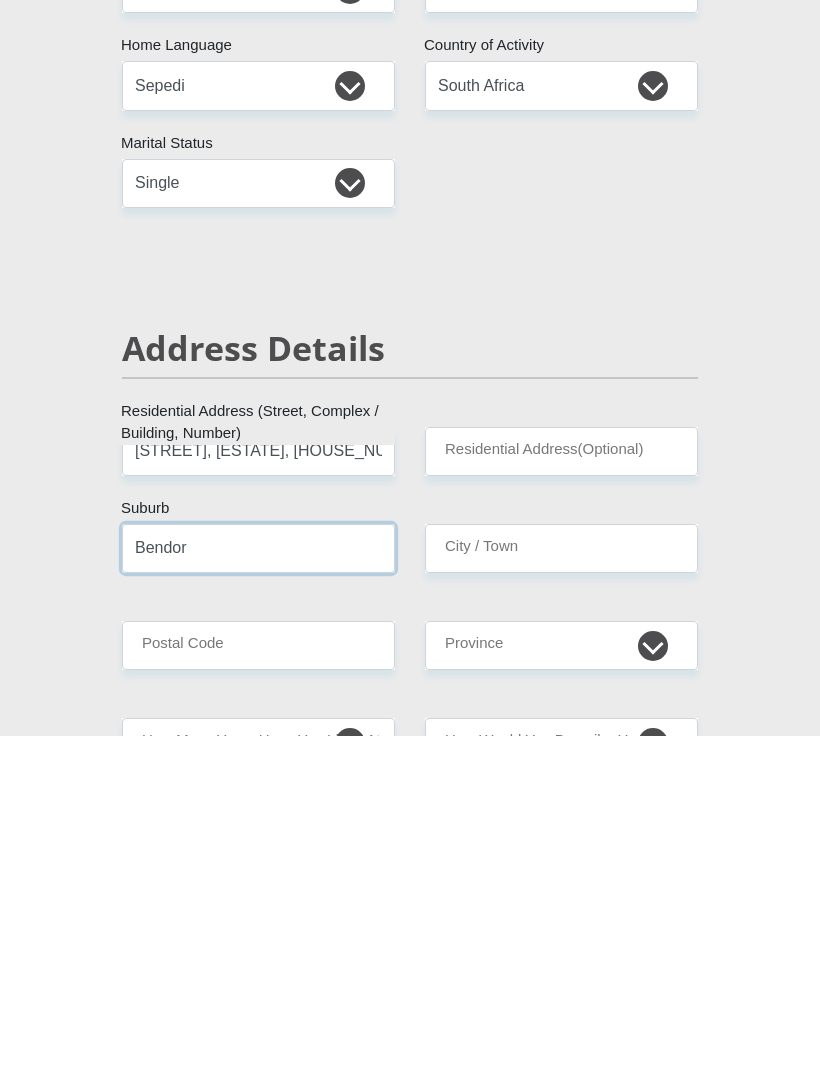 type on "Bendor" 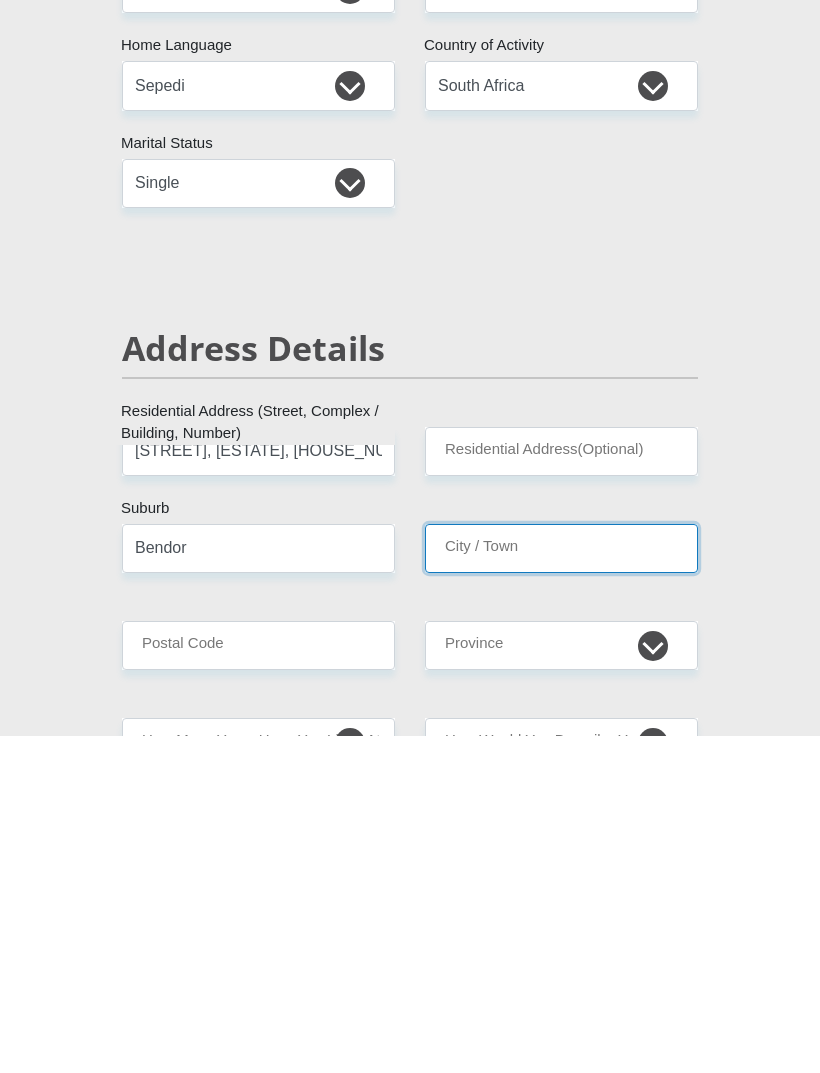 click on "City / Town" at bounding box center [561, 885] 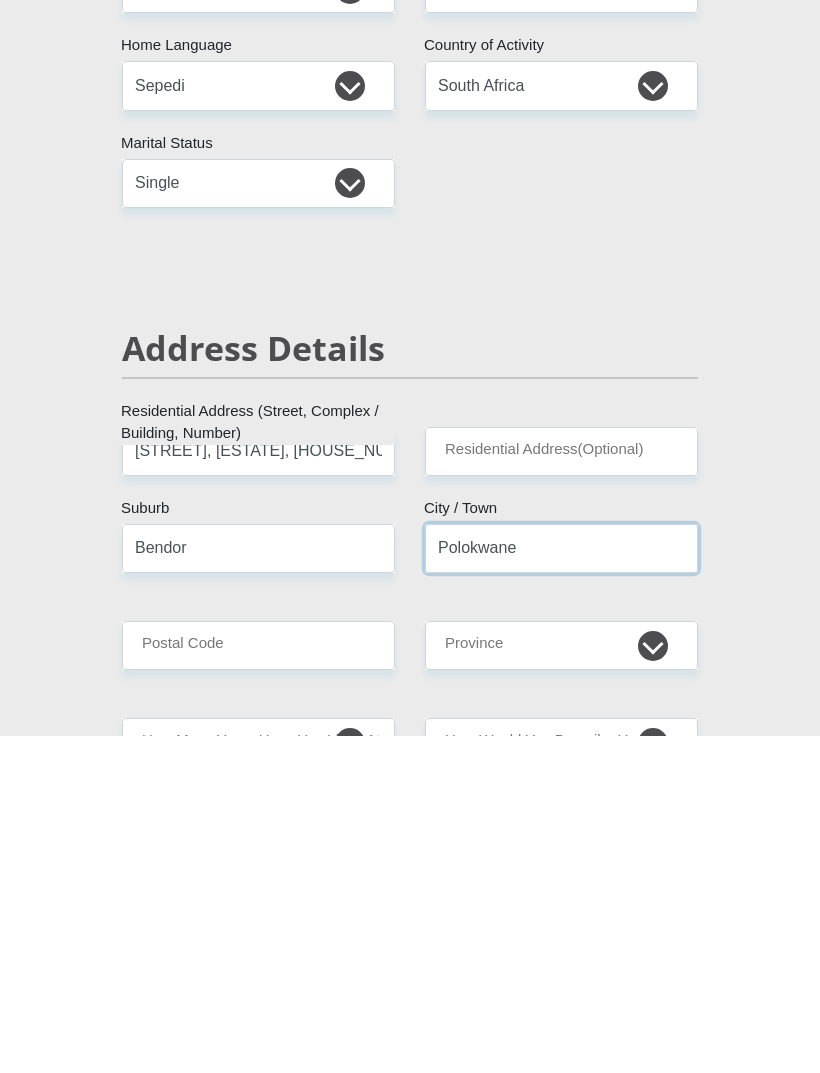 type on "Polokwane" 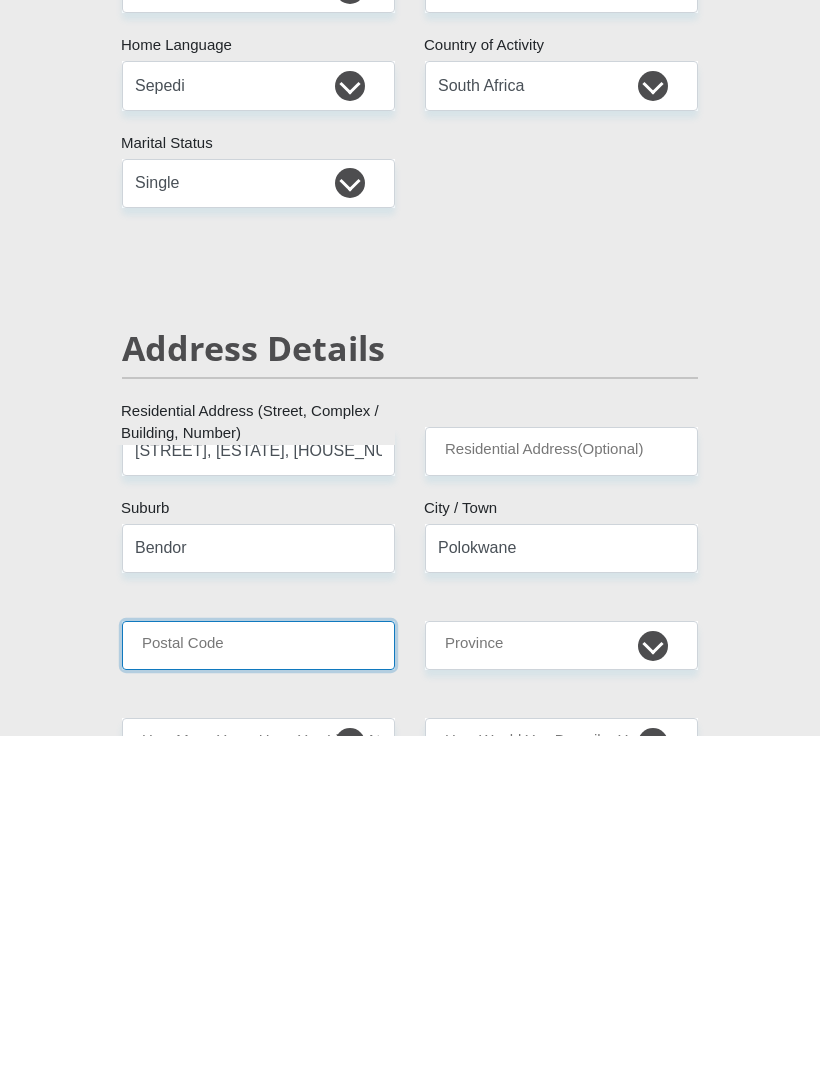 click on "Postal Code" at bounding box center (258, 982) 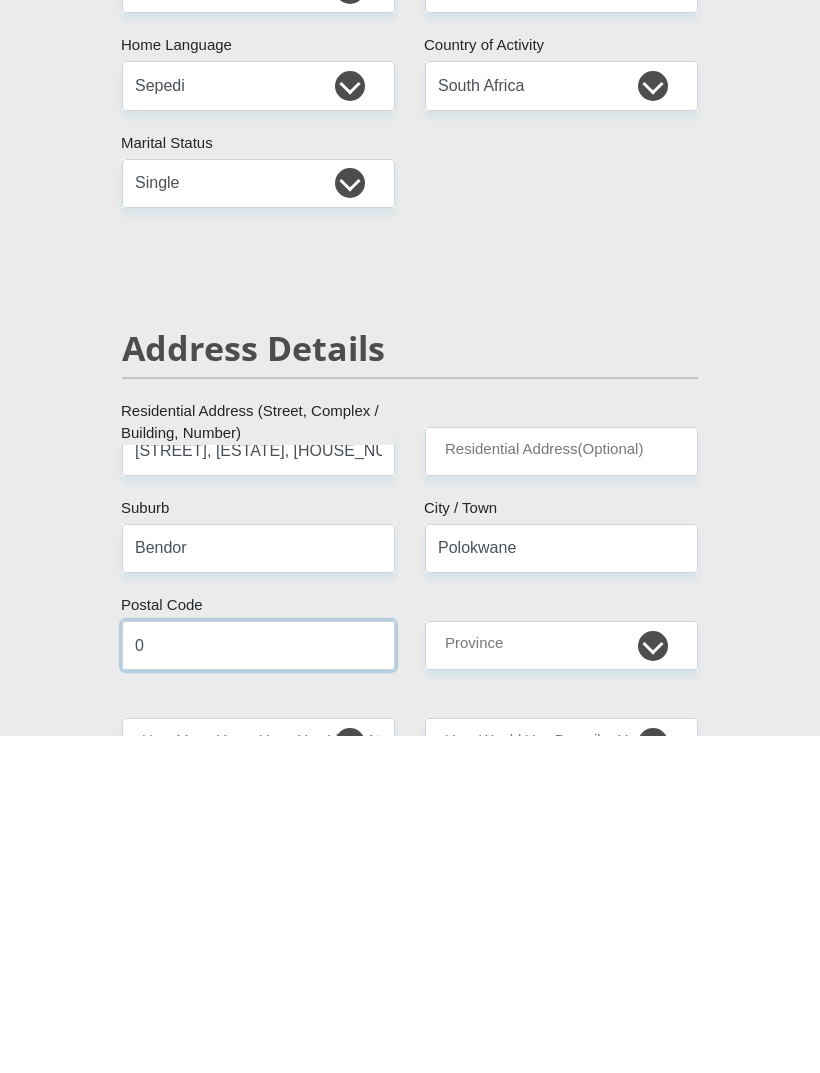 type on "0" 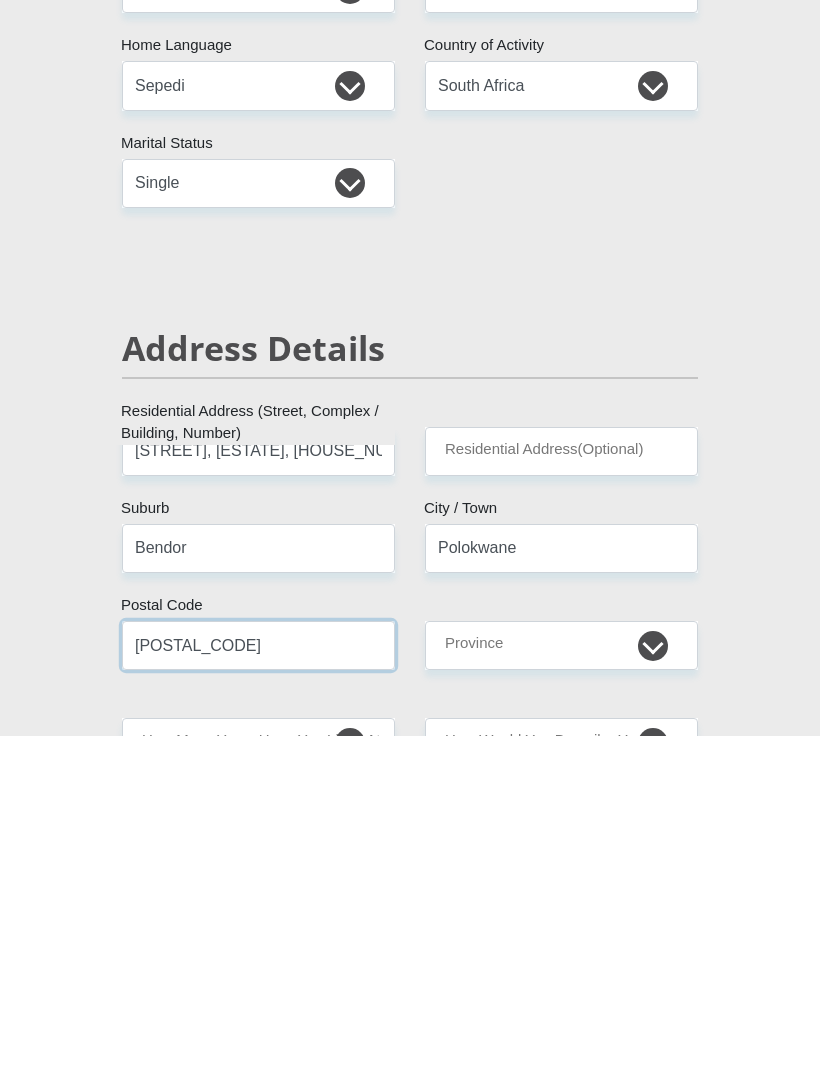 type on "[POSTAL_CODE]" 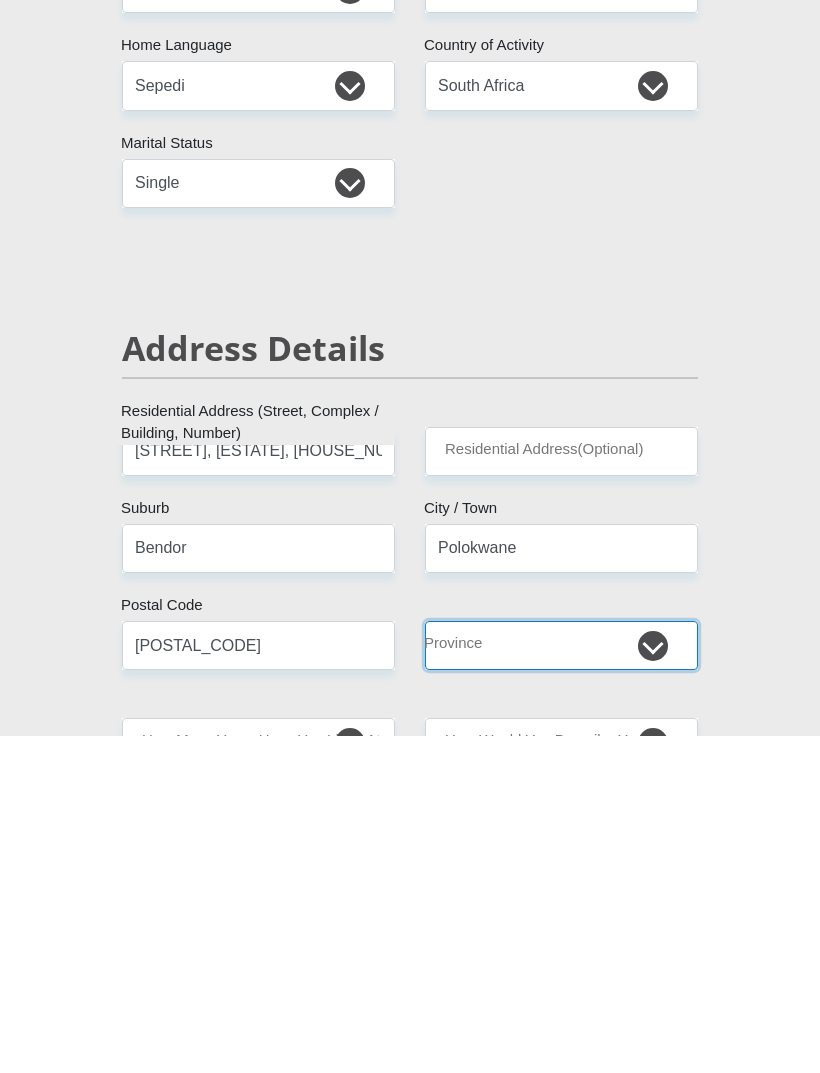 click on "Eastern Cape
Free State
Gauteng
KwaZulu-Natal
Limpopo
Mpumalanga
Northern Cape
North West
Western Cape" at bounding box center [561, 982] 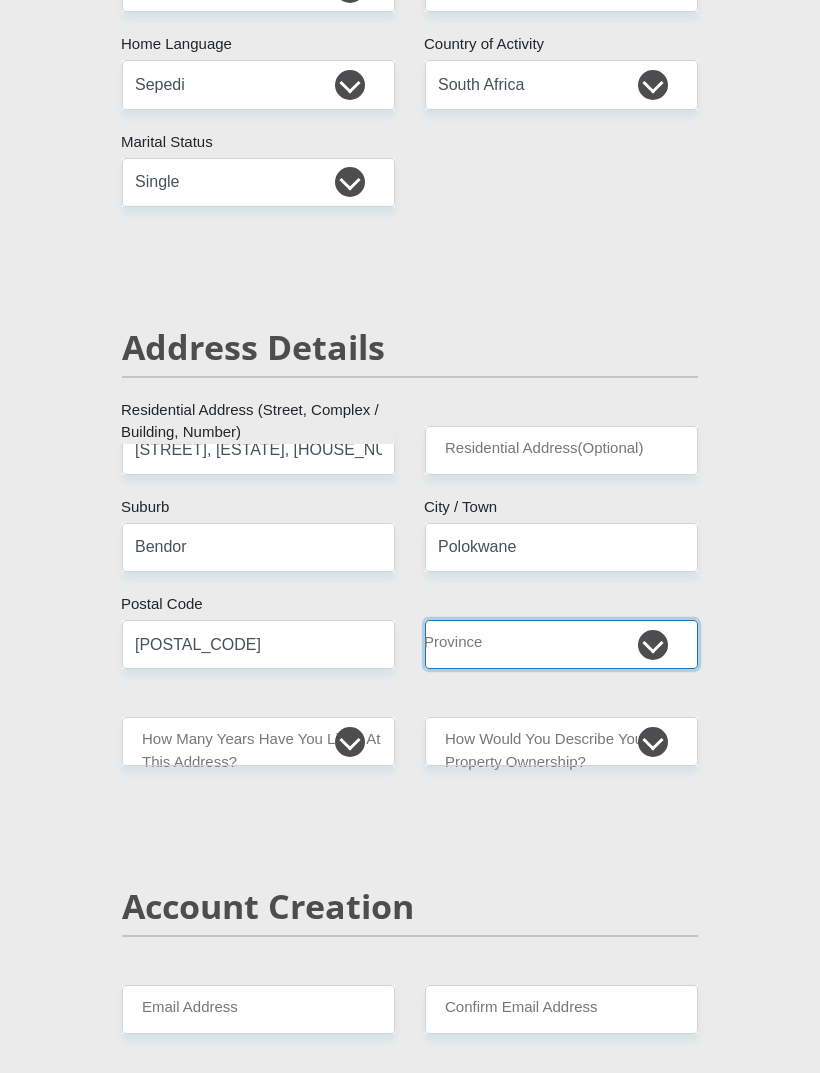 select on "Limpopo" 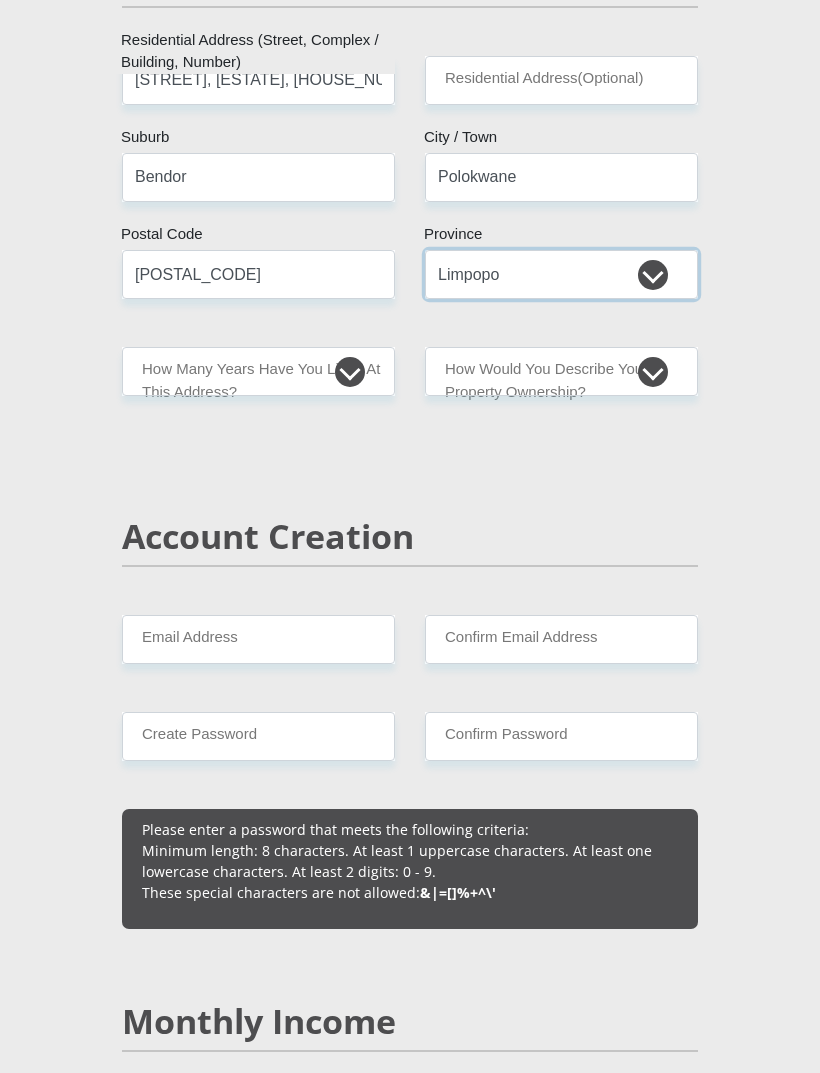scroll, scrollTop: 1049, scrollLeft: 0, axis: vertical 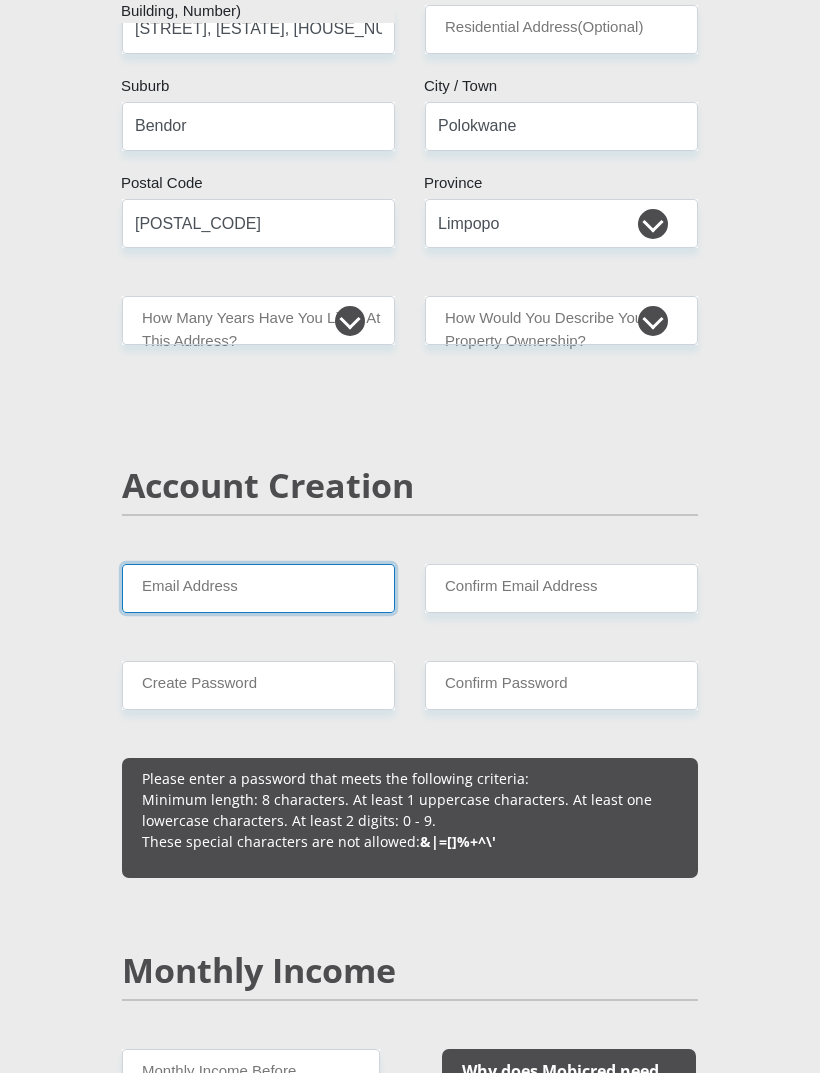 click on "Email Address" at bounding box center [258, 588] 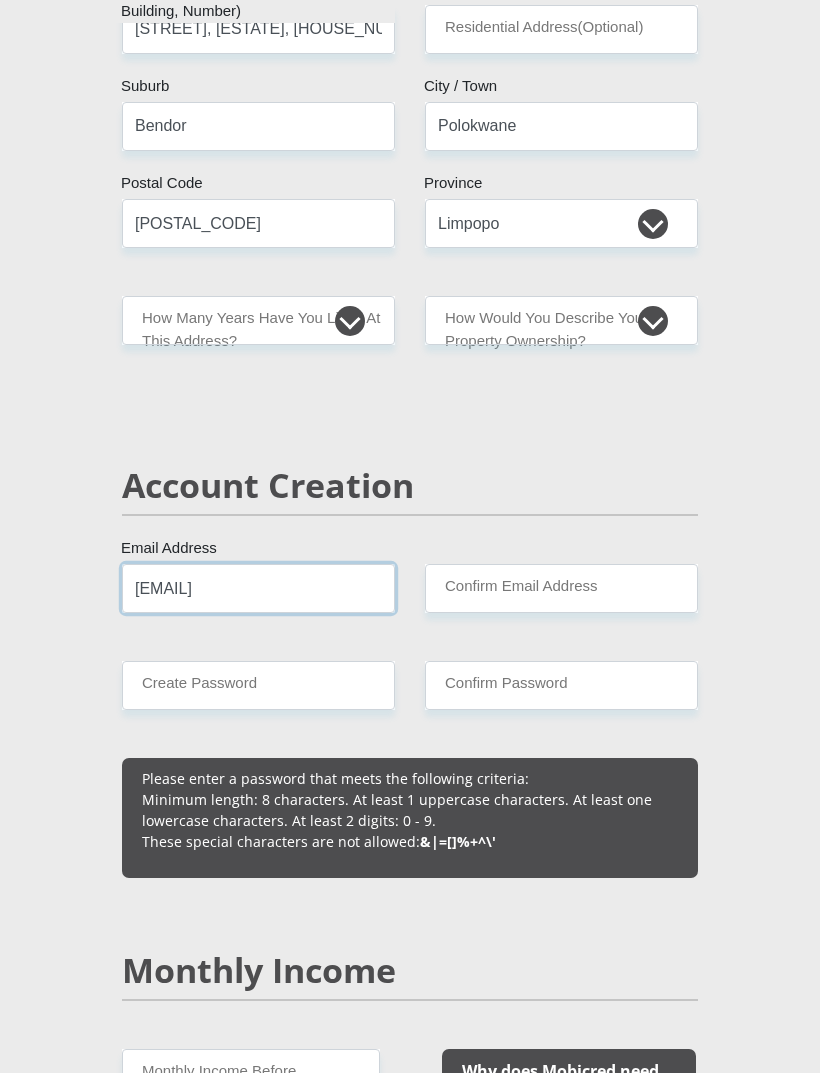 type on "[EMAIL]" 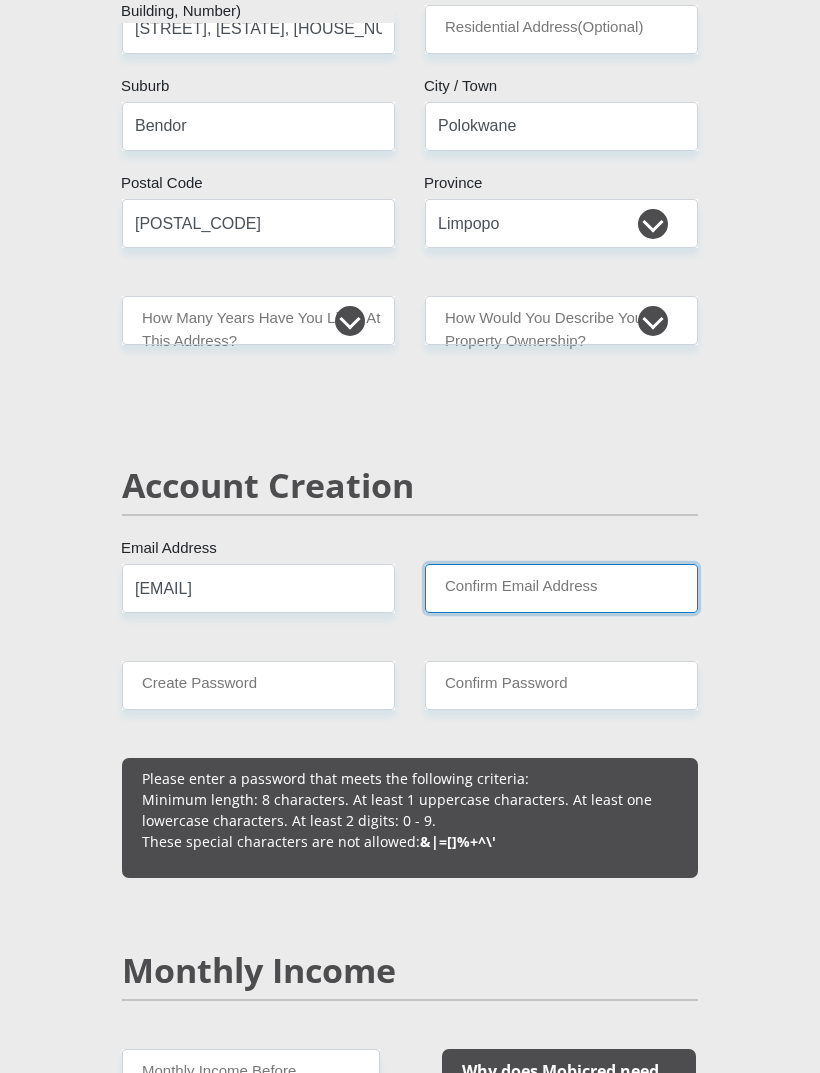 click on "Confirm Email Address" at bounding box center (561, 588) 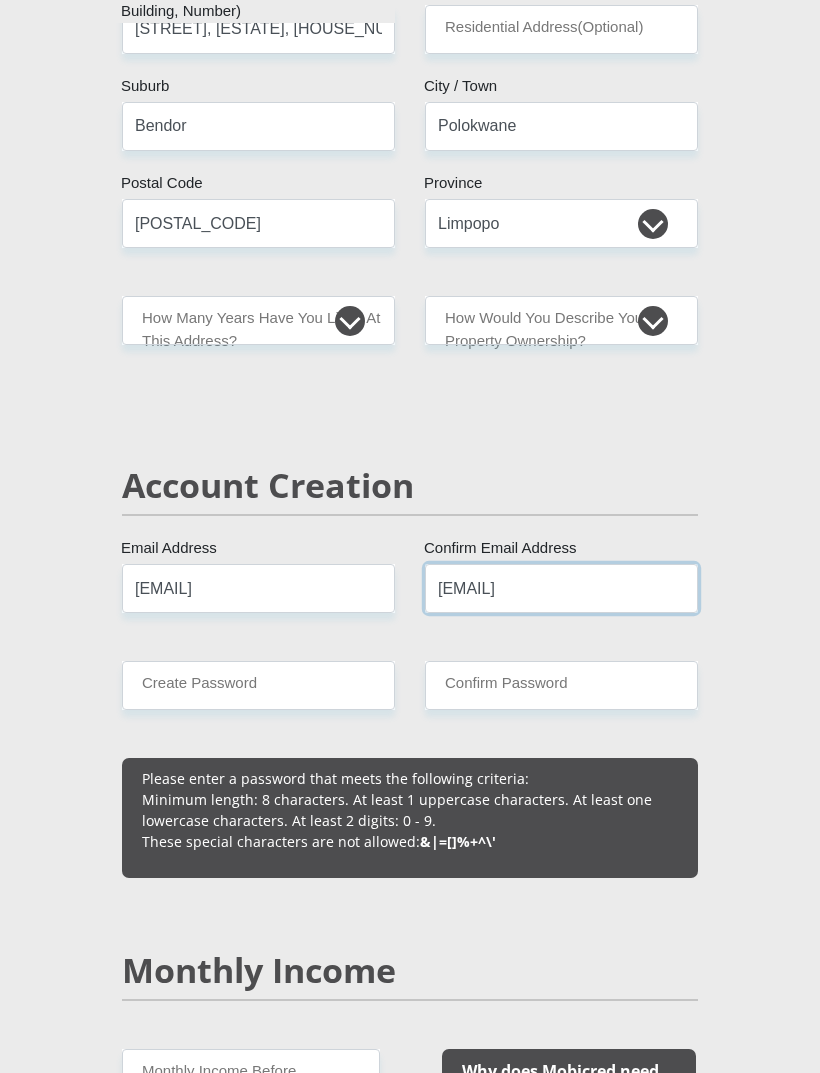 type on "[EMAIL]" 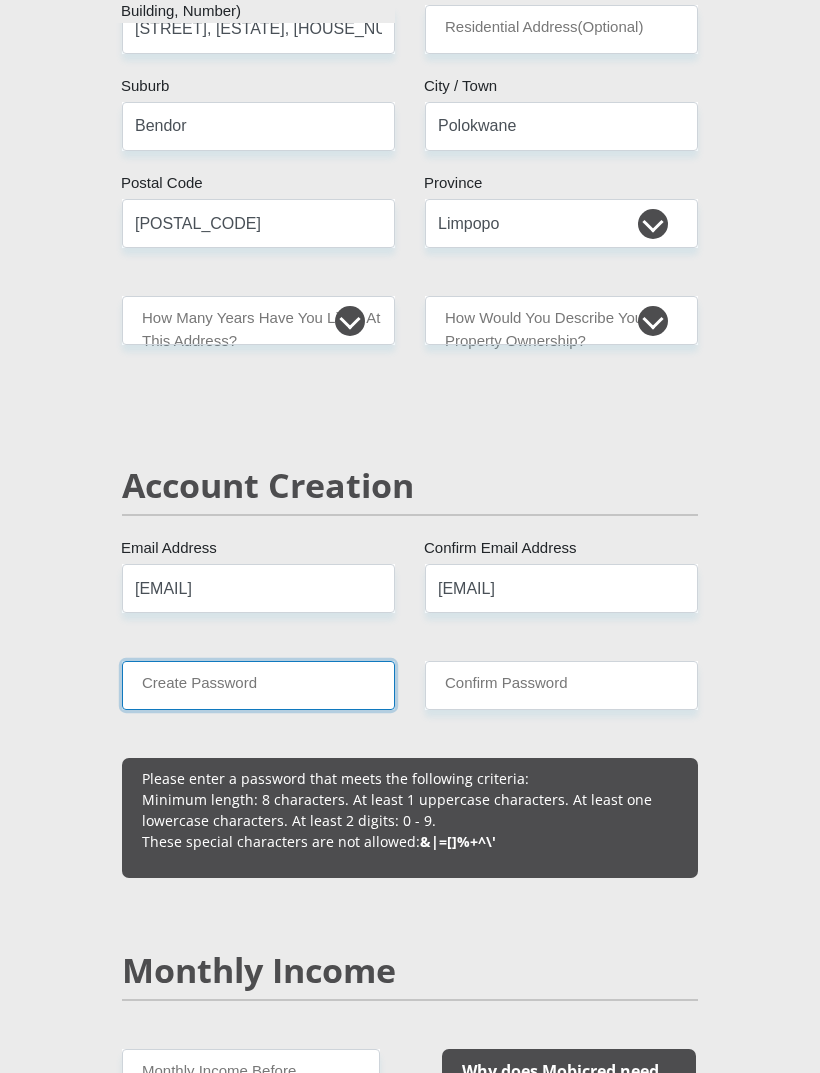 click on "Create Password" at bounding box center [258, 685] 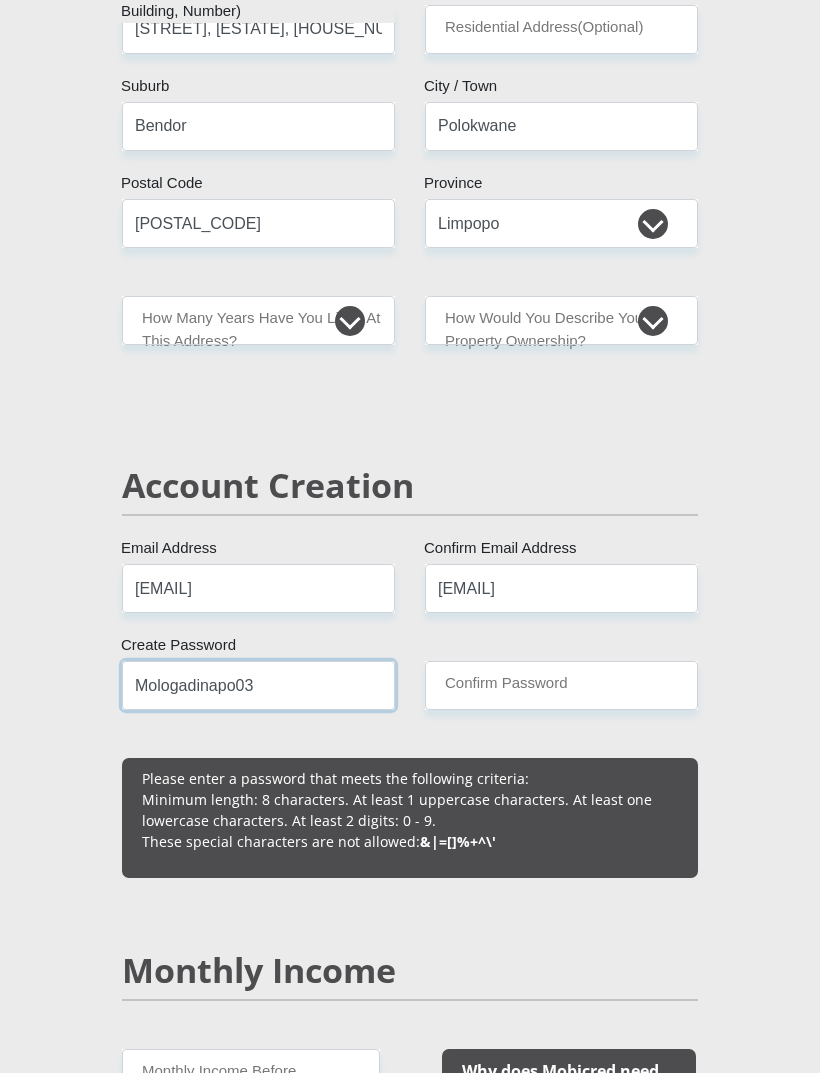 type on "Mologadinapo03" 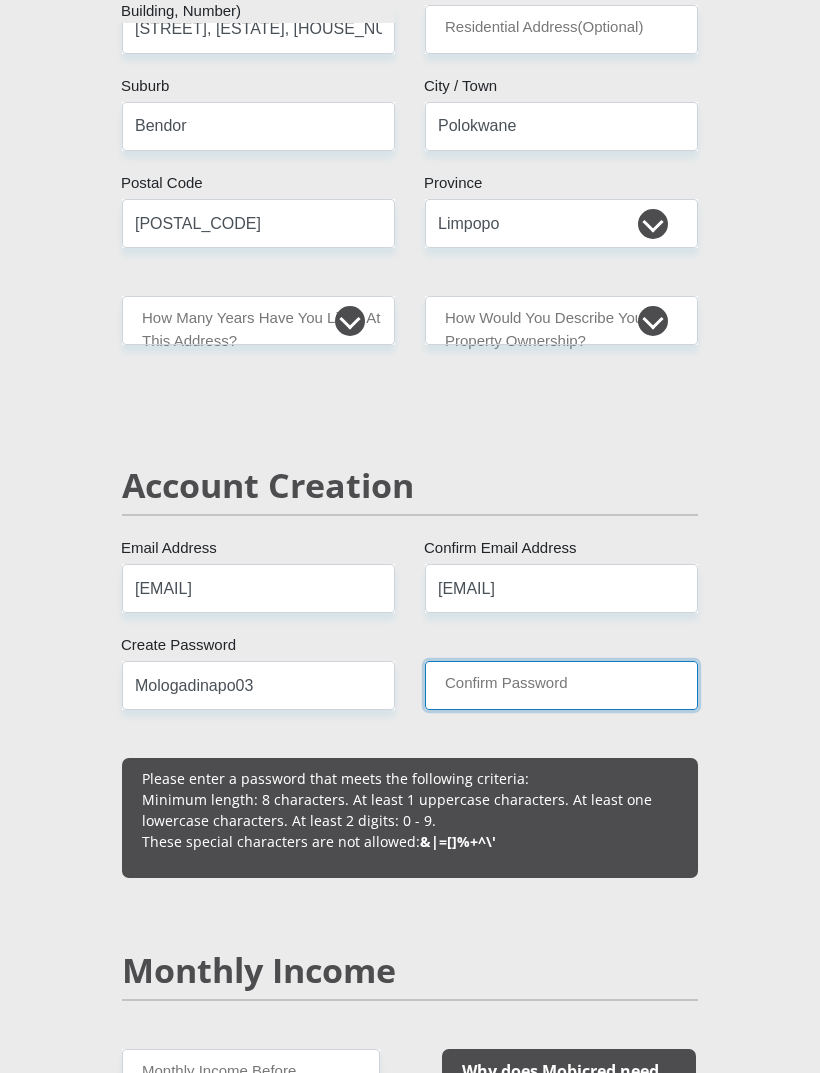 click on "Confirm Password" at bounding box center [561, 685] 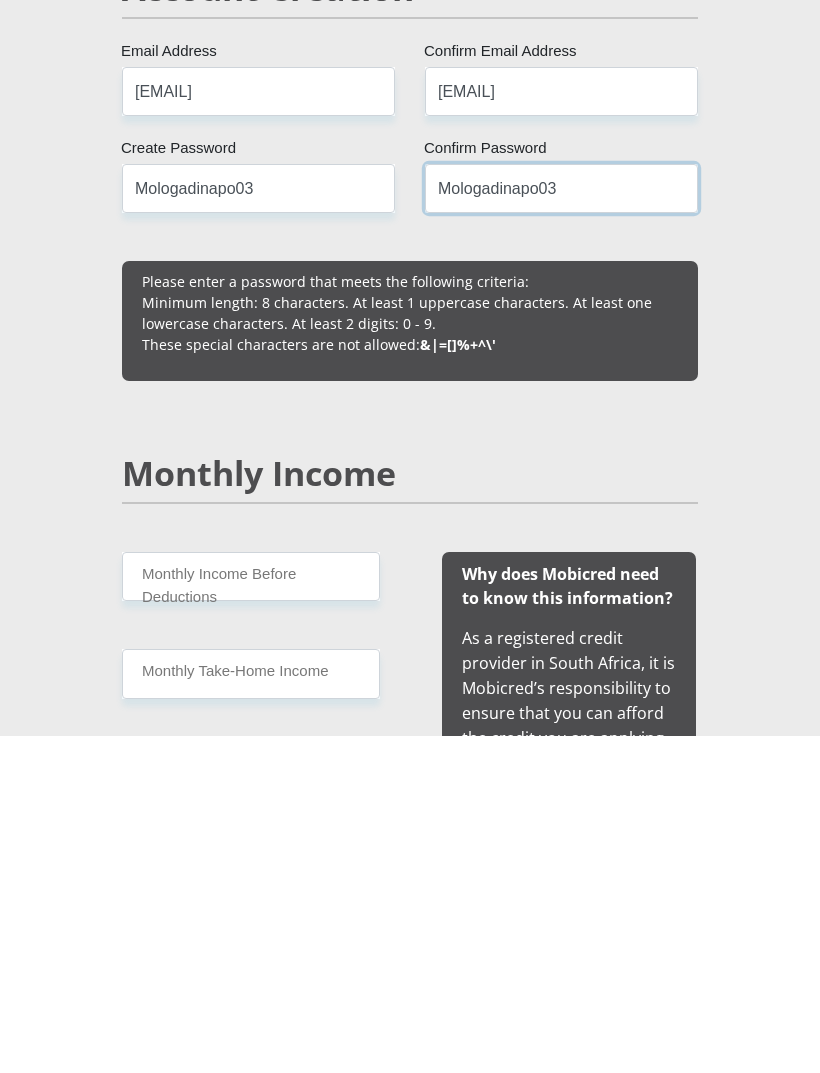 scroll, scrollTop: 1219, scrollLeft: 0, axis: vertical 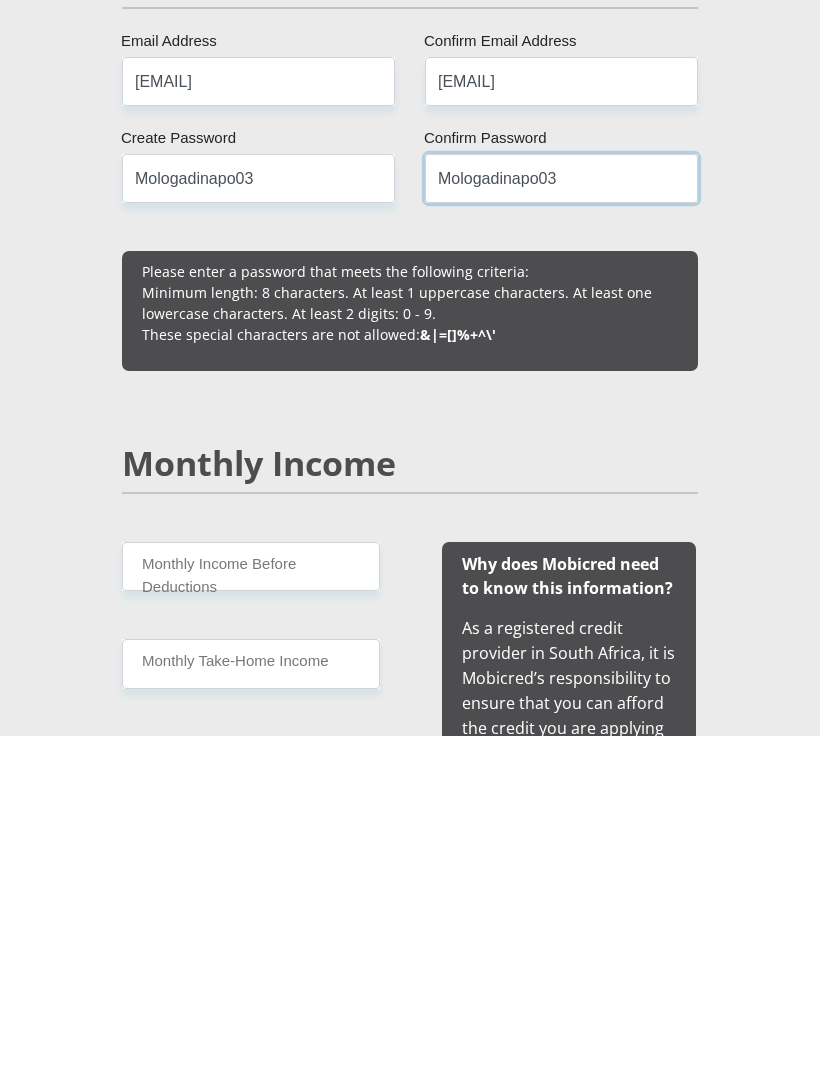 type on "Mologadinapo03" 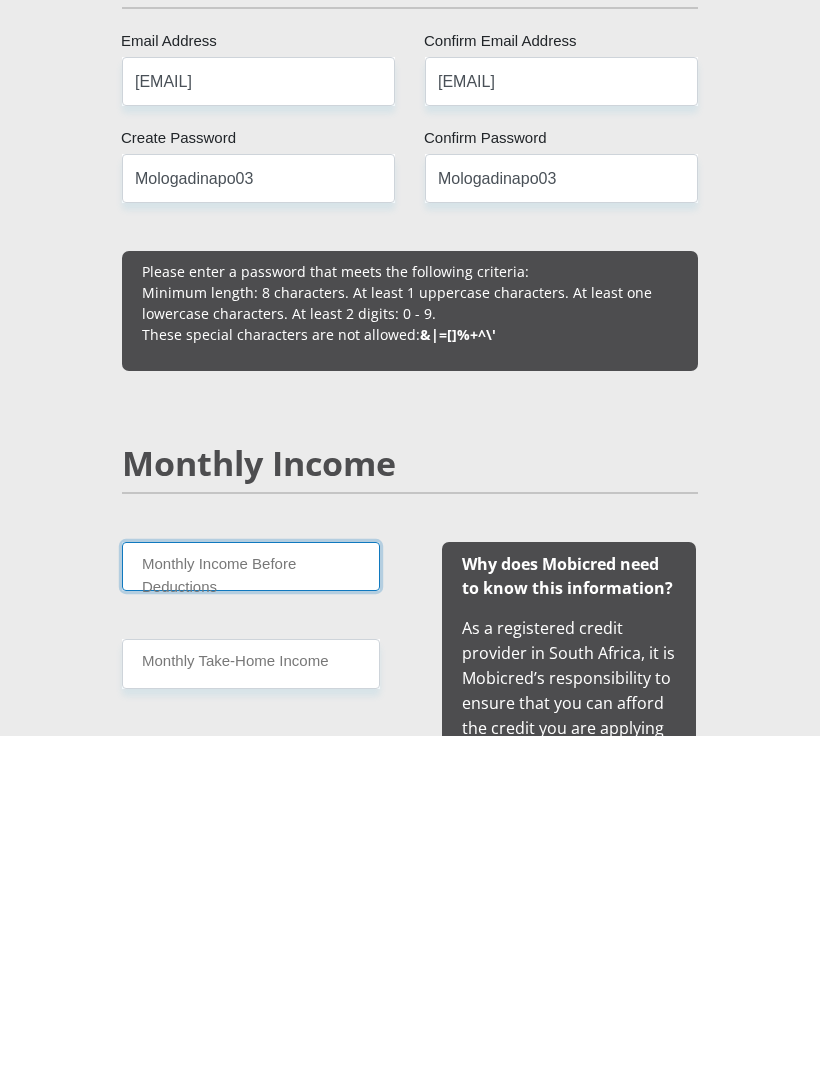 click on "Monthly Income Before Deductions" at bounding box center (251, 903) 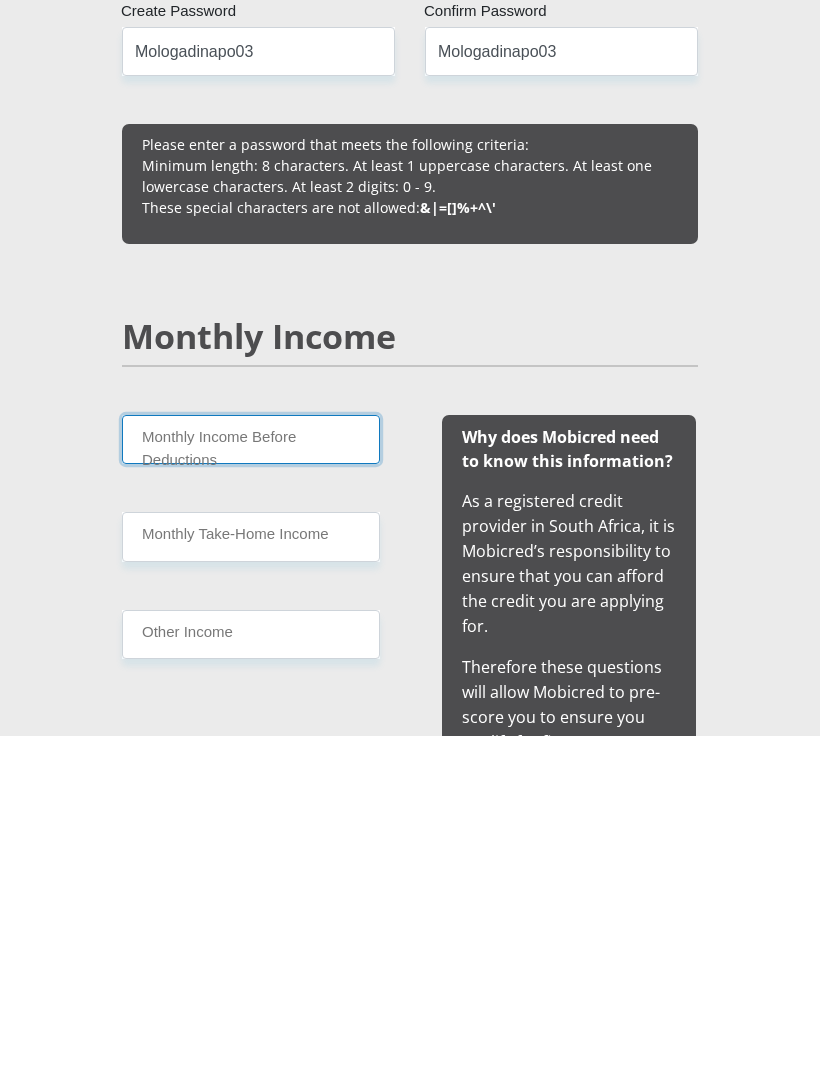 scroll, scrollTop: 1350, scrollLeft: 0, axis: vertical 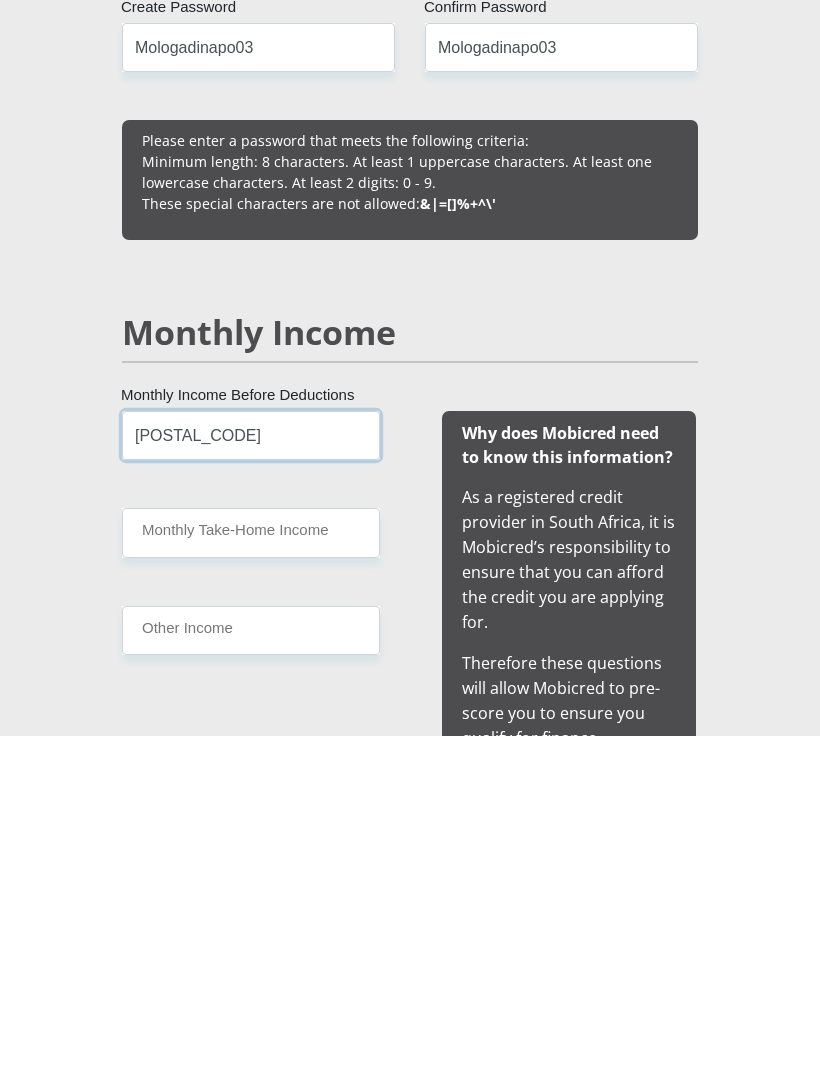 type on "[POSTAL_CODE]" 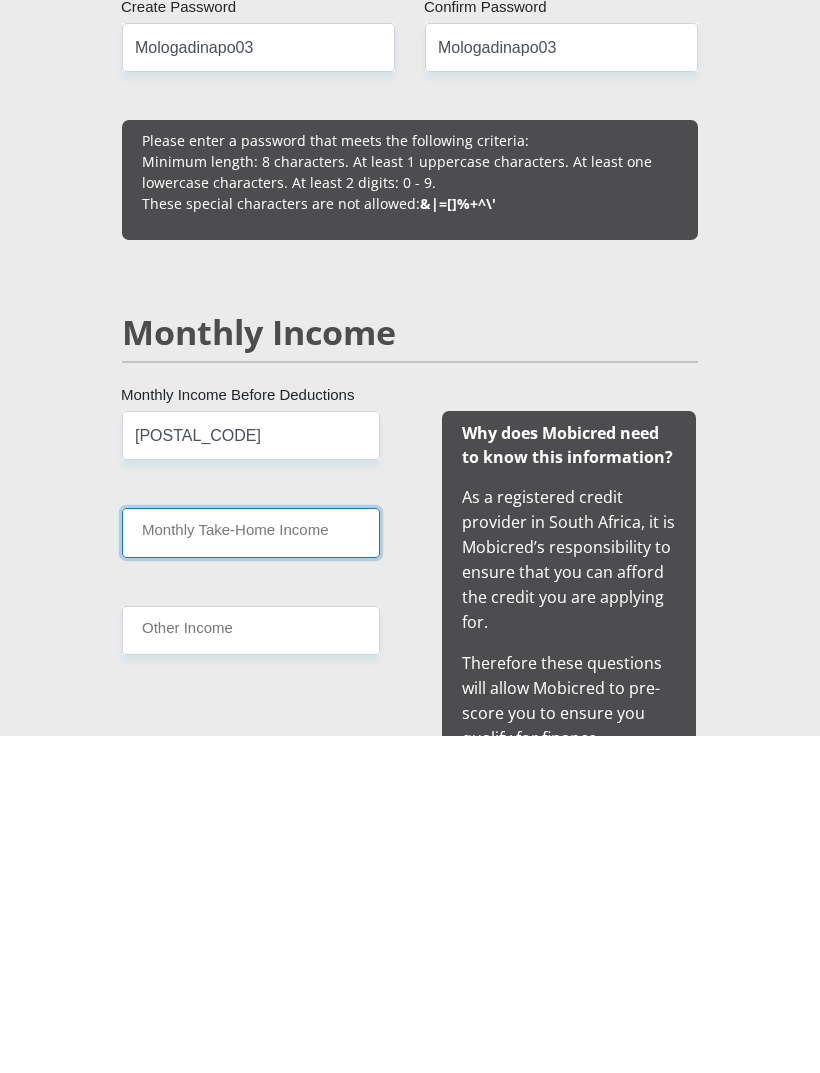 click on "Monthly Take-Home Income" at bounding box center (251, 869) 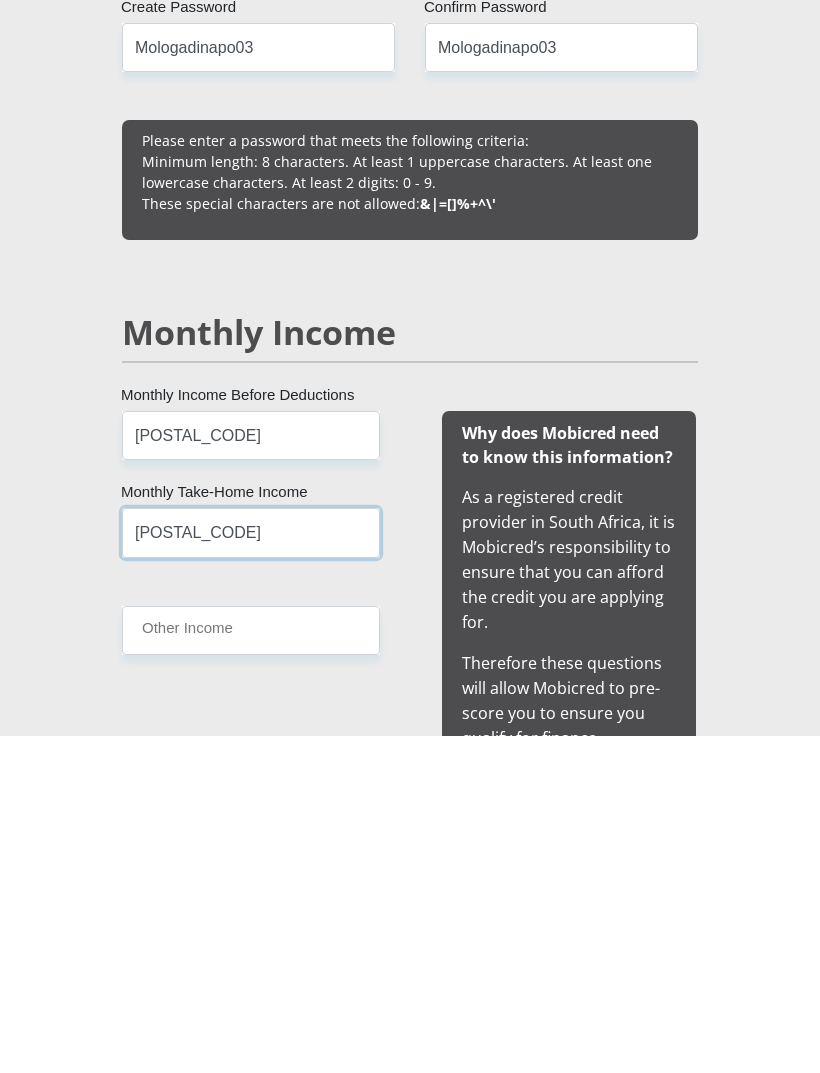 type on "[POSTAL_CODE]" 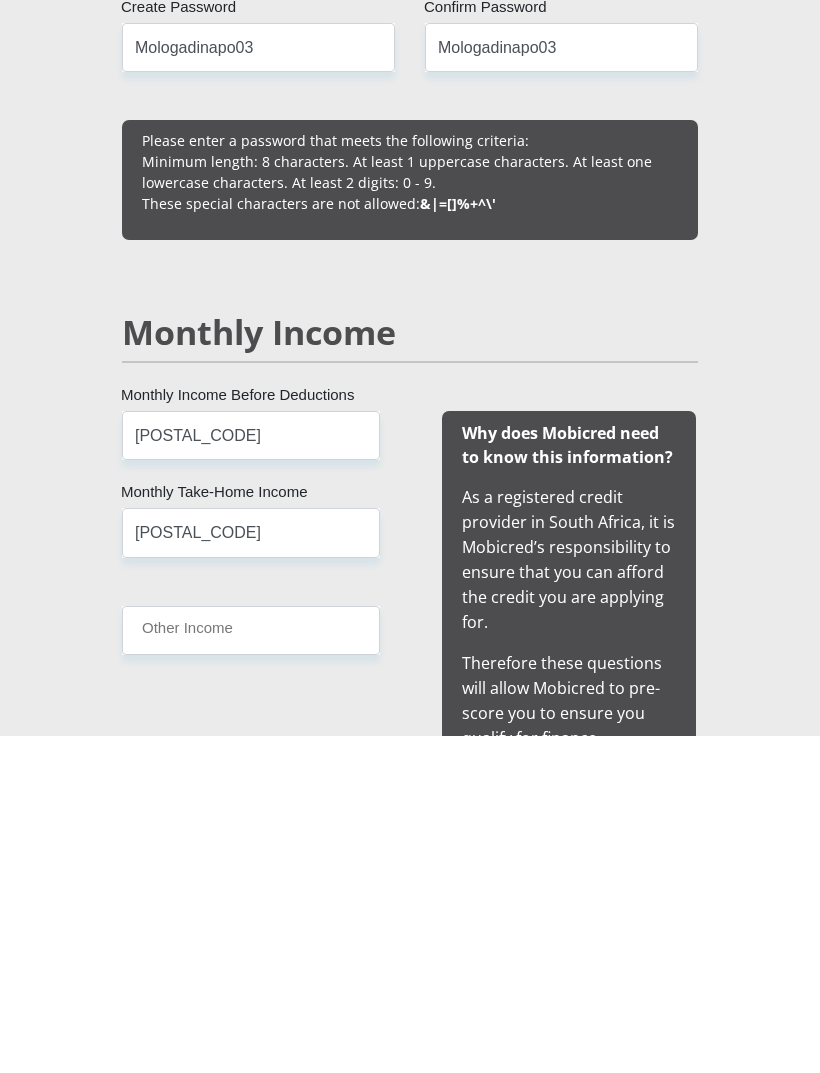 click on "[NAME] [NAME] [ID_NUMBER] [COUNTRY_LIST]" at bounding box center [410, 2301] 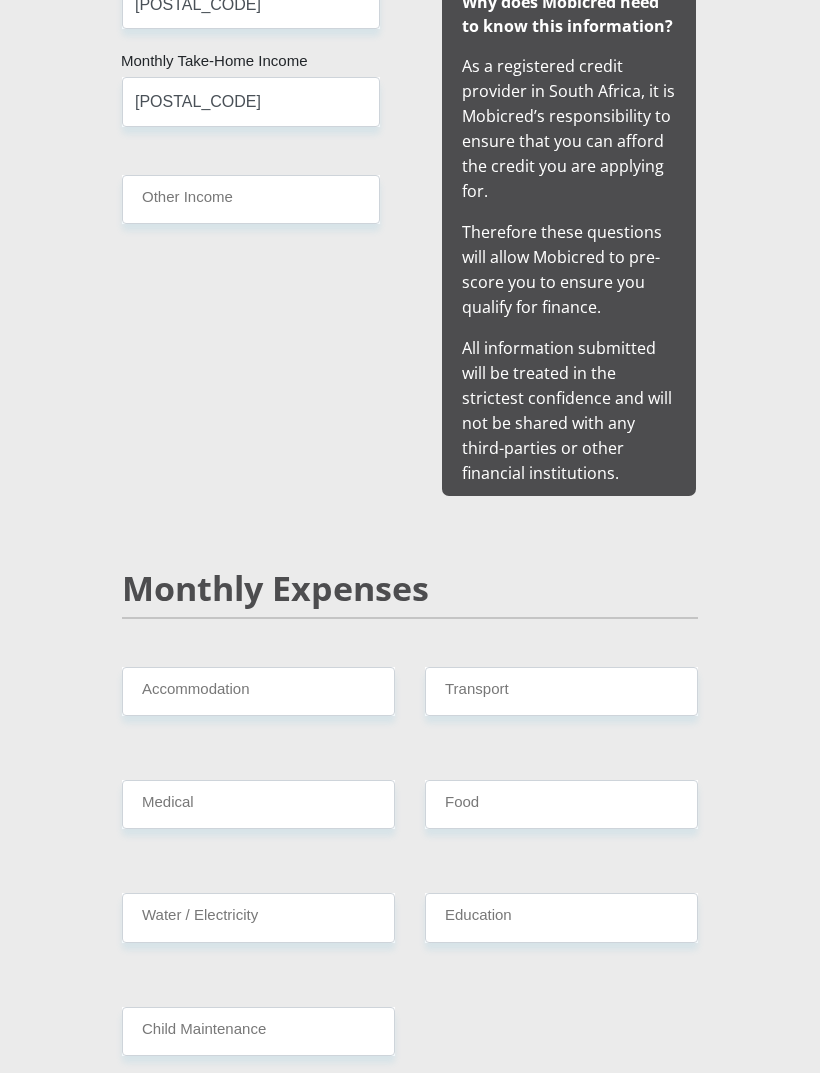 scroll, scrollTop: 2117, scrollLeft: 0, axis: vertical 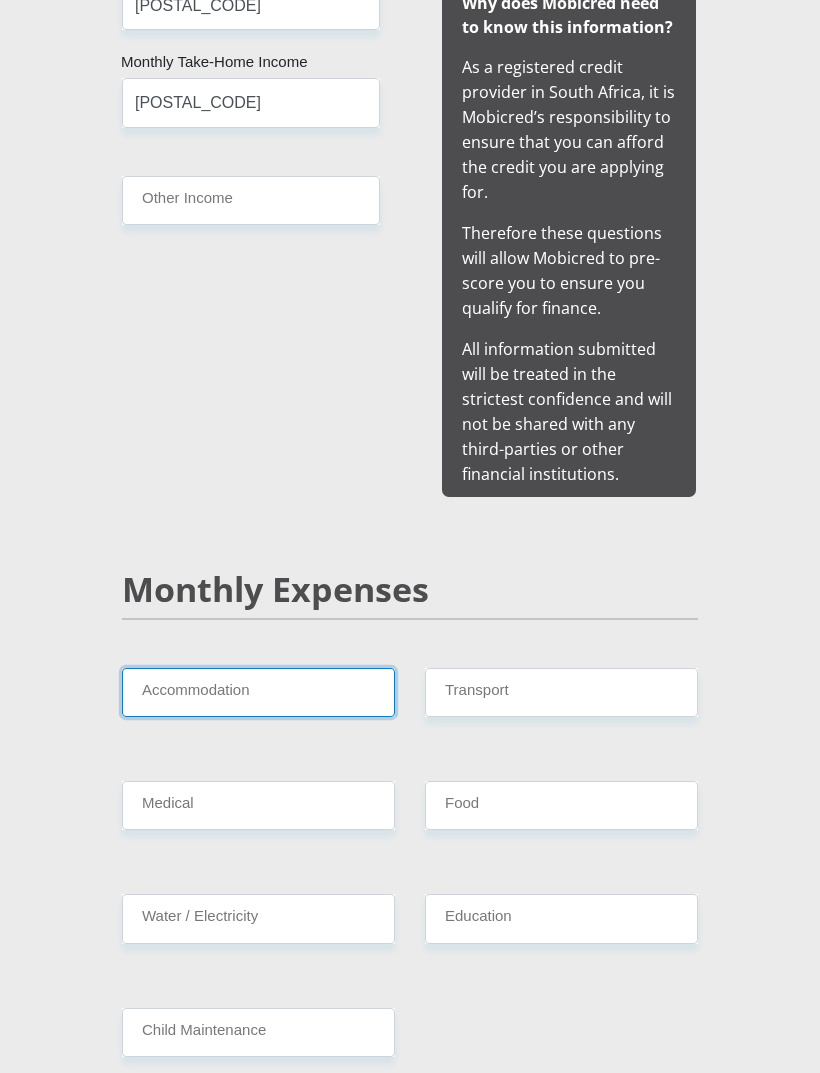 click on "Accommodation" at bounding box center (258, 692) 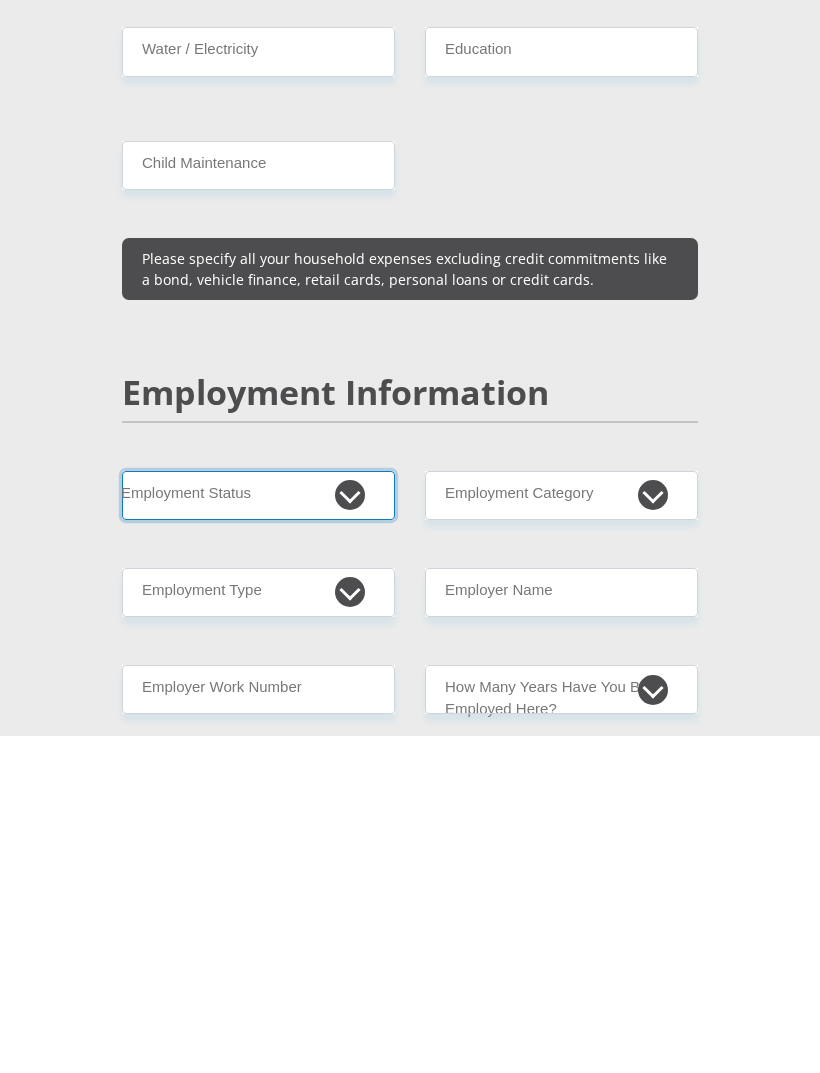 click on "Permanent/Full-time
Part-time/Casual
Contract Worker
Self-Employed
Housewife
Retired
Student
Medically Boarded
Disability
Unemployed" at bounding box center (258, 832) 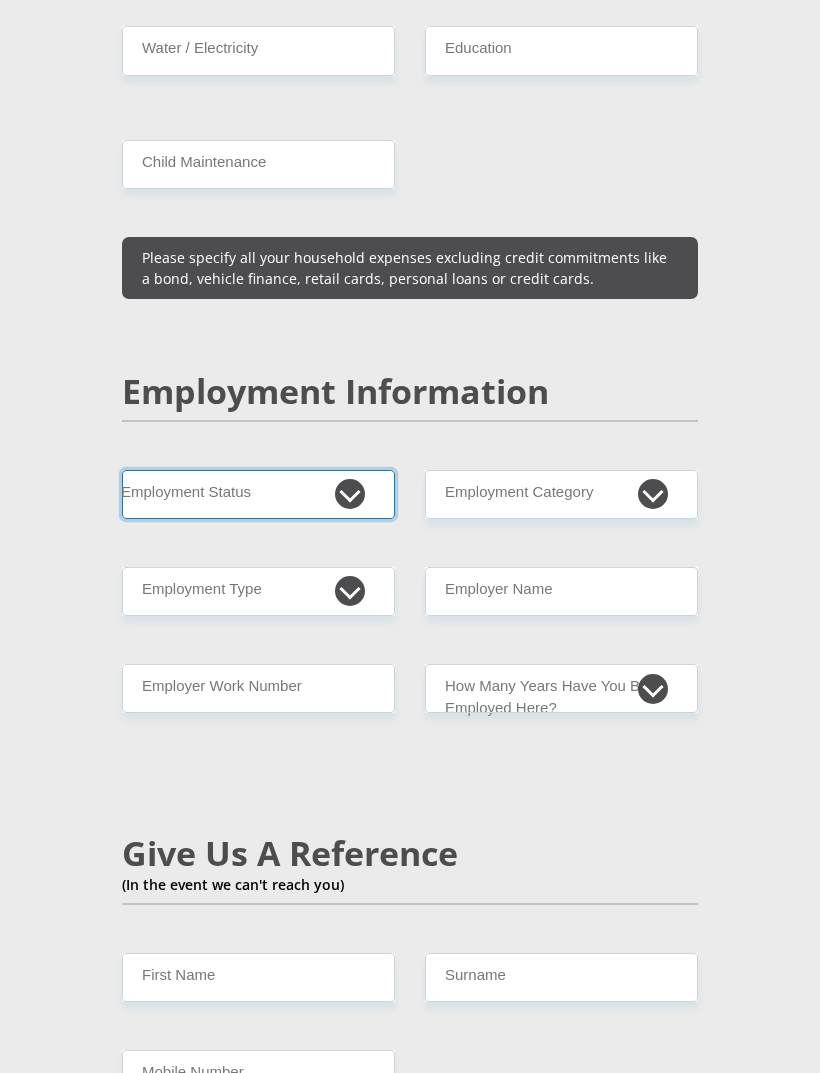 select on "10" 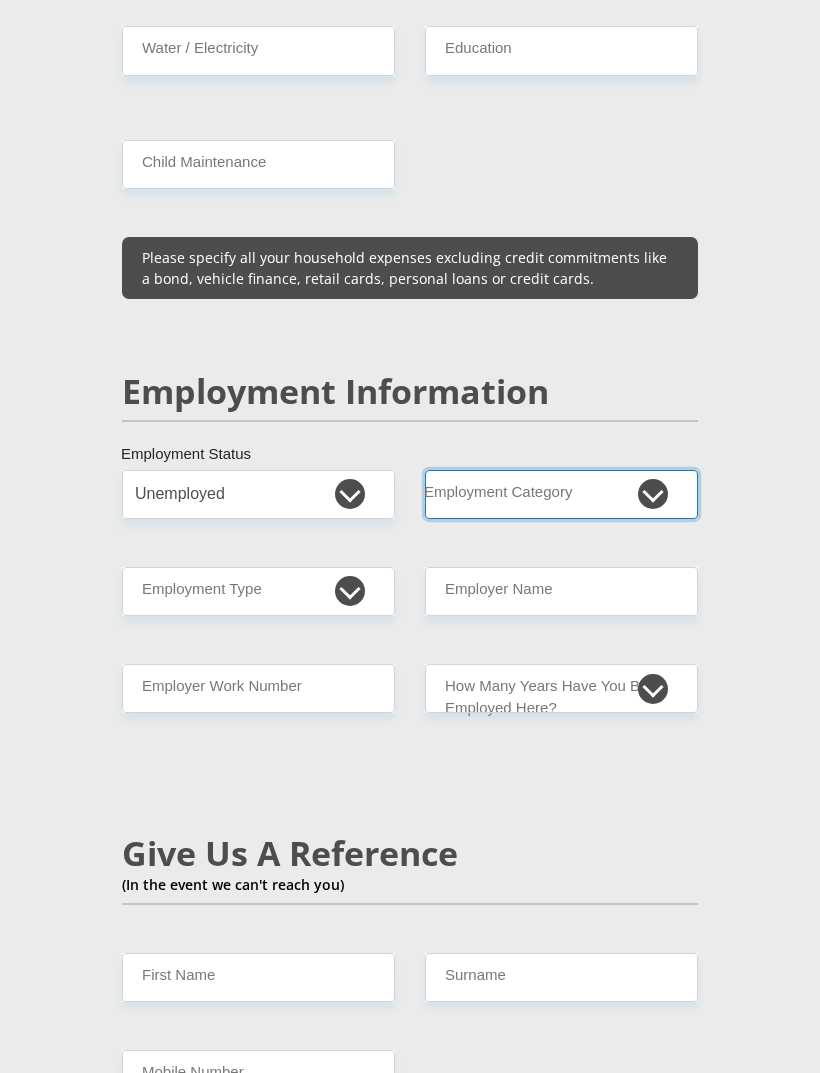 click on "AGRICULTURE
ALCOHOL & TOBACCO
CONSTRUCTION MATERIALS
METALLURGY
EQUIPMENT FOR RENEWABLE ENERGY
SPECIALIZED CONTRACTORS
CAR
GAMING (INCL. INTERNET
OTHER WHOLESALE
UNLICENSED PHARMACEUTICALS
CURRENCY EXCHANGE HOUSES
OTHER FINANCIAL INSTITUTIONS & INSURANCE
REAL ESTATE AGENTS
OIL & GAS
OTHER MATERIALS (E.G. IRON ORE)
PRECIOUS STONES & PRECIOUS METALS
POLITICAL ORGANIZATIONS
RELIGIOUS ORGANIZATIONS(NOT SECTS)
ACTI. HAVING BUSINESS DEAL WITH PUBLIC ADMINISTRATION
LAUNDROMATS" at bounding box center [561, 494] 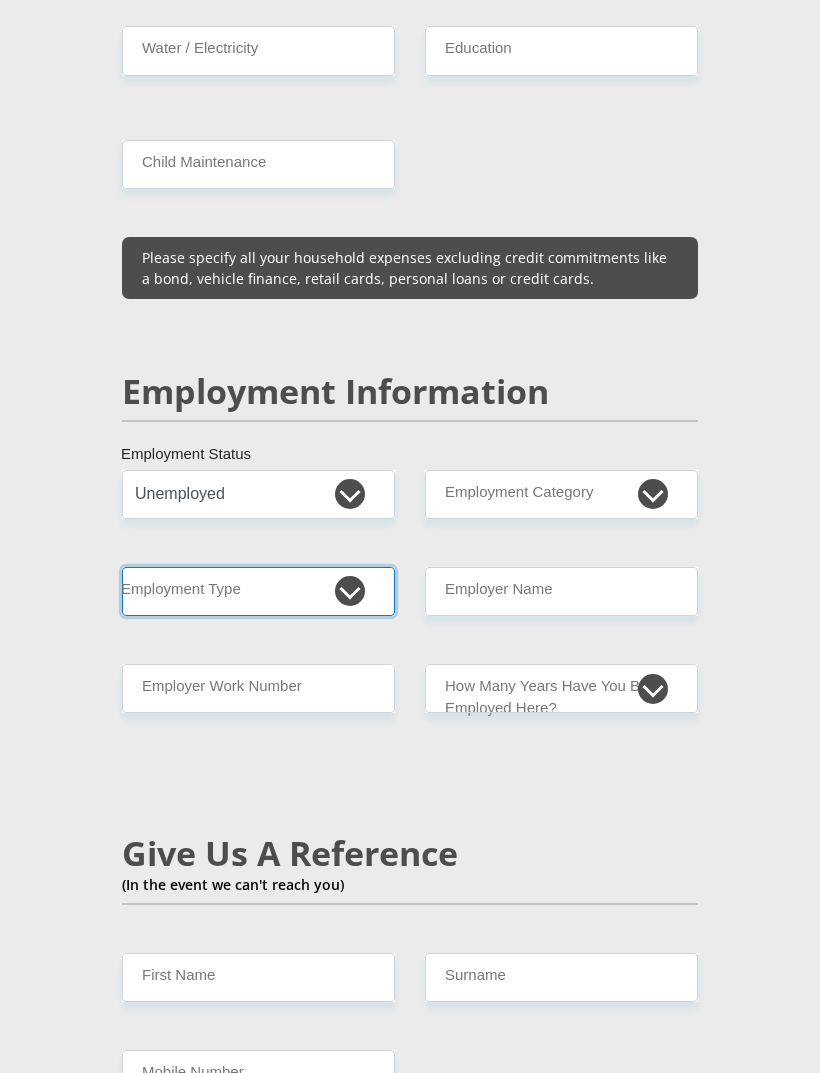 click on "College/Lecturer
Craft Seller
Creative
Driver
Executive
Farmer
Forces - Non Commissioned
Forces - Officer
Hawker
Housewife
Labourer
Licenced Professional
Manager
Miner
Non Licenced Professional
Office Staff/Clerk
Outside Worker
Pensioner
Permanent Teacher
Production/Manufacturing
Sales
Self-Employed
Semi-Professional Worker
Service Industry  Social Worker  Student" at bounding box center (258, 591) 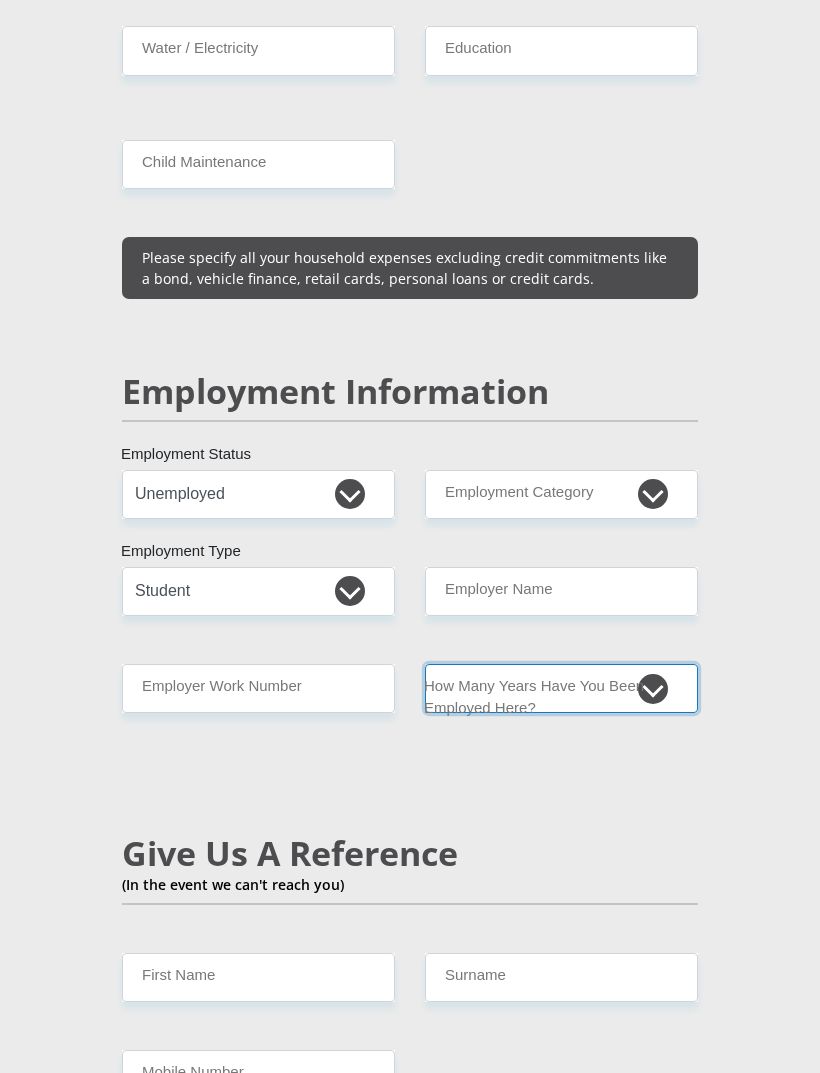 click on "less than 1 year
1-3 years
3-5 years
5+ years" at bounding box center (561, 688) 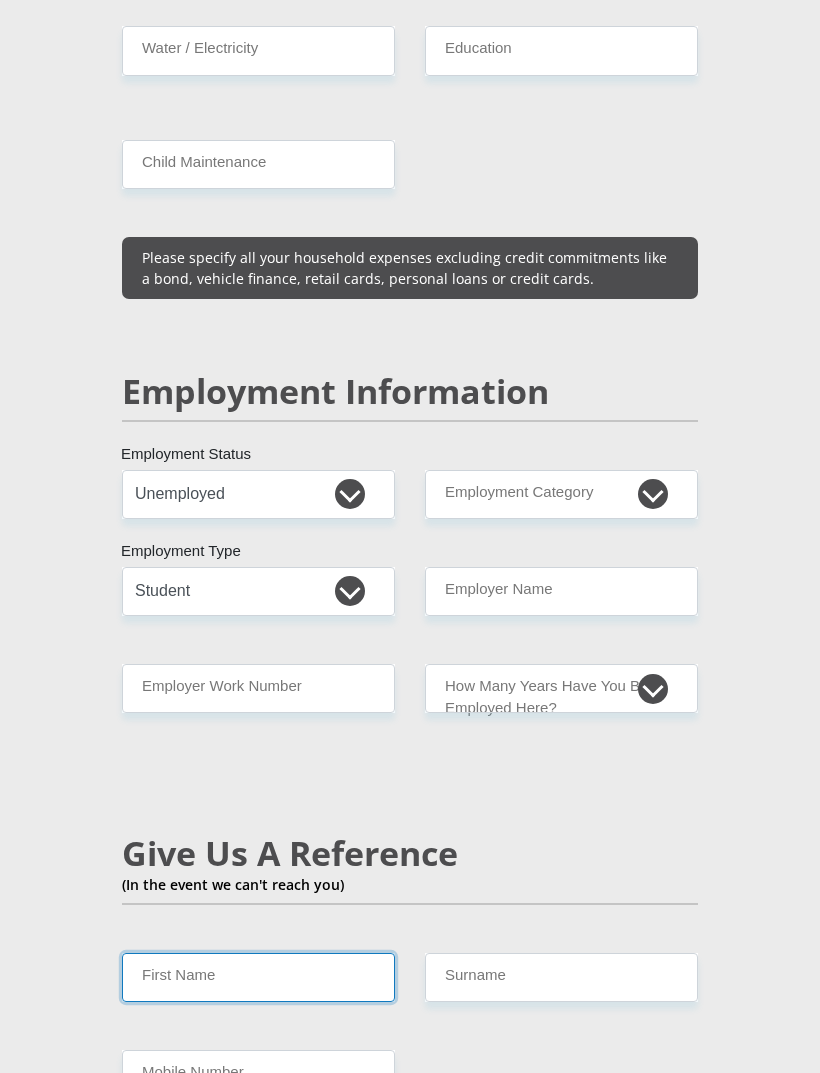 click on "First Name" at bounding box center [258, 977] 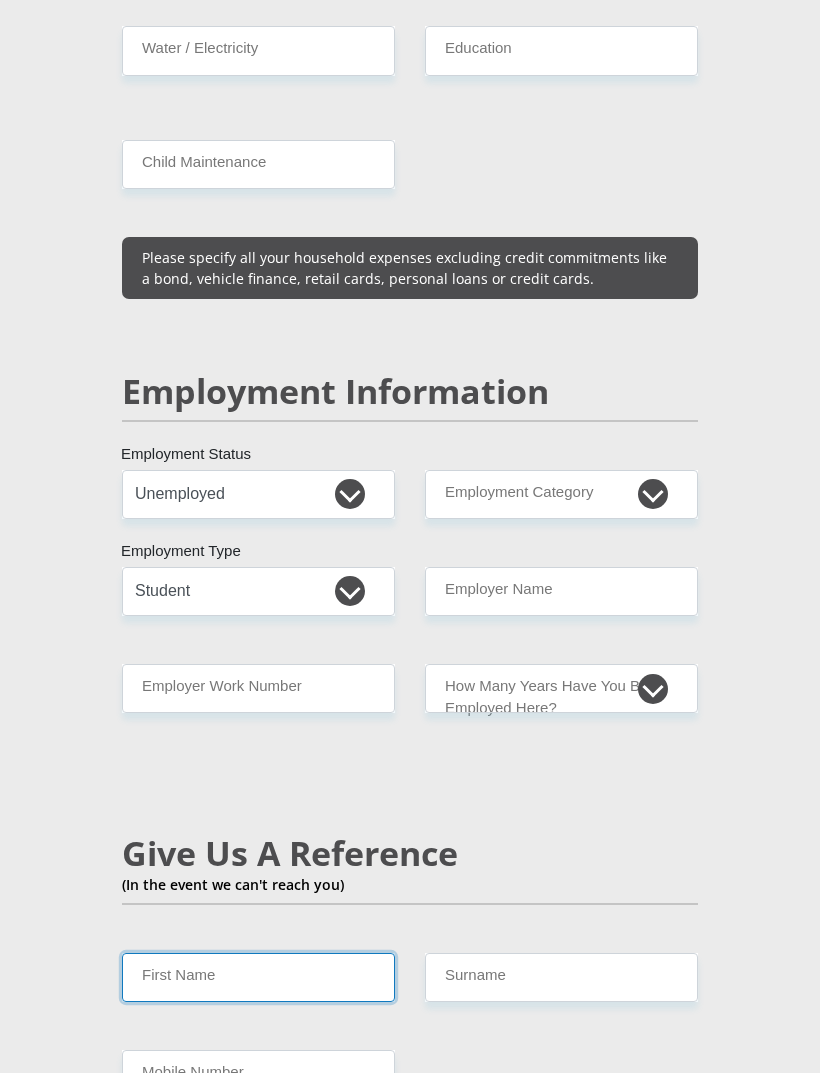 scroll, scrollTop: 3204, scrollLeft: 0, axis: vertical 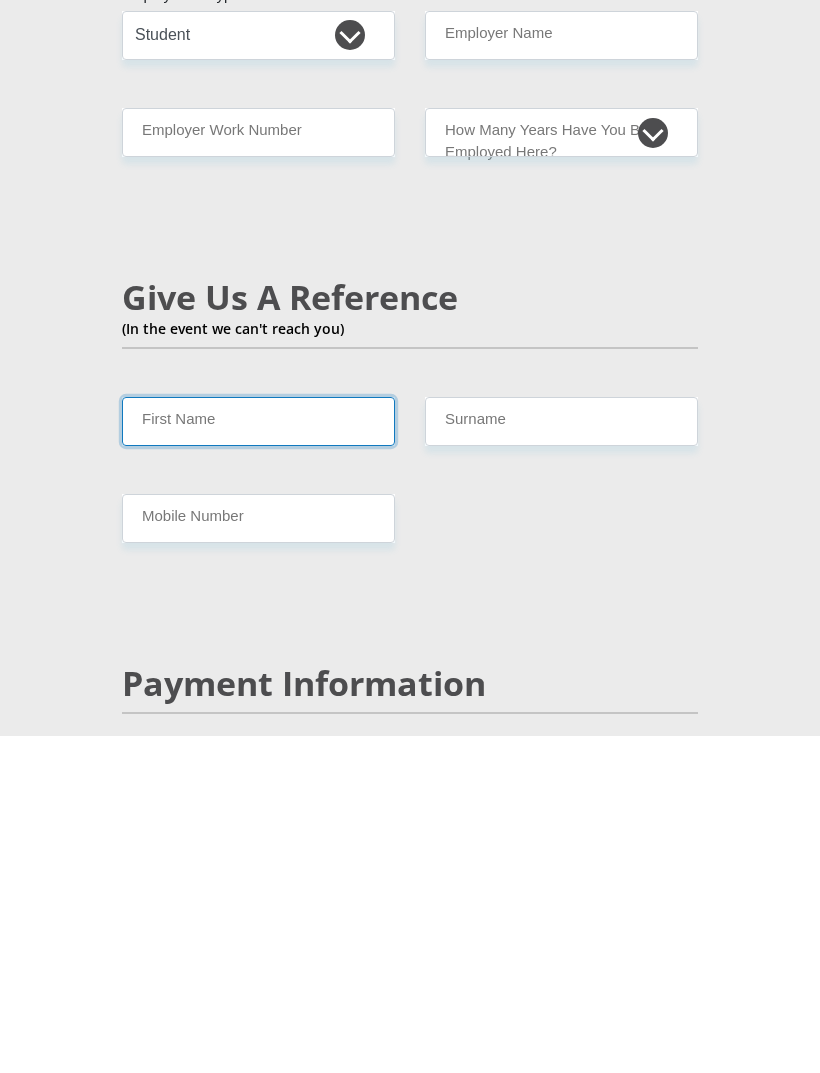 type on "H" 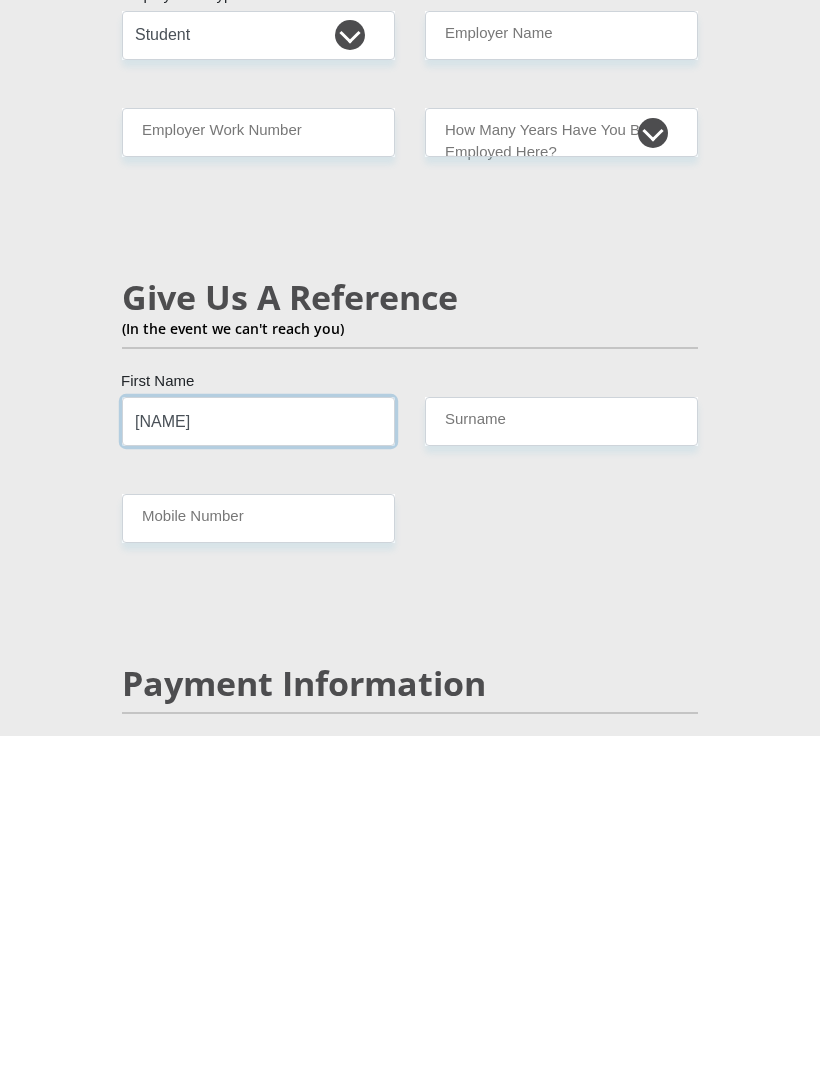 type on "[NAME]" 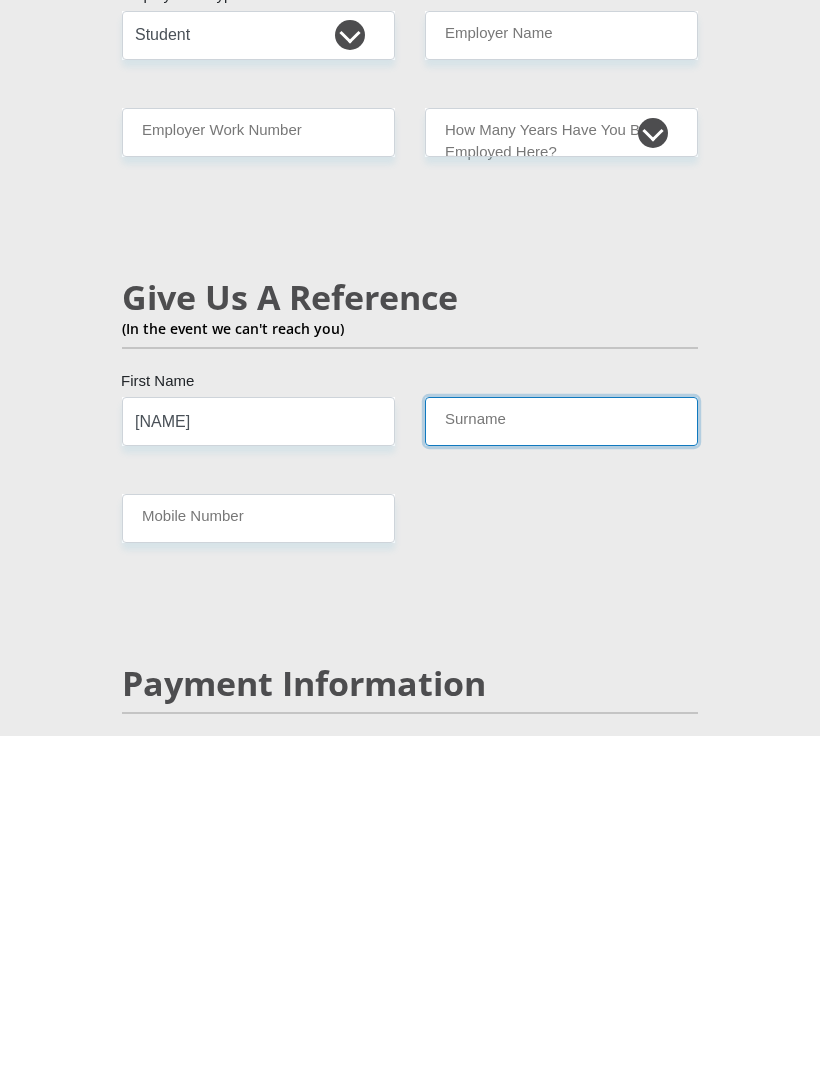 click on "Surname" at bounding box center [561, 758] 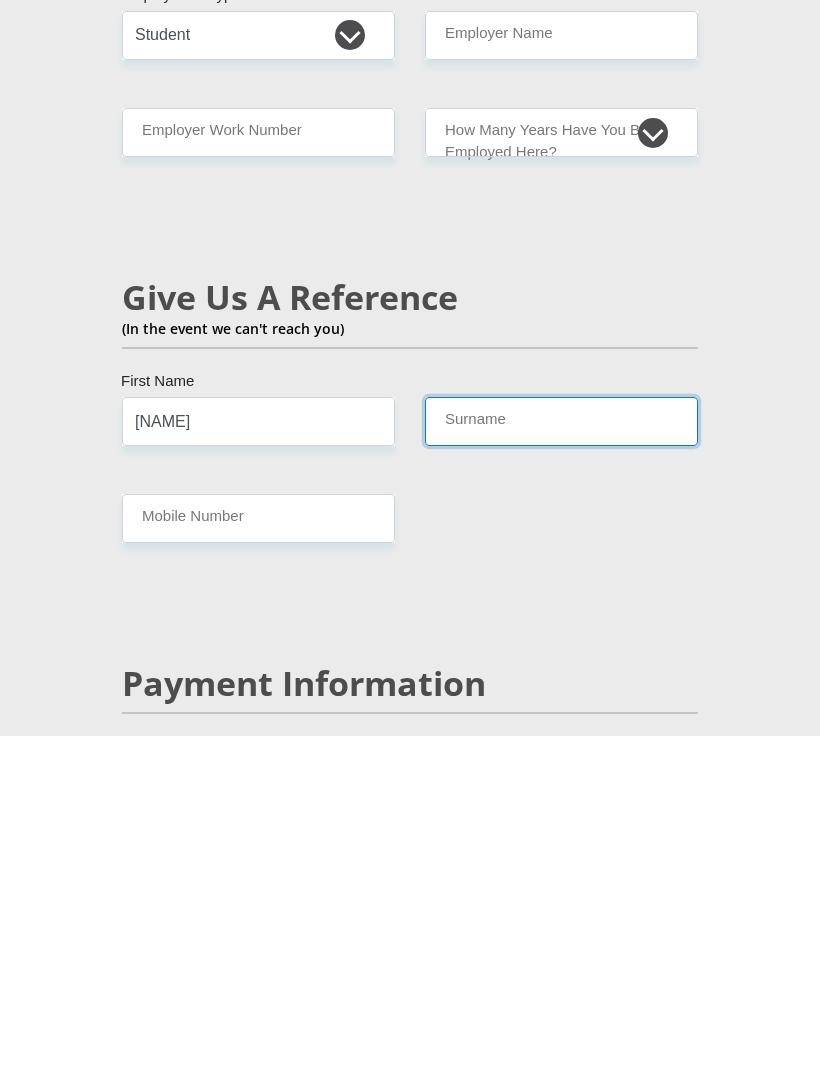 type on "M" 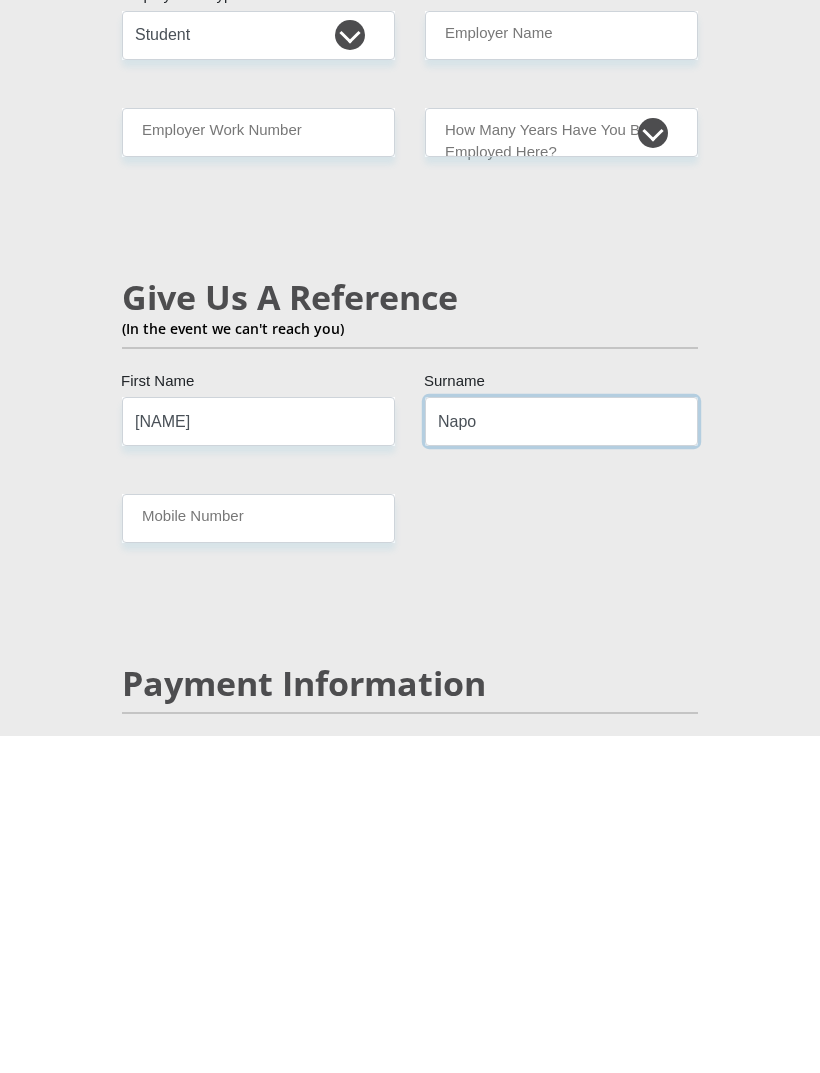 type on "Napo" 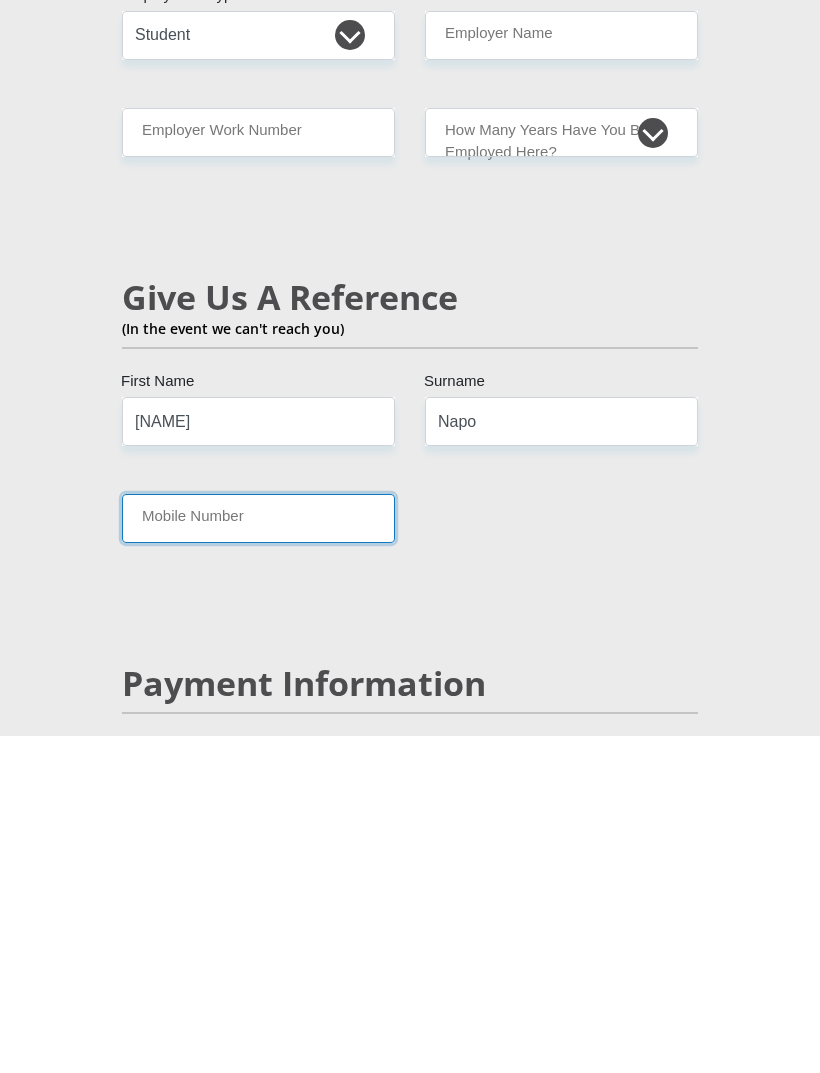 click on "Mobile Number" at bounding box center (258, 855) 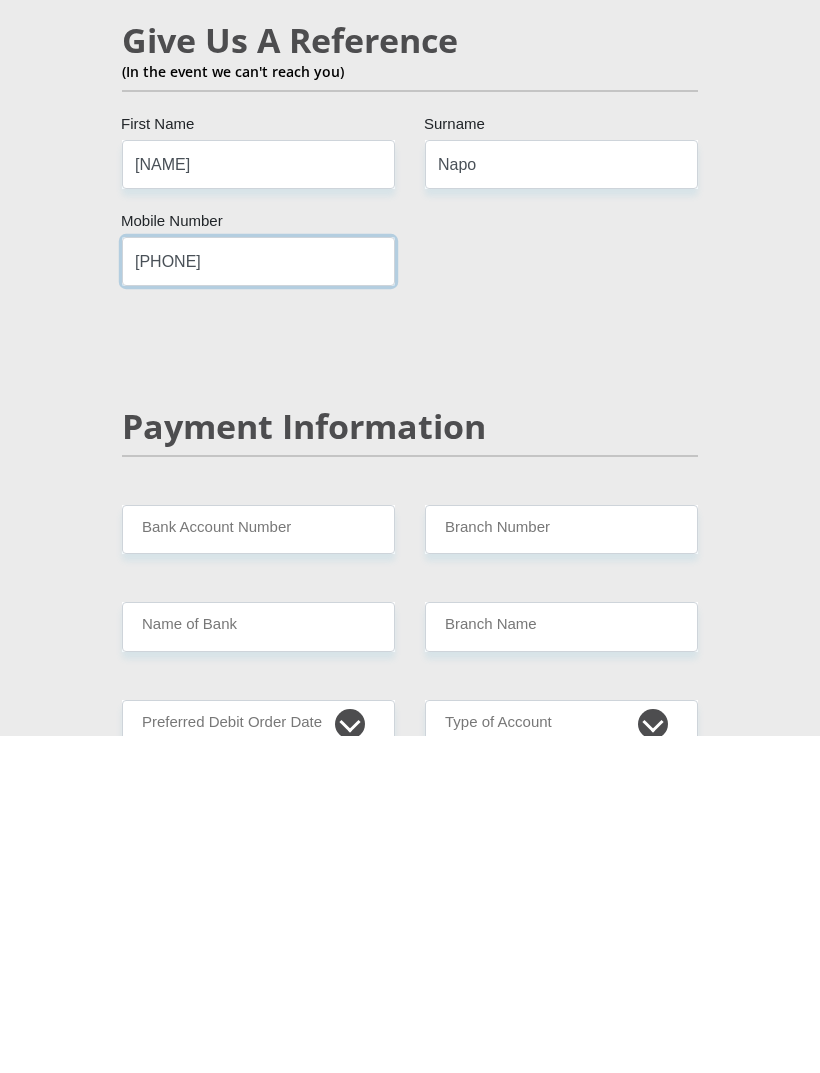 scroll, scrollTop: 3462, scrollLeft: 0, axis: vertical 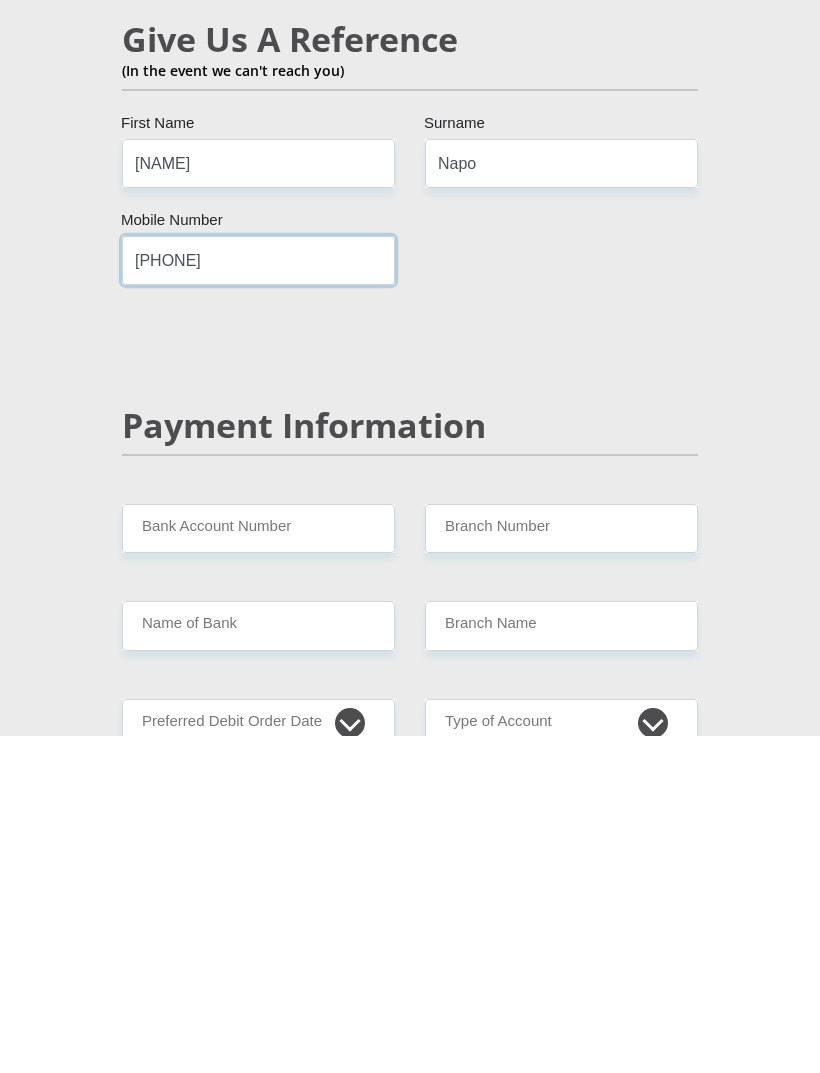 type on "[PHONE]" 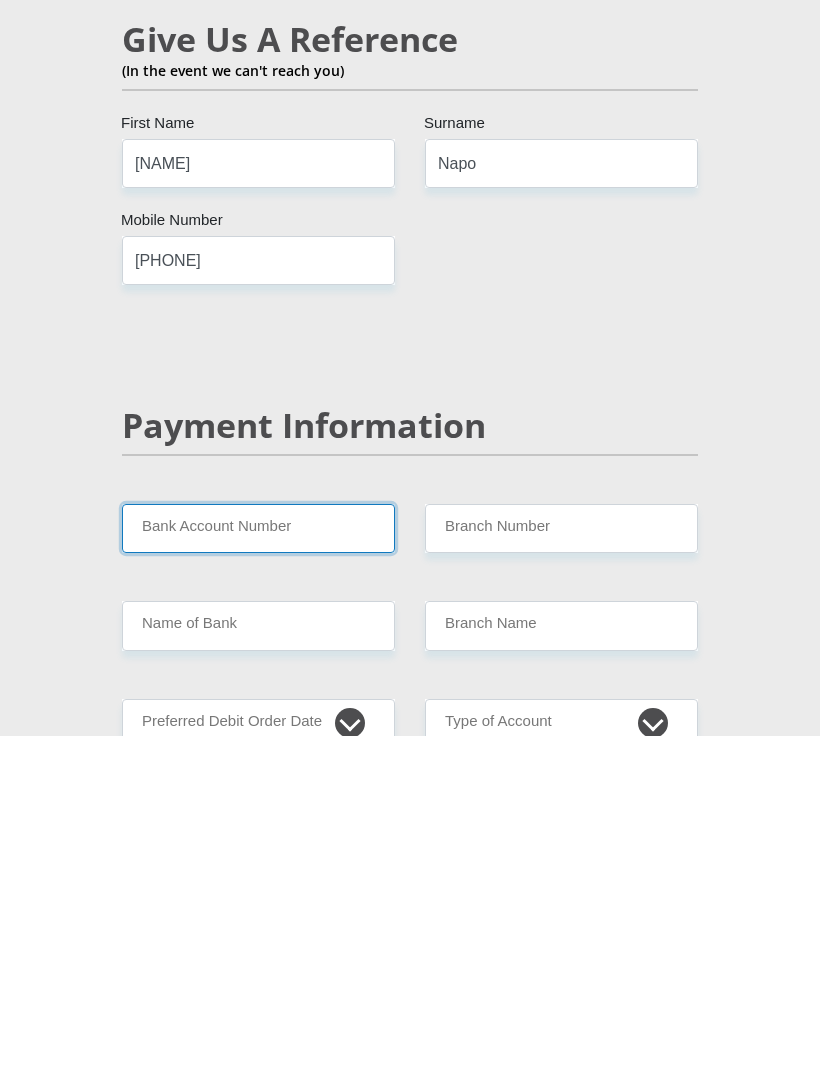 click on "Bank Account Number" at bounding box center (258, 865) 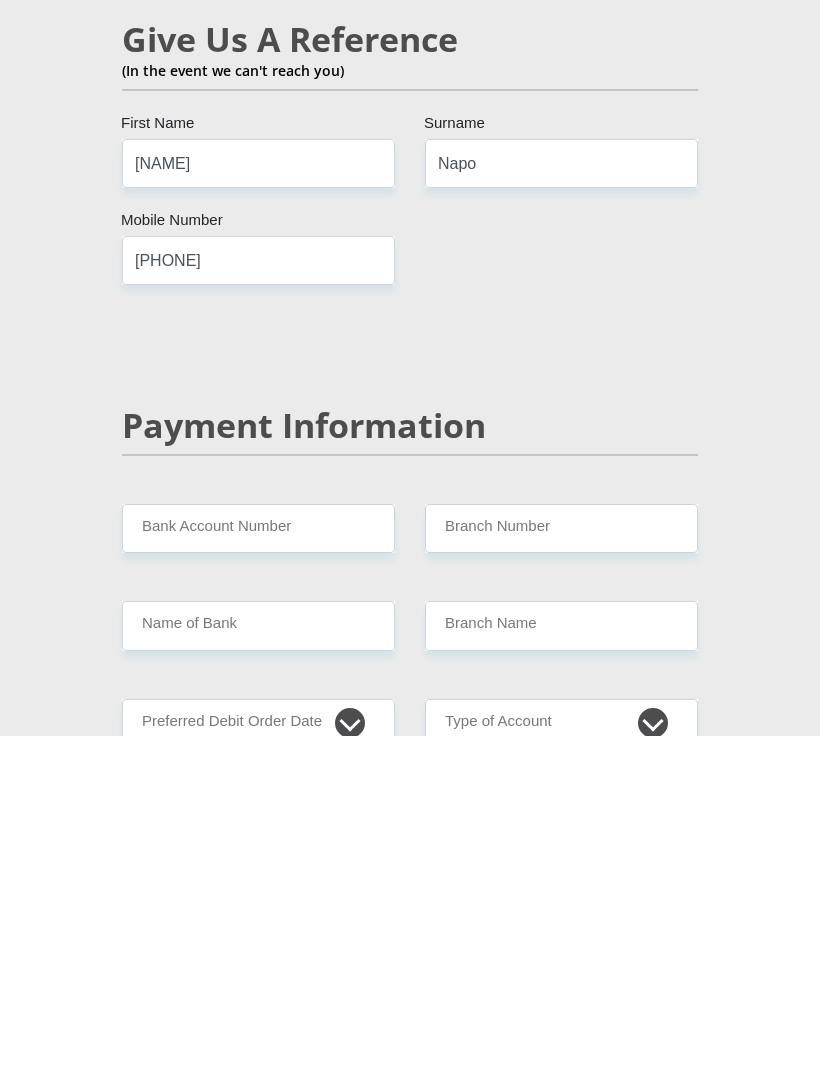 scroll, scrollTop: 3799, scrollLeft: 0, axis: vertical 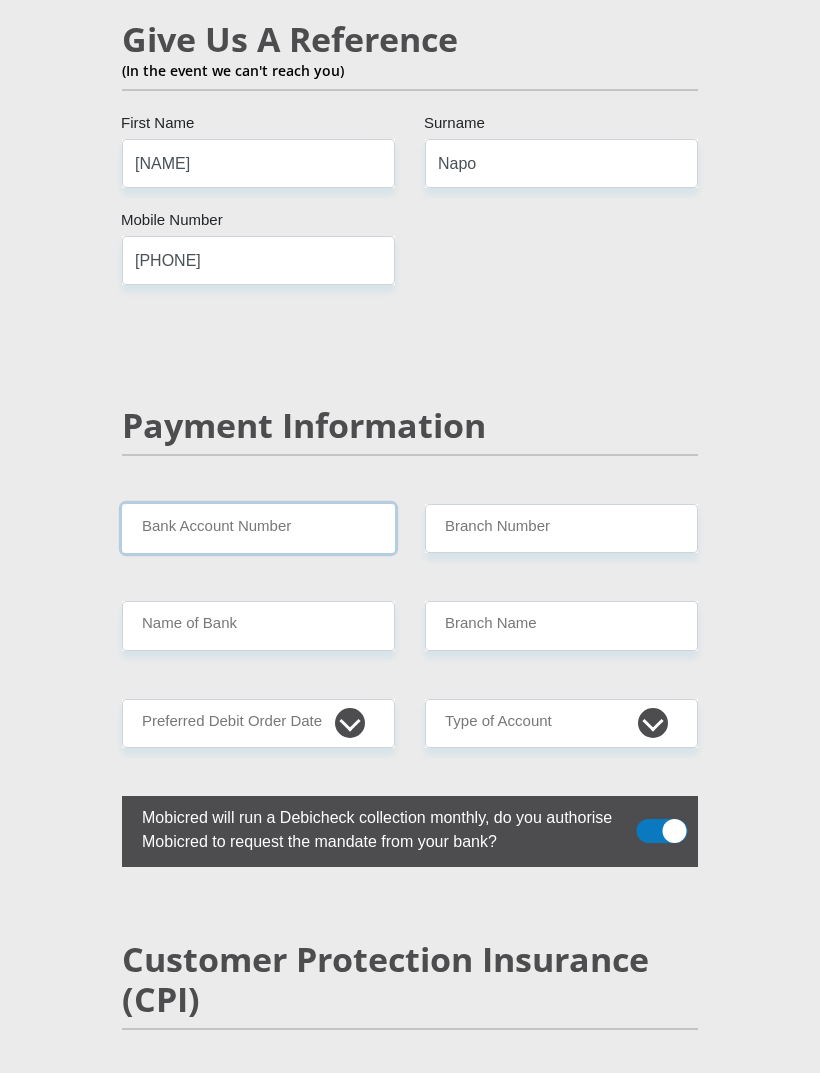 click on "Bank Account Number" at bounding box center (258, 528) 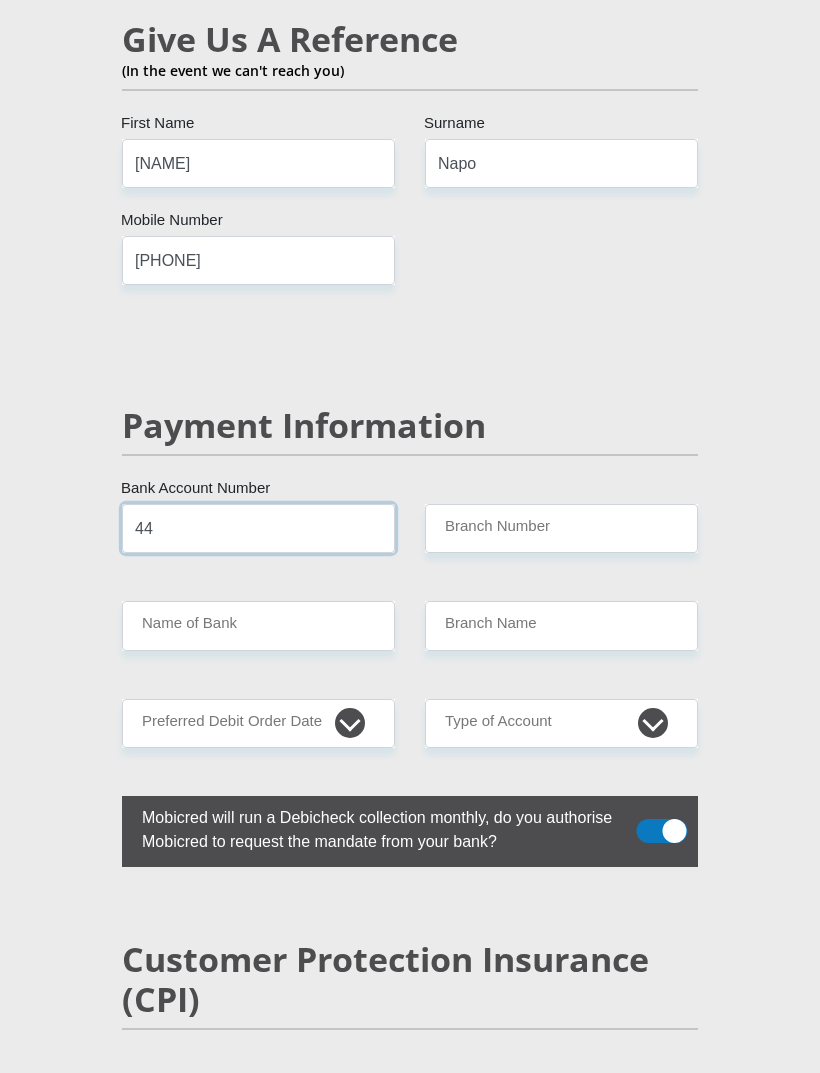 type on "4" 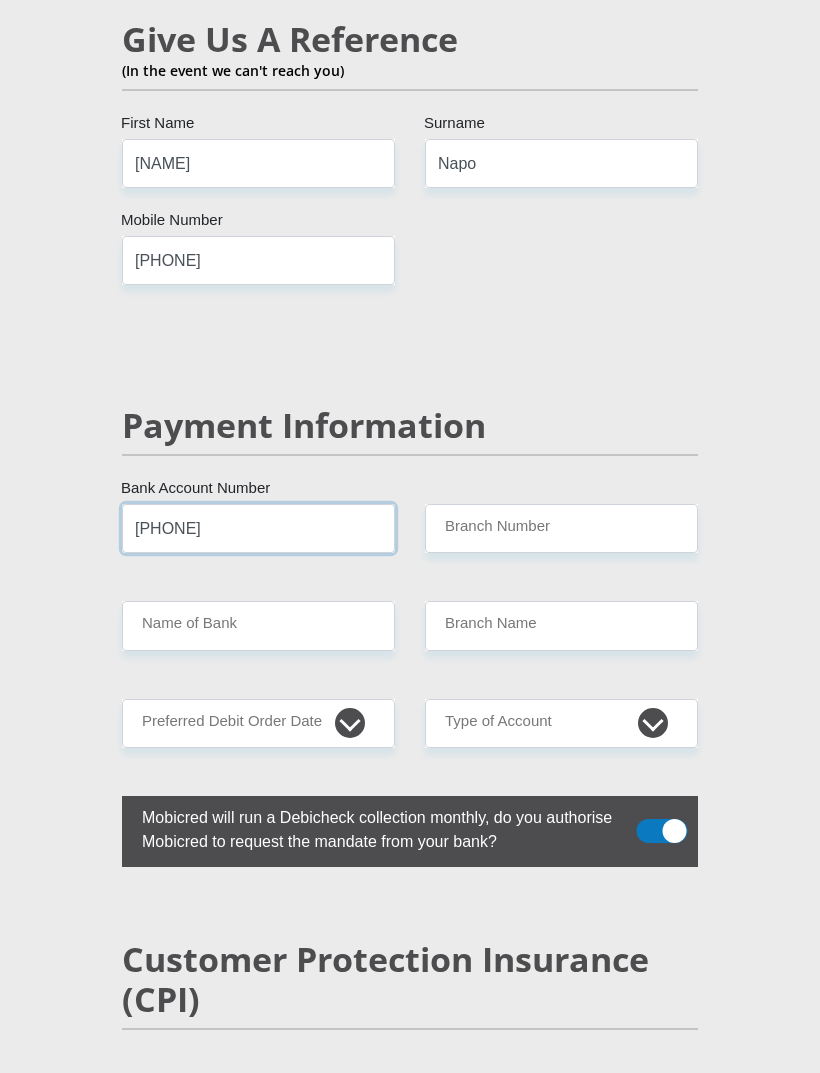 type on "[PHONE]" 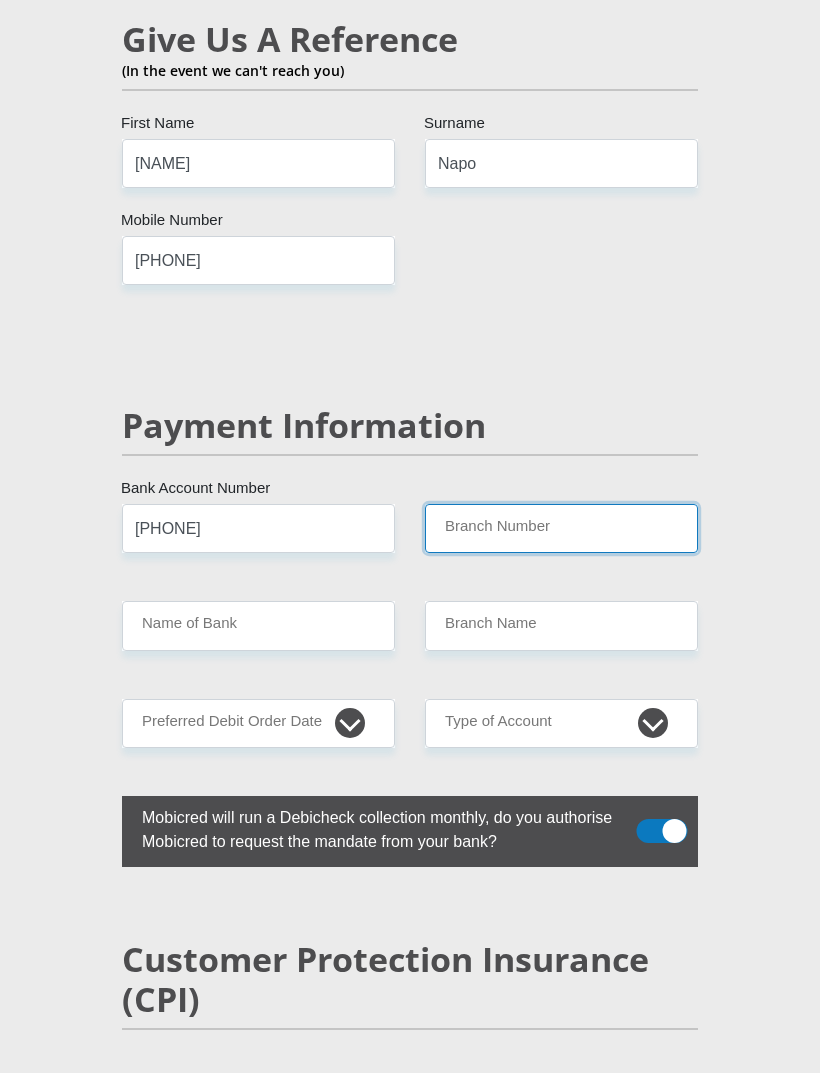 click on "Branch Number" at bounding box center (561, 528) 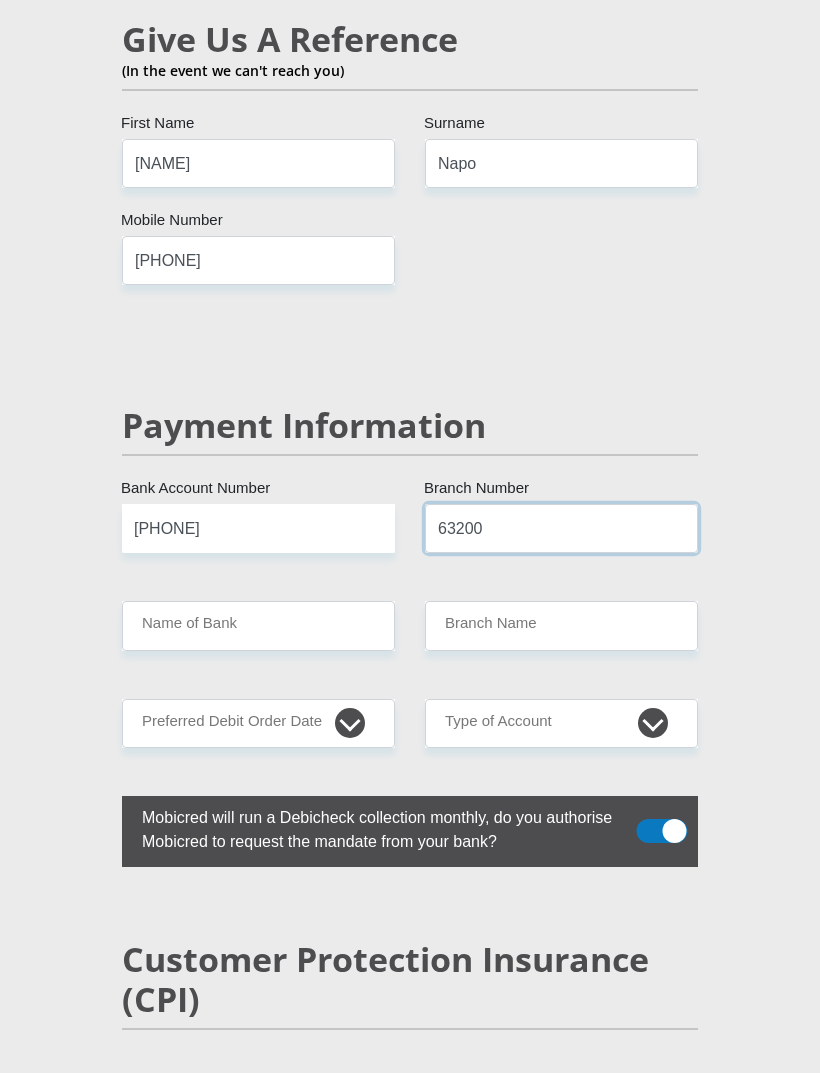 type on "632005" 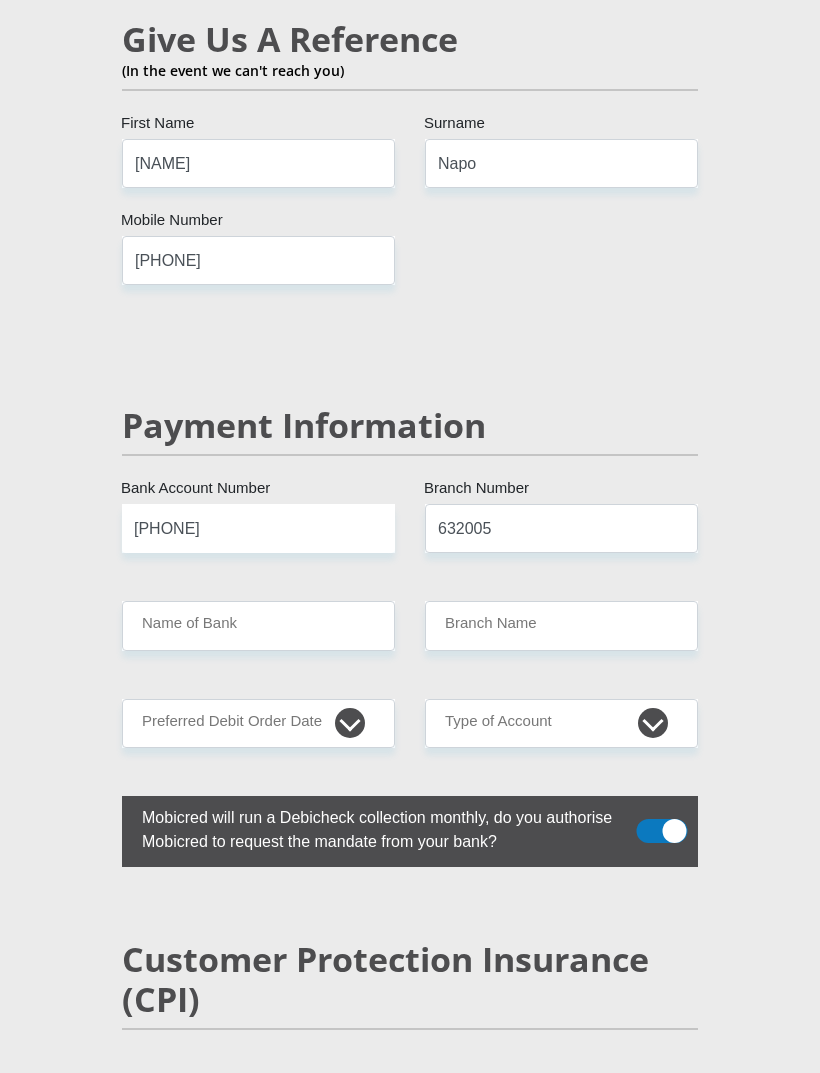 type on "ABSA BANK" 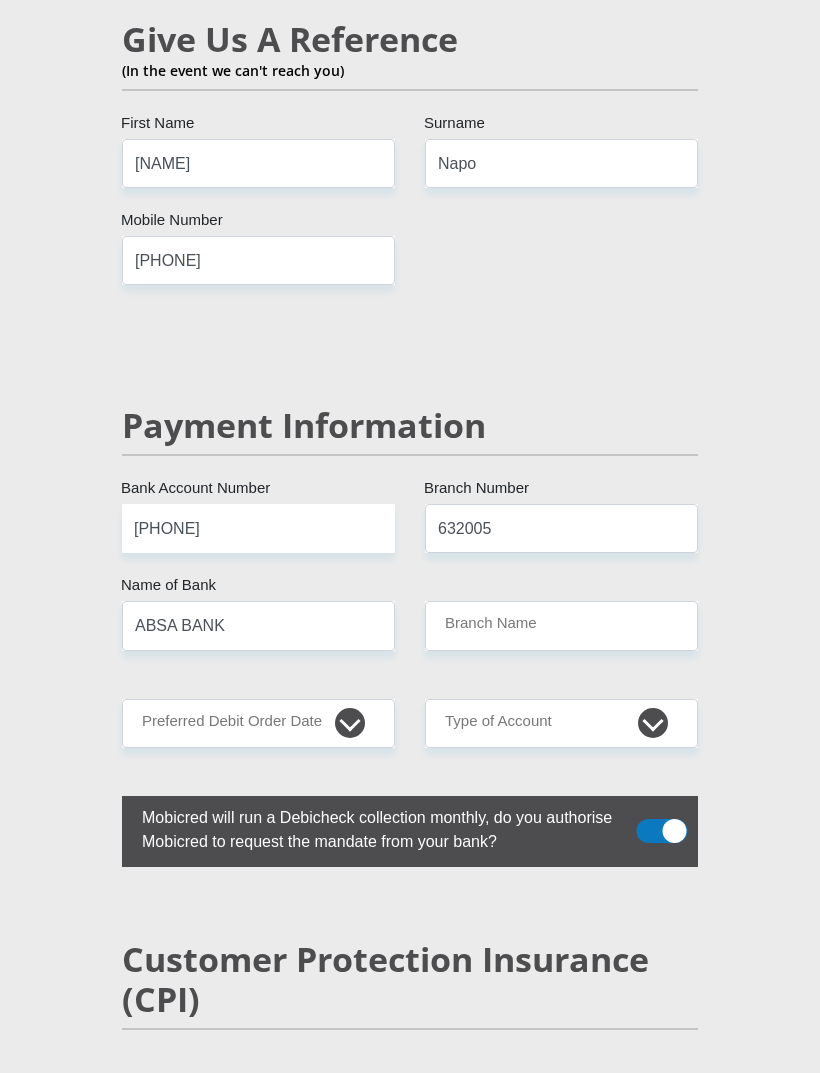 type on "ABSA ELECTRONIC SETTLEMENT CNT" 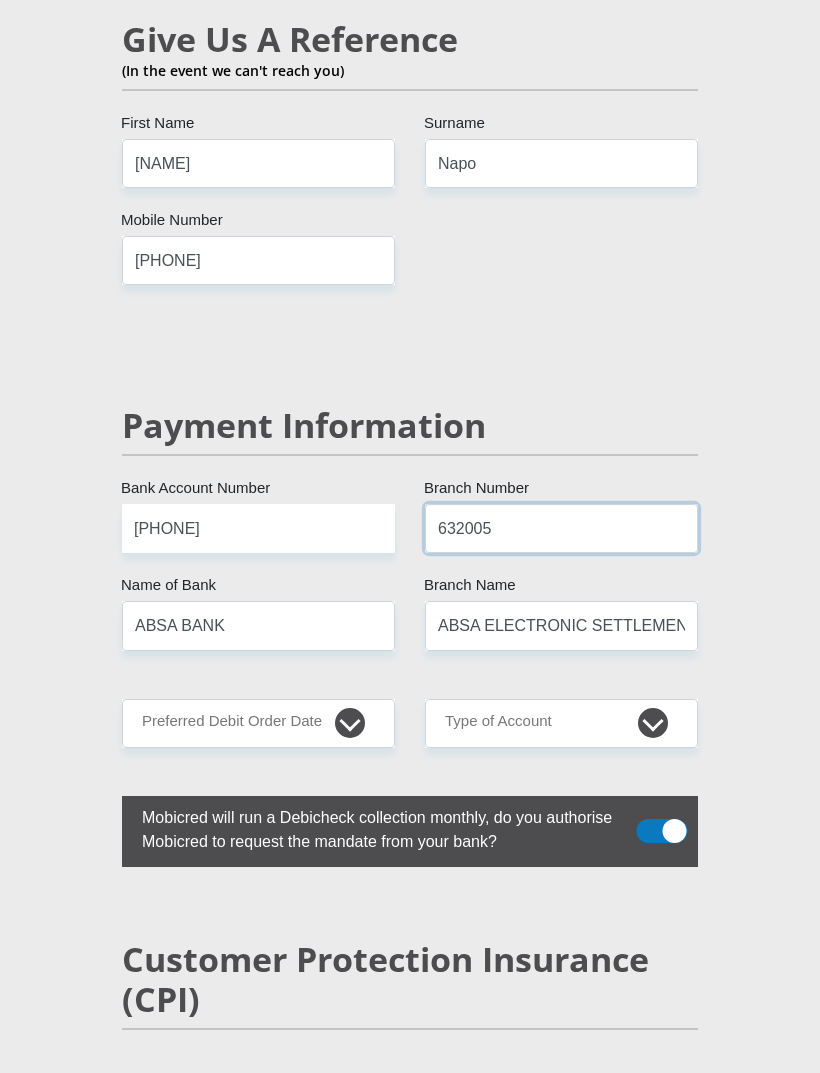 type on "632005" 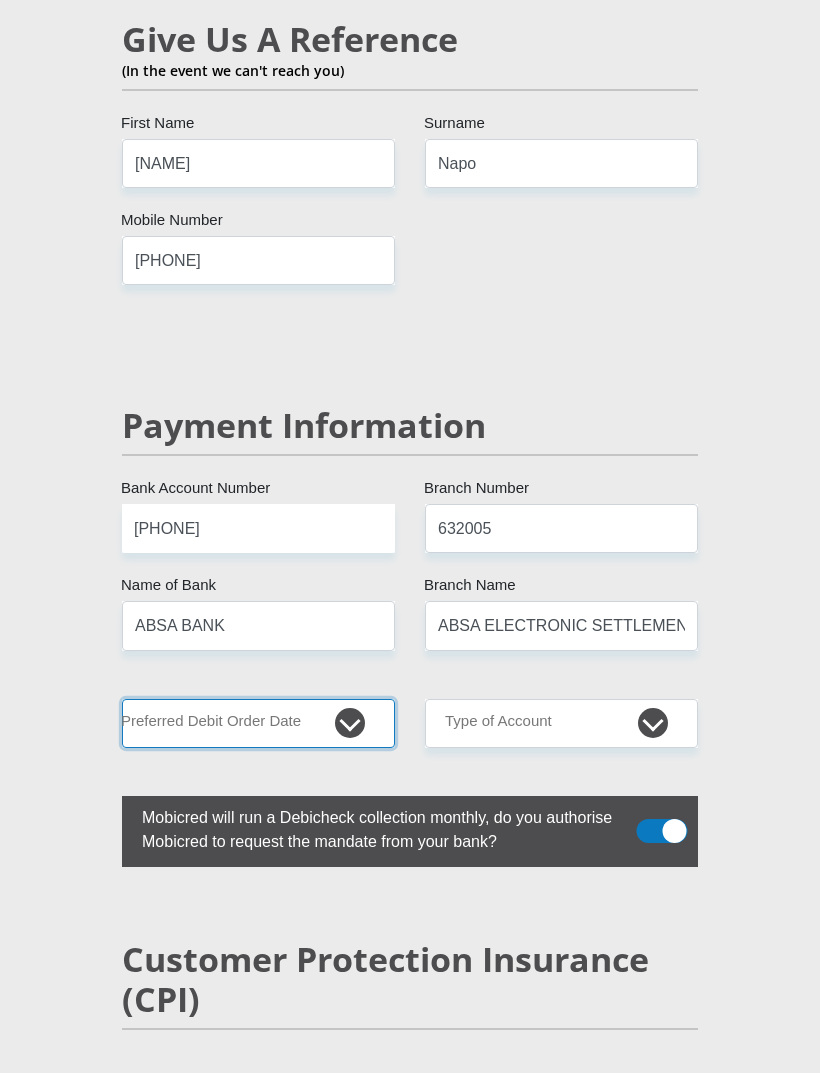 click on "1st
2nd
3rd
4th
5th
7th
18th
19th
20th
21st
22nd
23rd
24th
25th
26th
27th
28th
29th
30th" at bounding box center (258, 723) 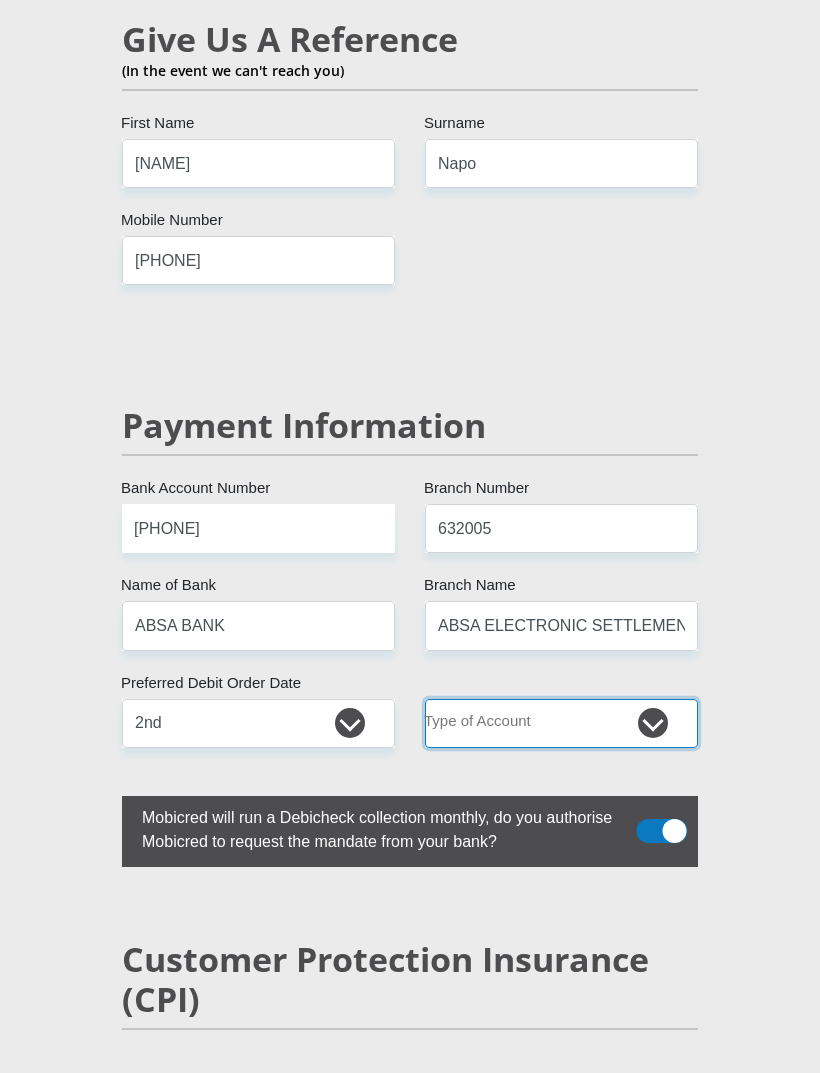 click on "Cheque
Savings" at bounding box center [561, 723] 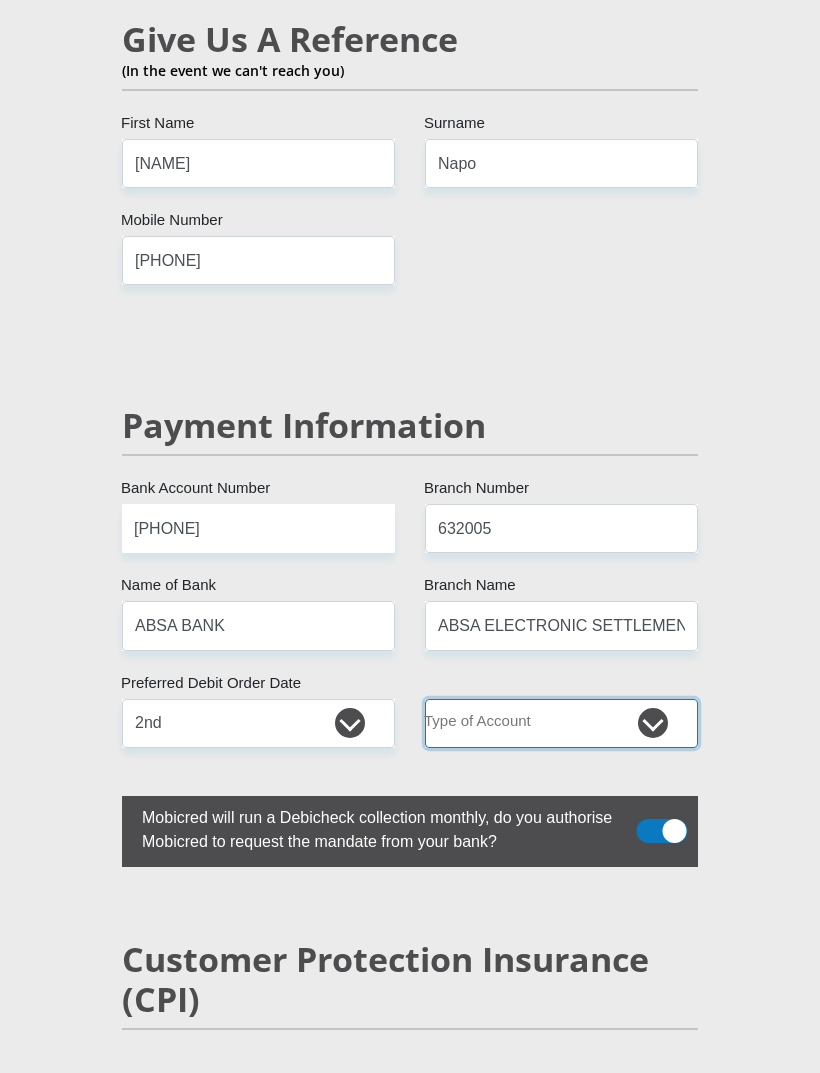 select on "SAV" 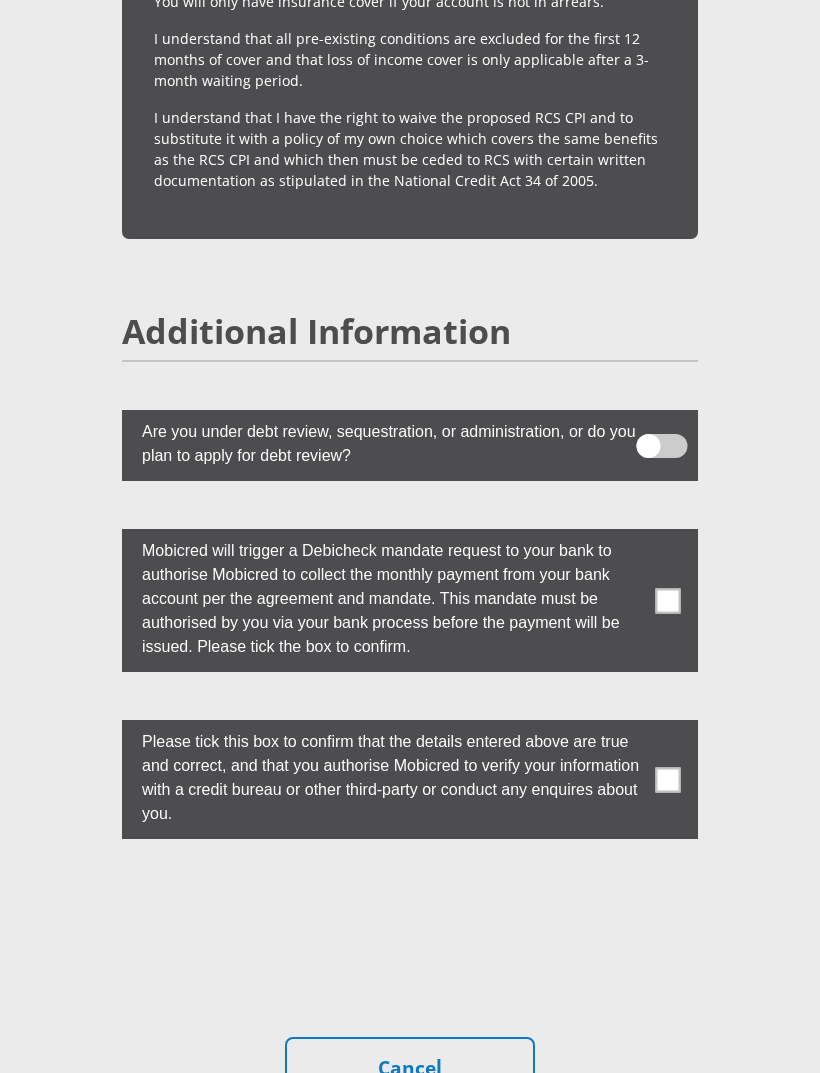 scroll, scrollTop: 5792, scrollLeft: 0, axis: vertical 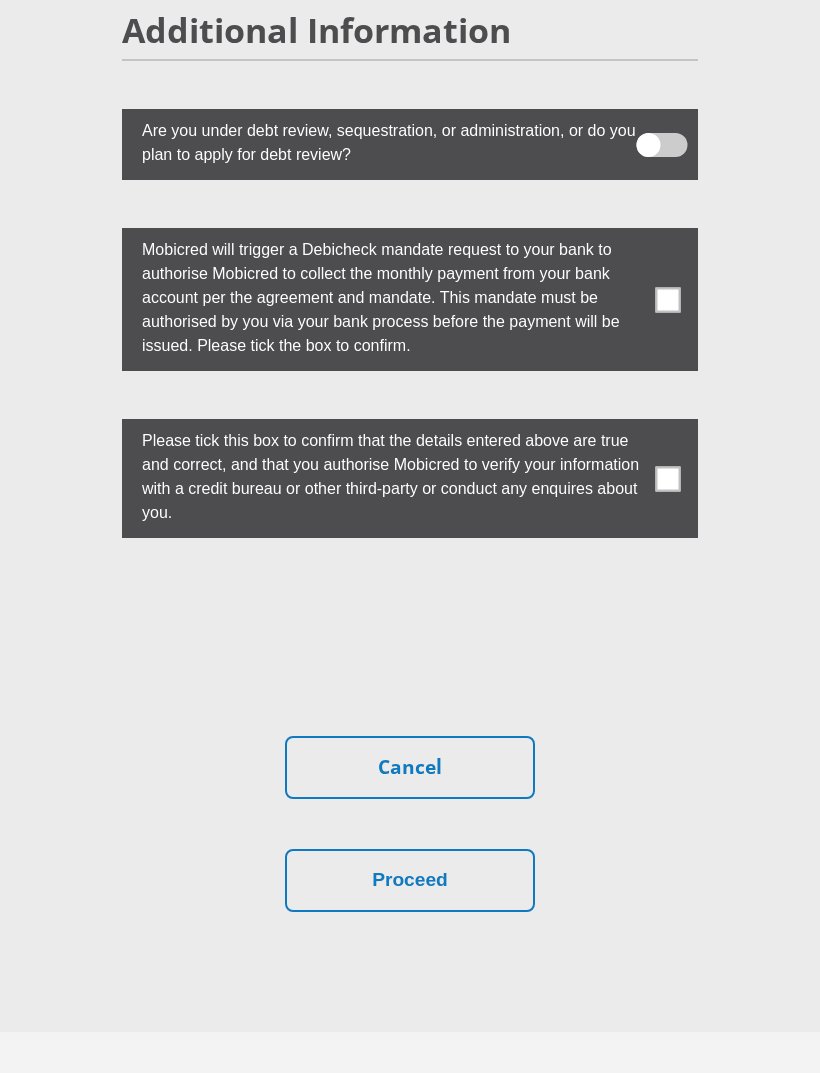 click on "Proceed" at bounding box center (410, 880) 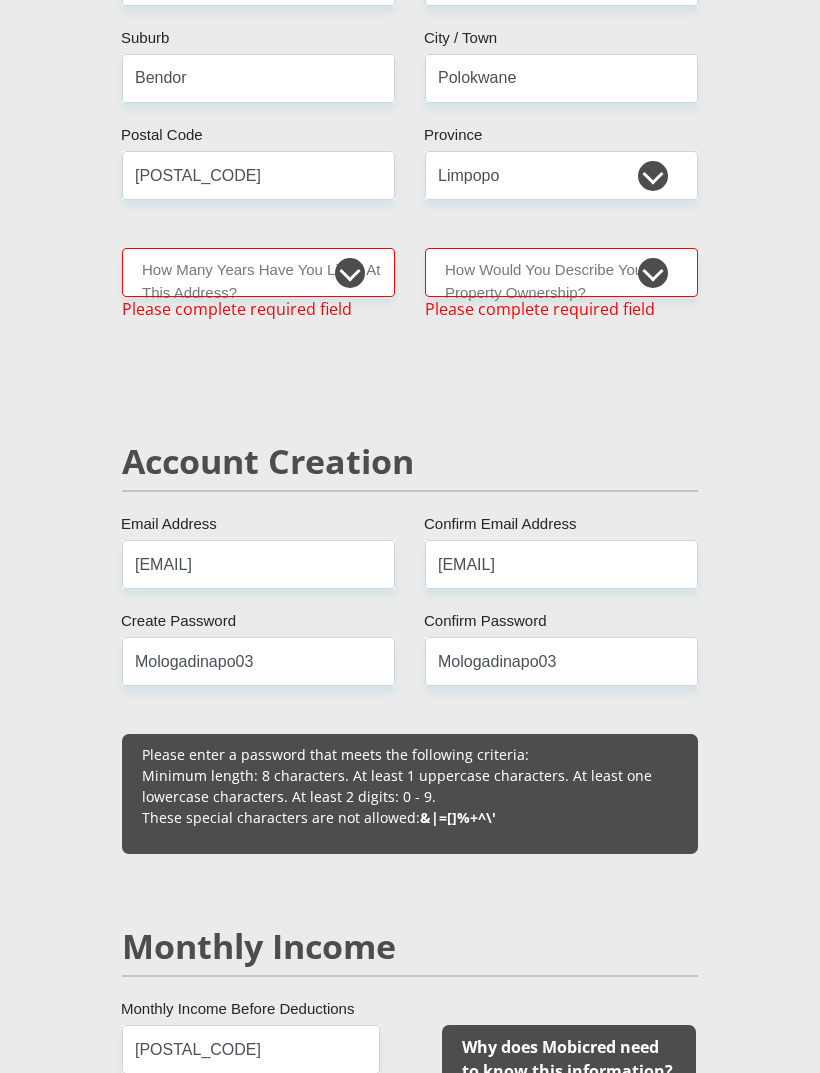 scroll, scrollTop: 1092, scrollLeft: 0, axis: vertical 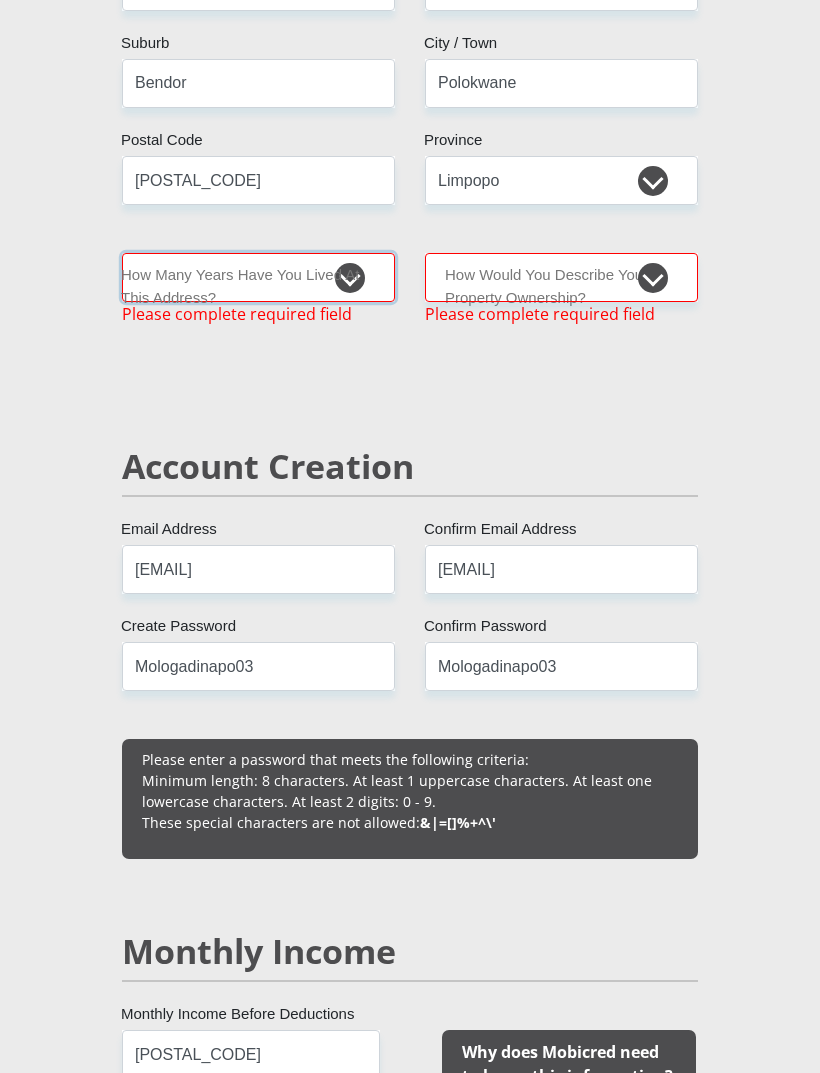 click on "less than 1 year
1-3 years
3-5 years
5+ years" at bounding box center (258, 277) 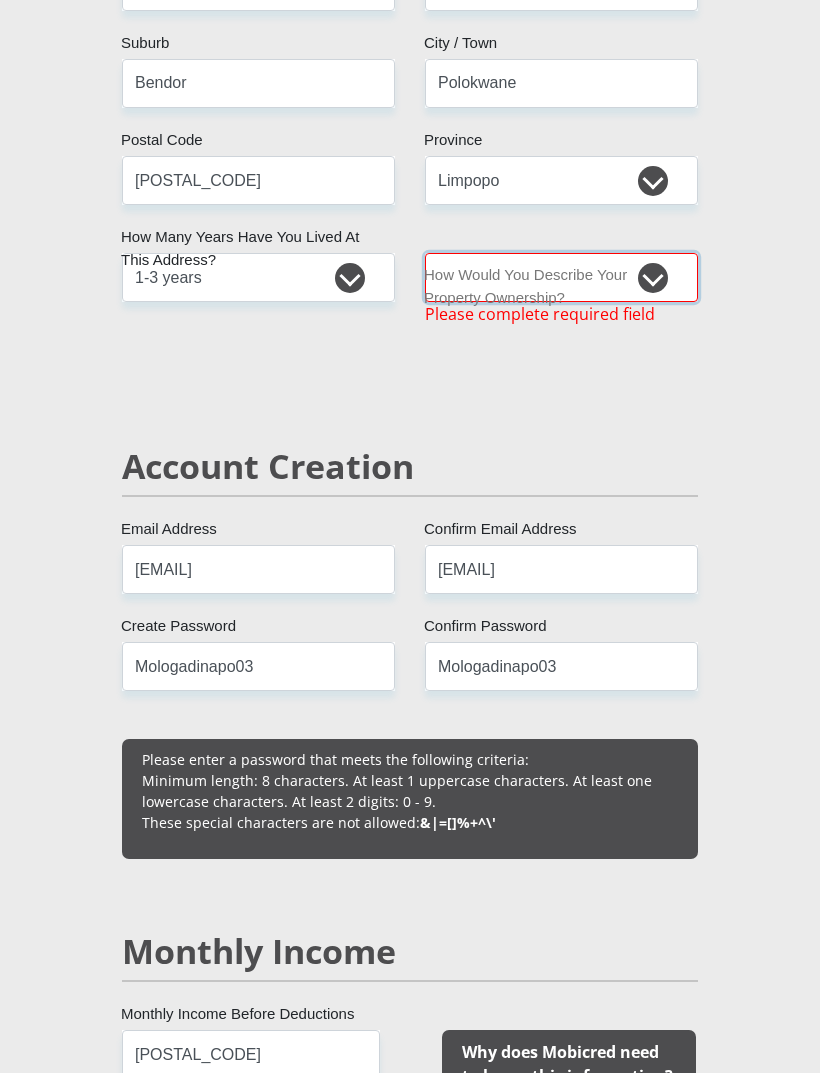 click on "Owned
Rented
Family Owned
Company Dwelling" at bounding box center [561, 277] 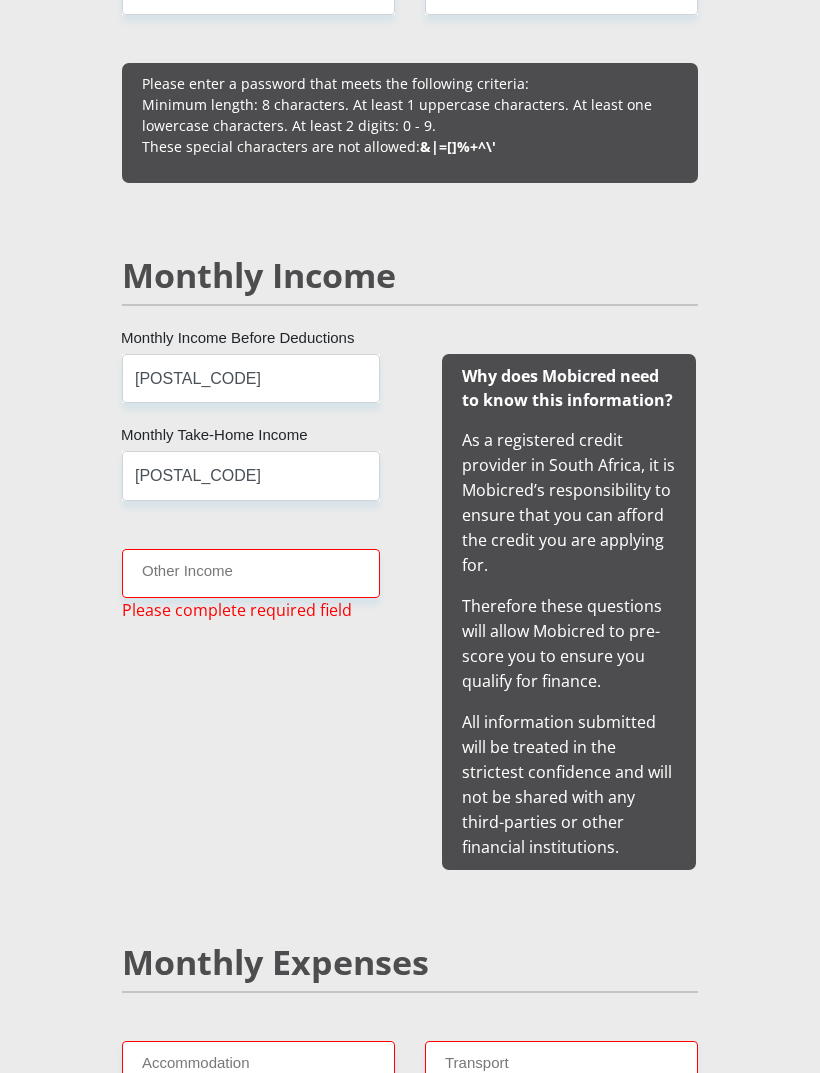 scroll, scrollTop: 1751, scrollLeft: 0, axis: vertical 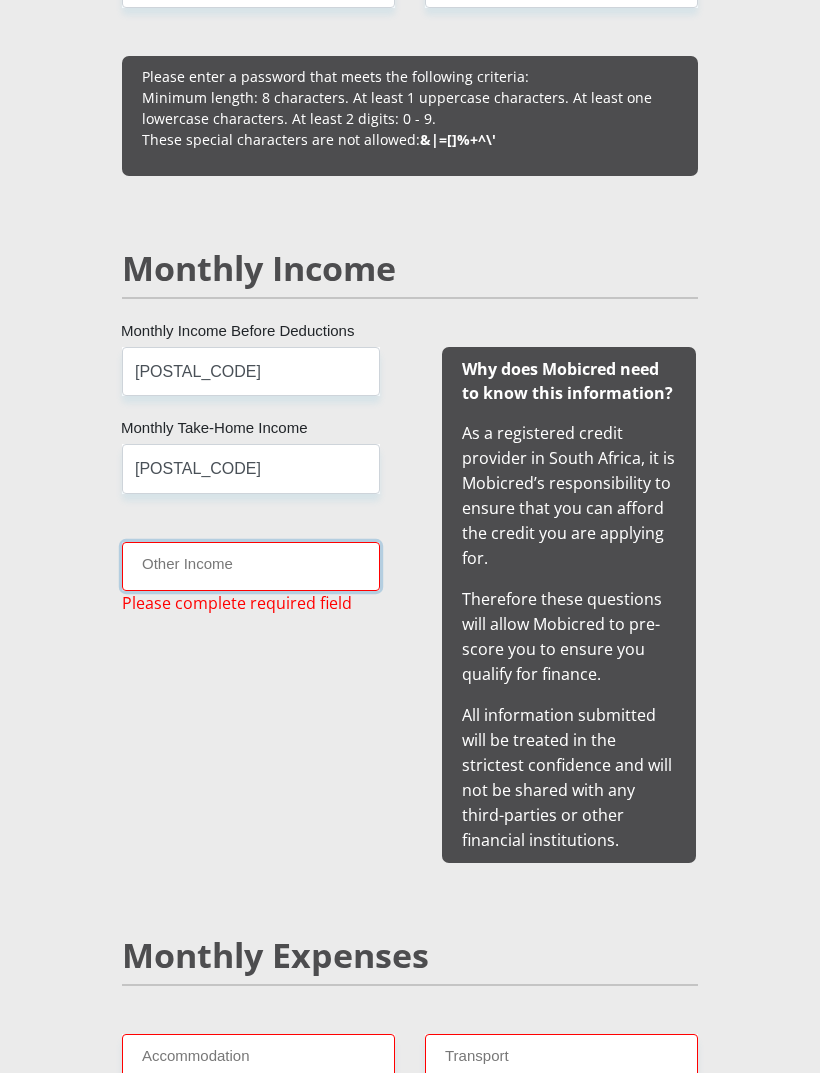 click on "Other Income" at bounding box center (251, 566) 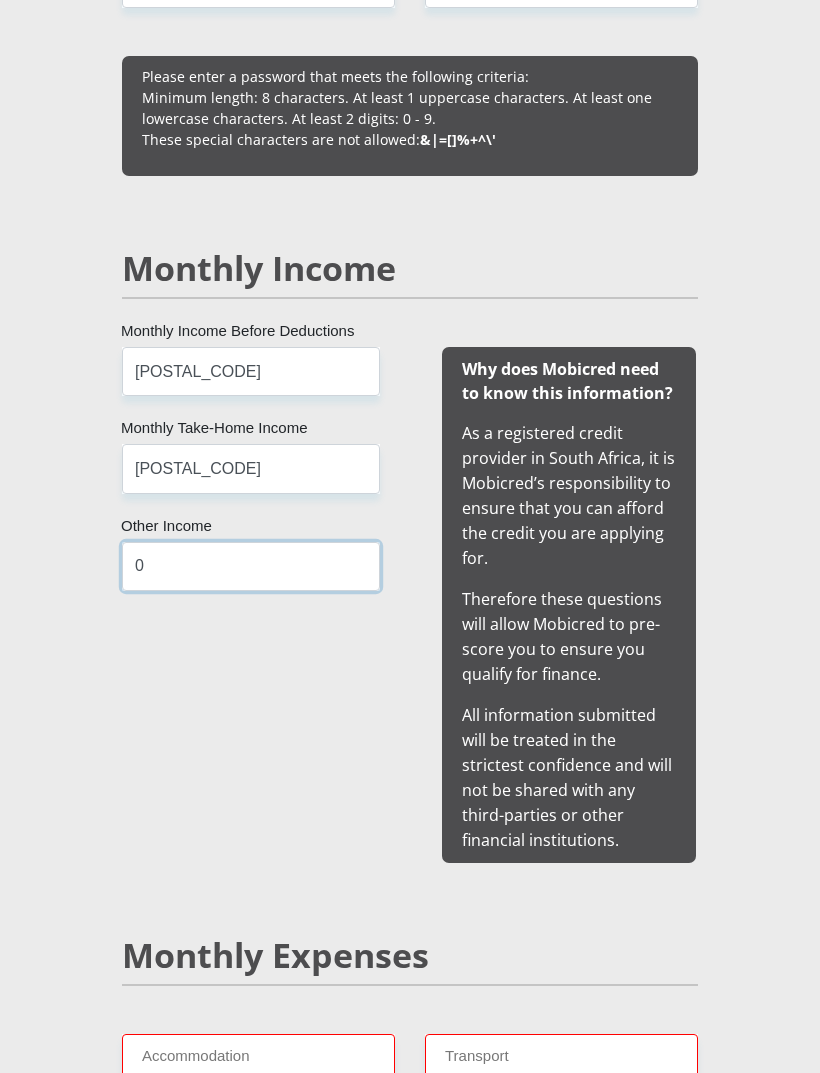 type on "0" 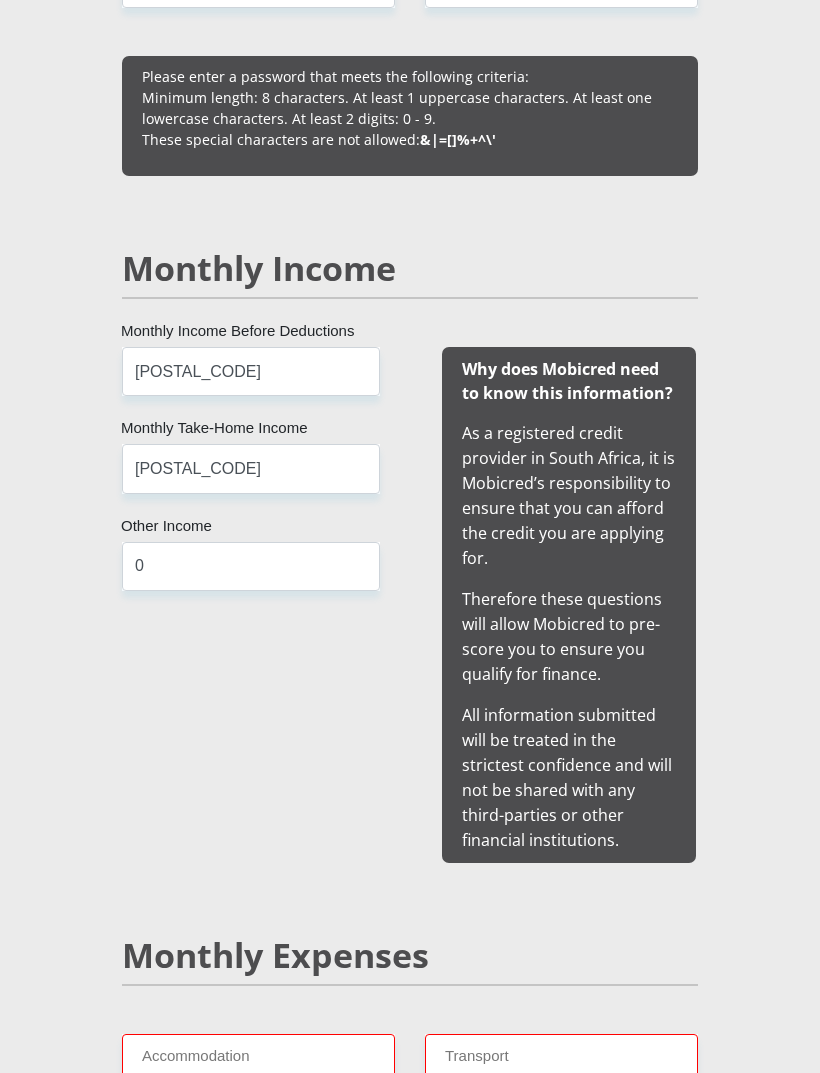 click on "[NAME] [NAME] [ID_NUMBER] [COUNTRY_LIST]" at bounding box center [410, 2008] 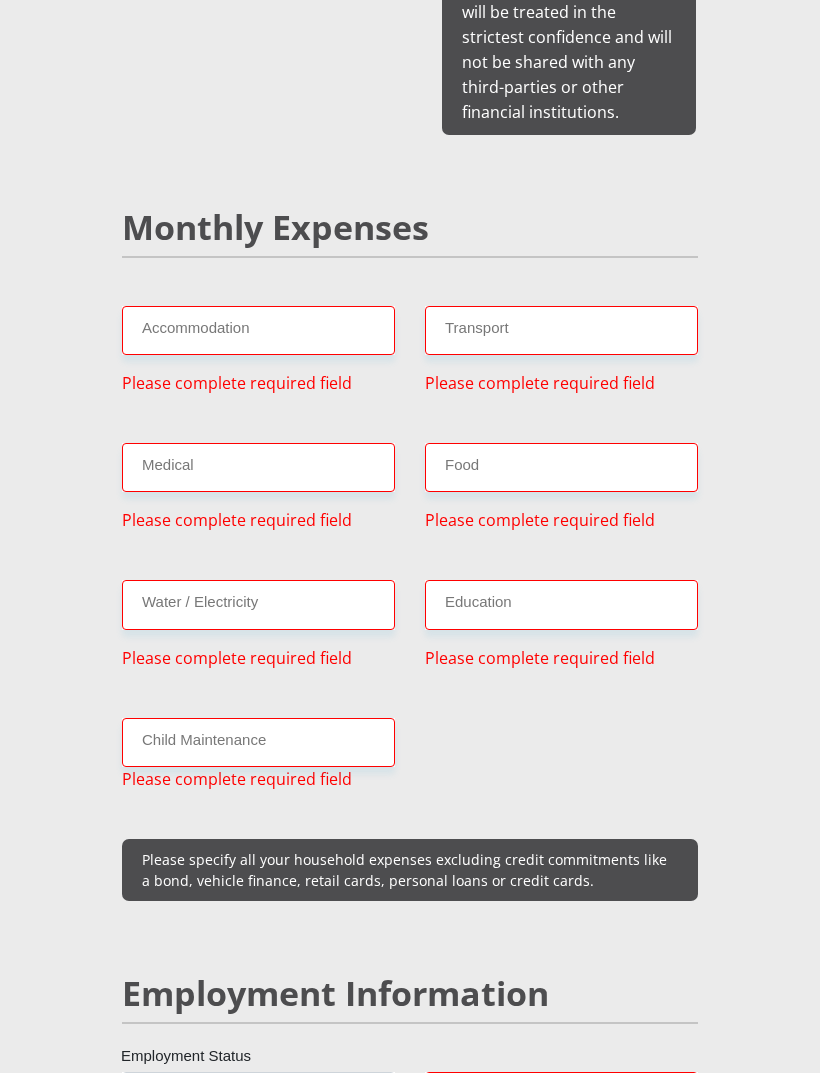 scroll, scrollTop: 2481, scrollLeft: 0, axis: vertical 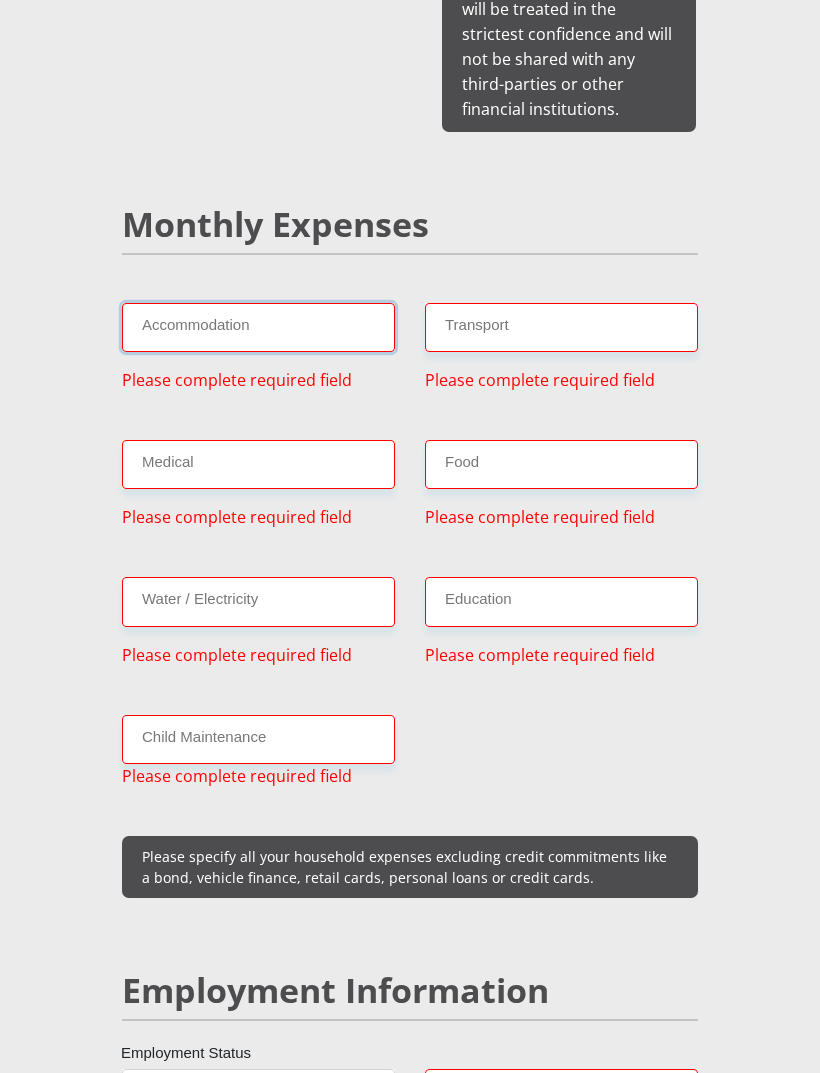 click on "Accommodation" at bounding box center [258, 327] 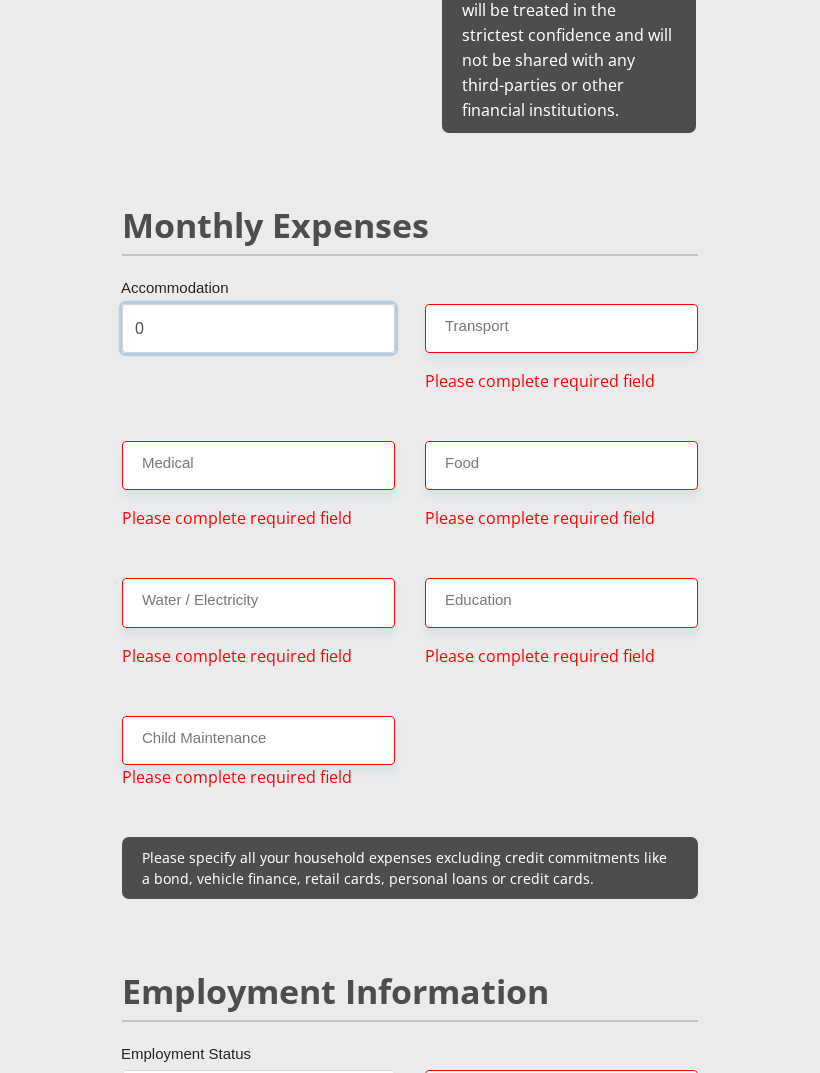 type on "0" 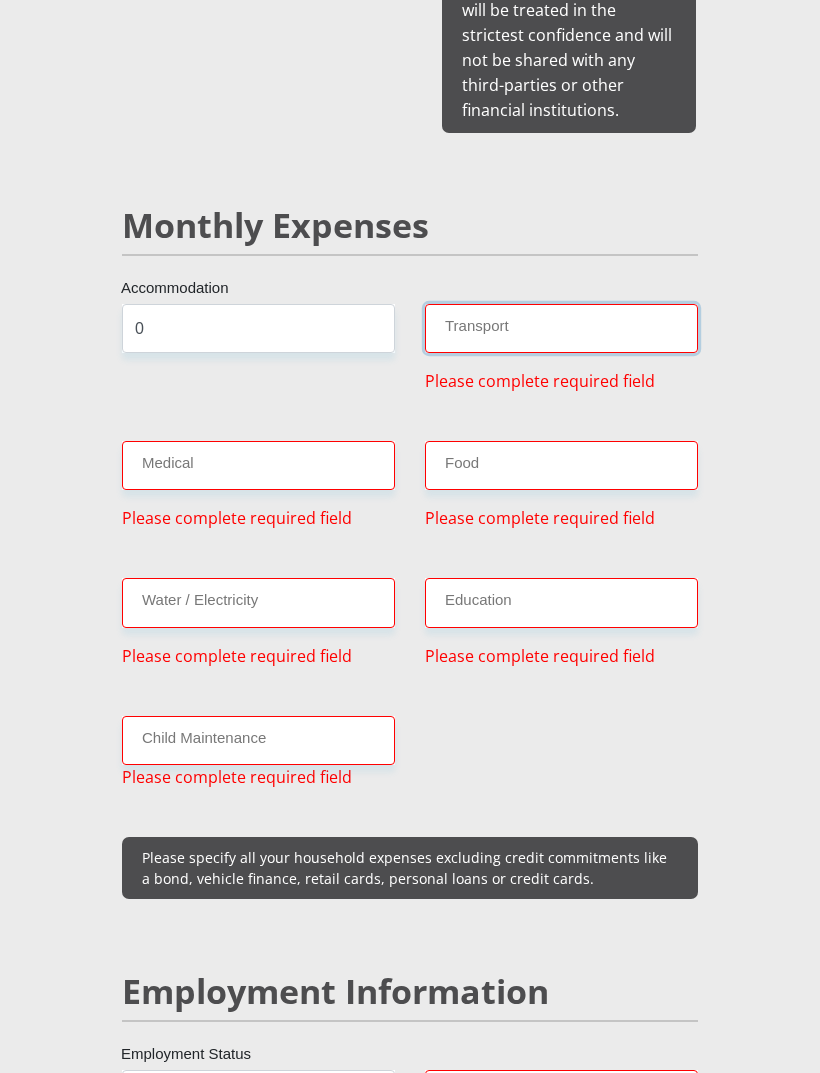 click on "Transport" at bounding box center [561, 328] 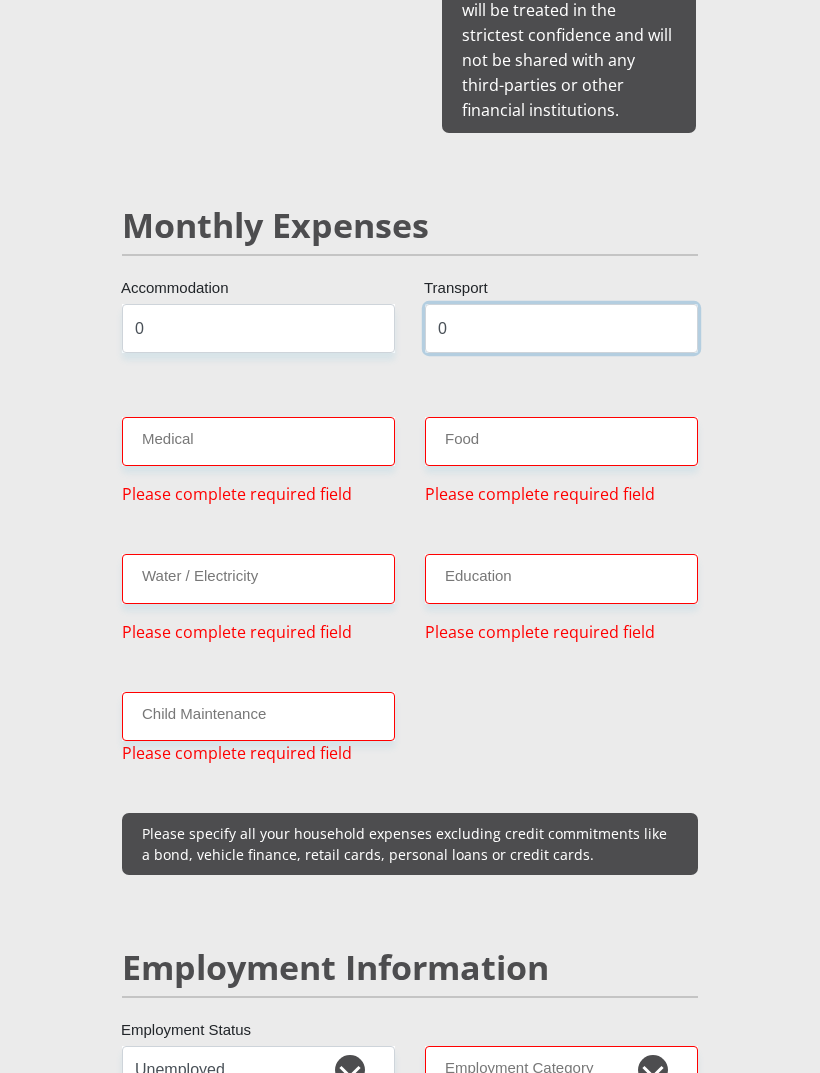type on "0" 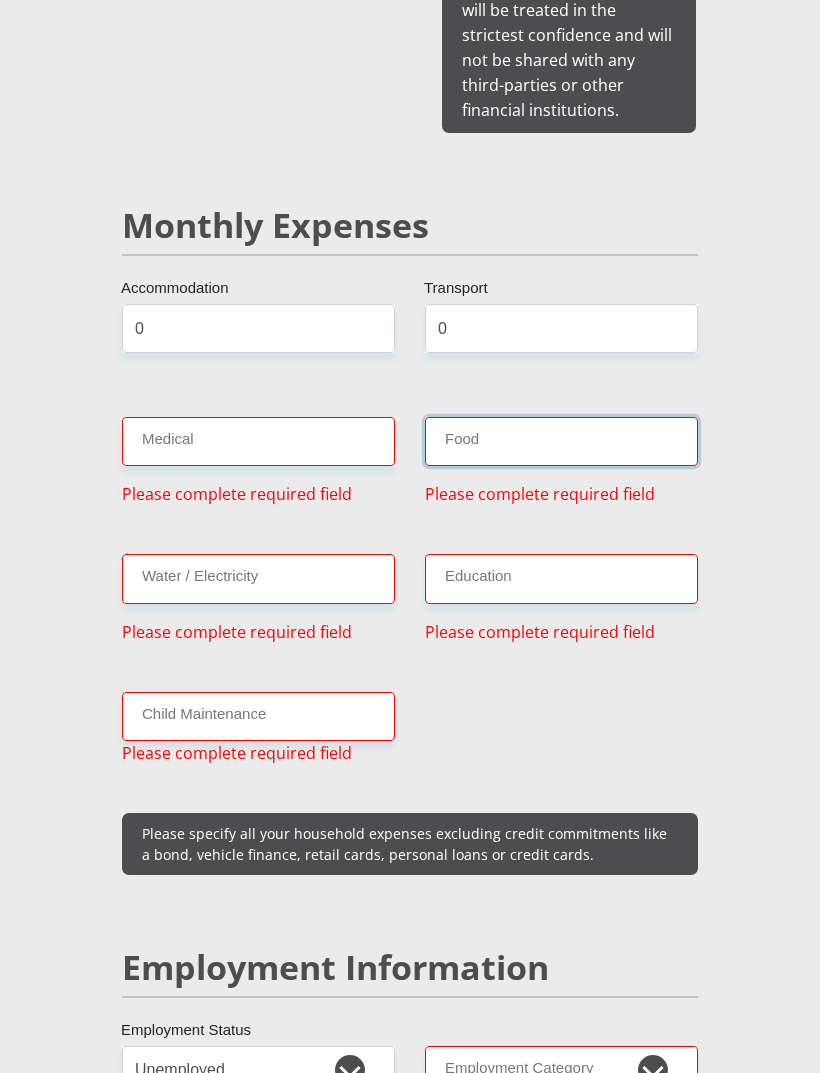 click on "Food" at bounding box center (561, 441) 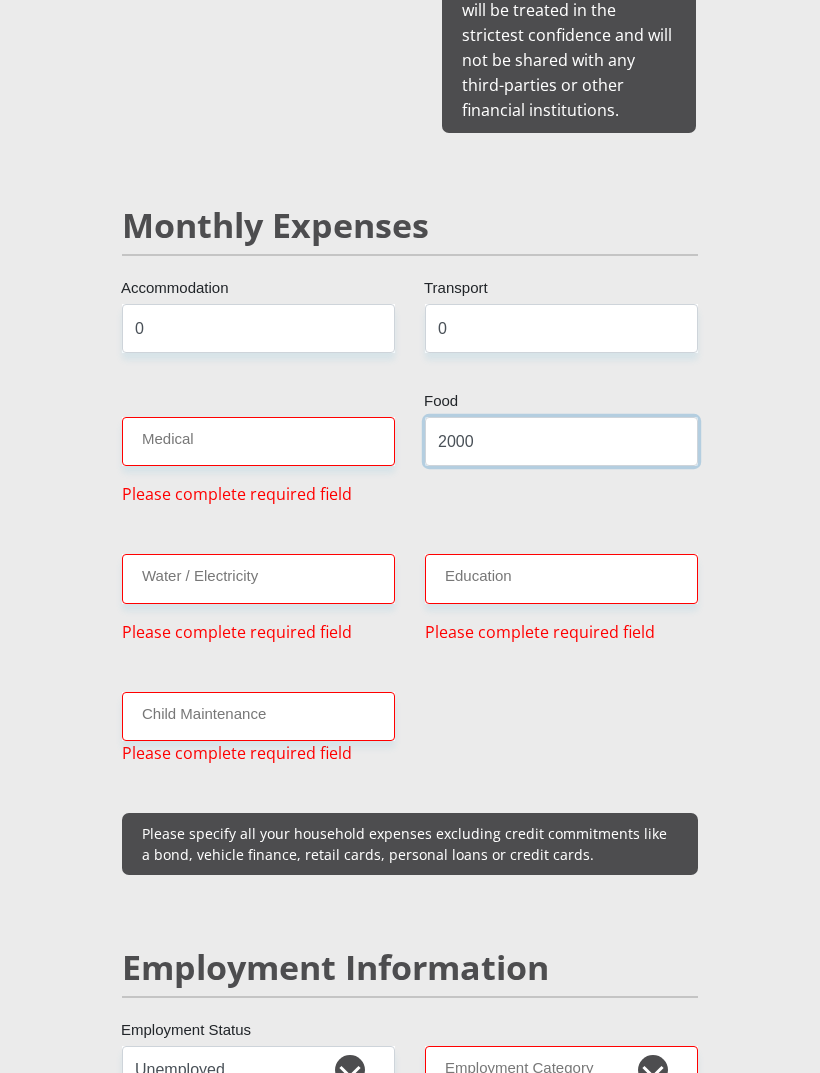 type on "2000" 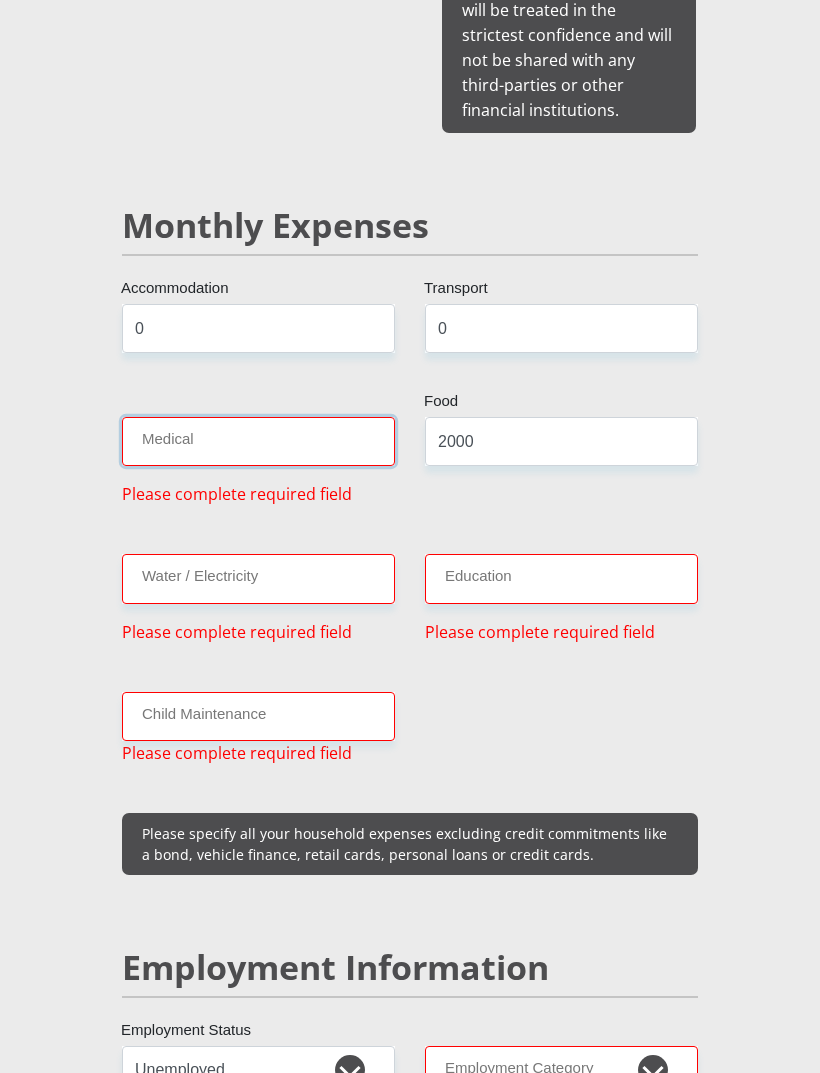 click on "Medical" at bounding box center (258, 441) 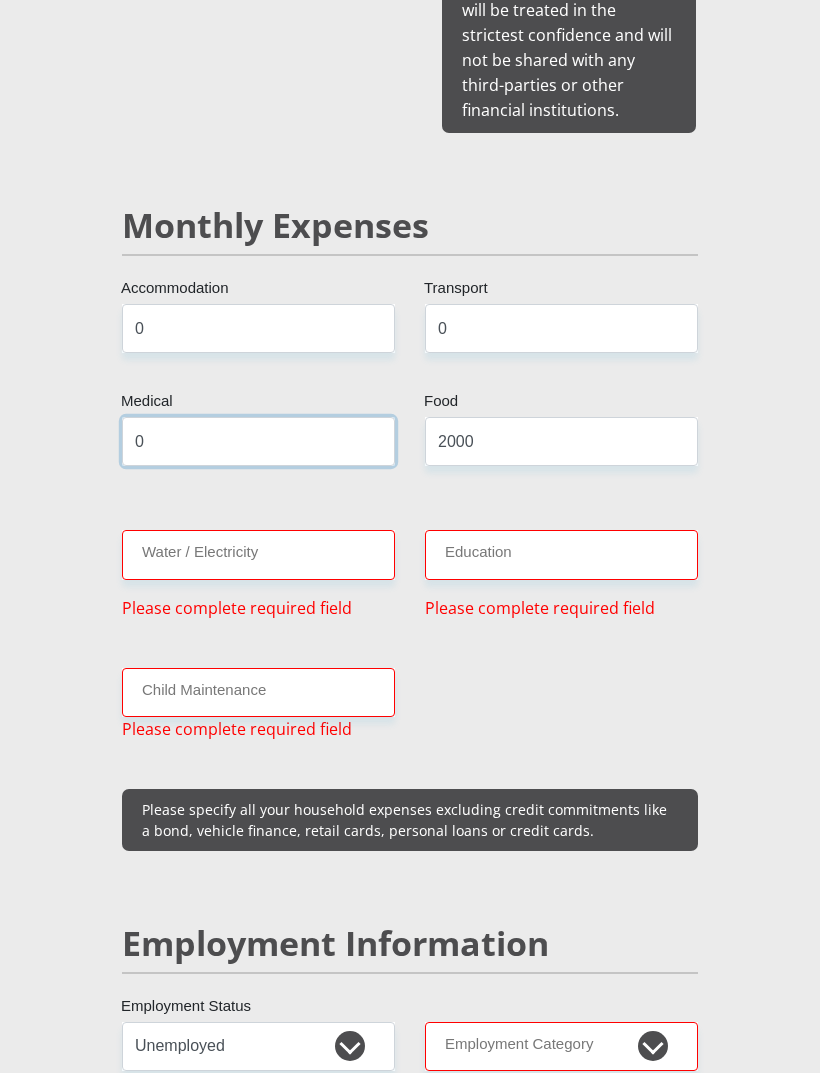 type on "0" 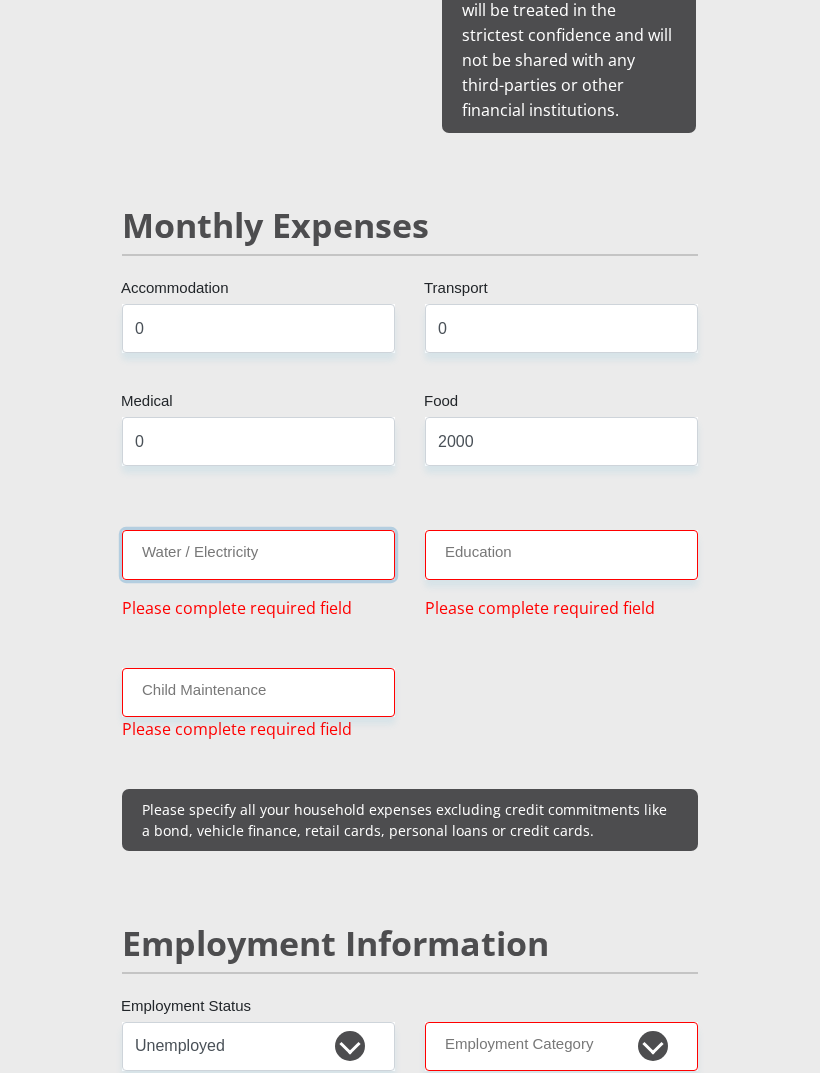 click on "Water / Electricity" at bounding box center [258, 554] 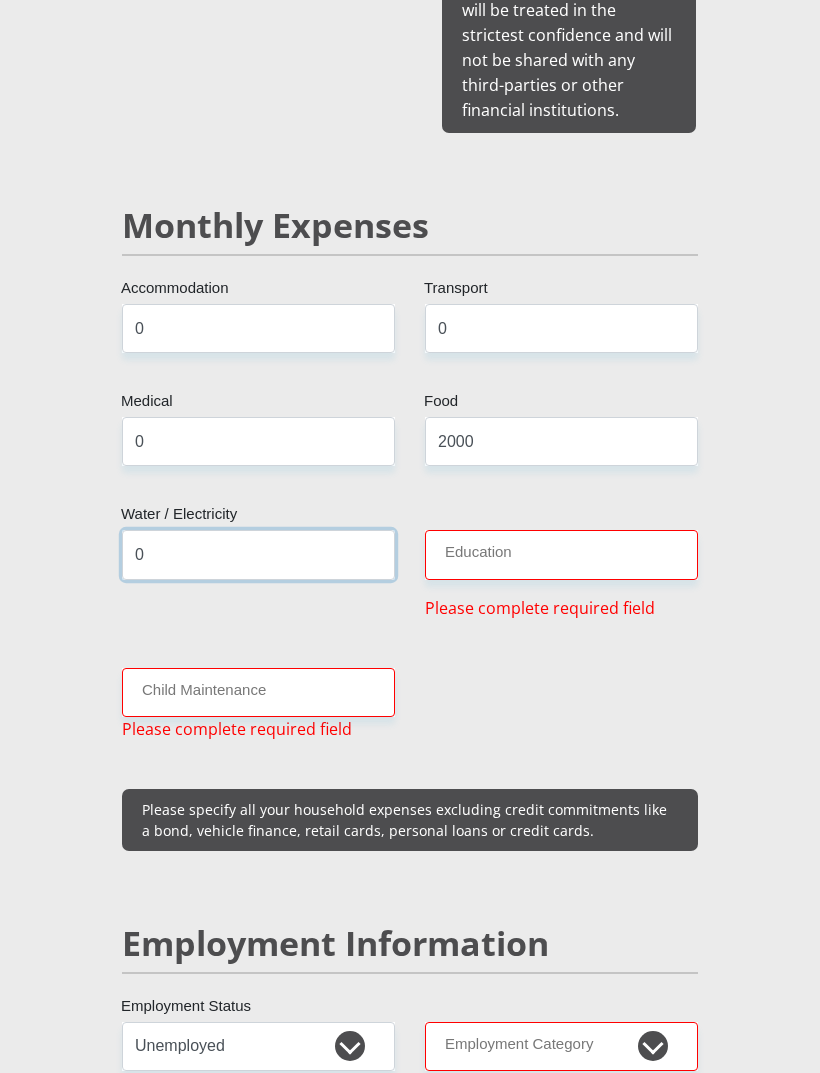 type on "0" 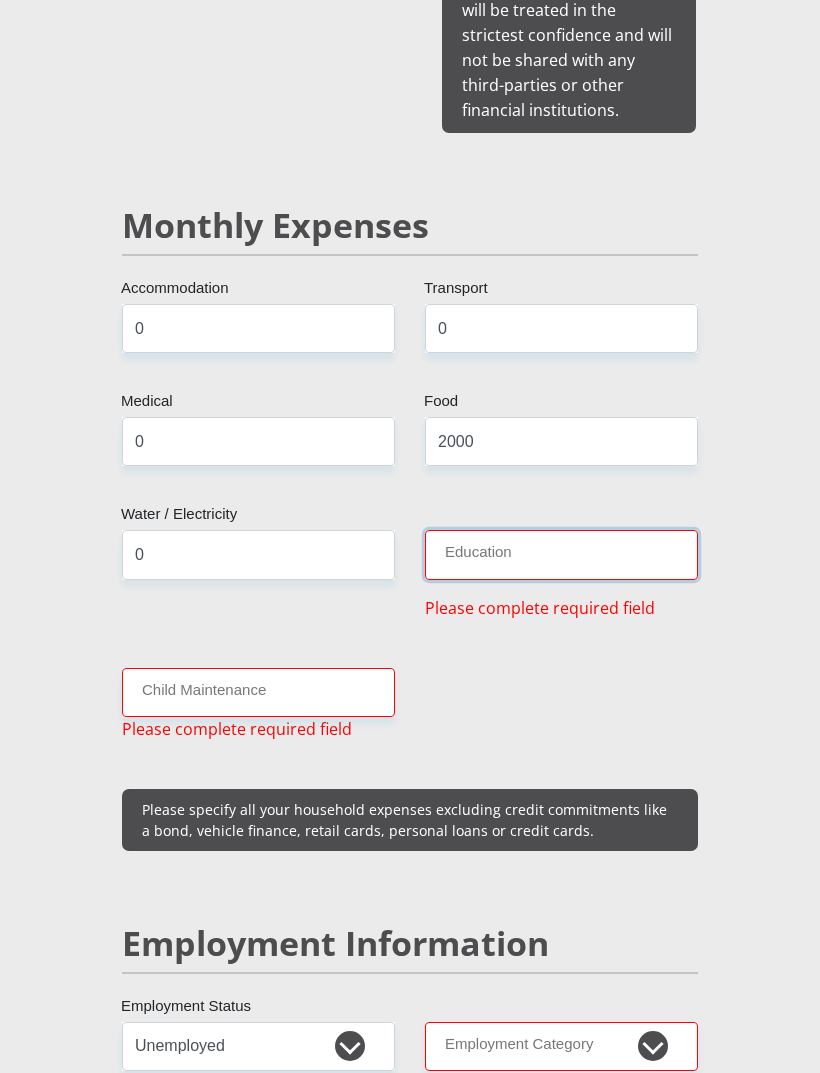 click on "Education" at bounding box center (561, 554) 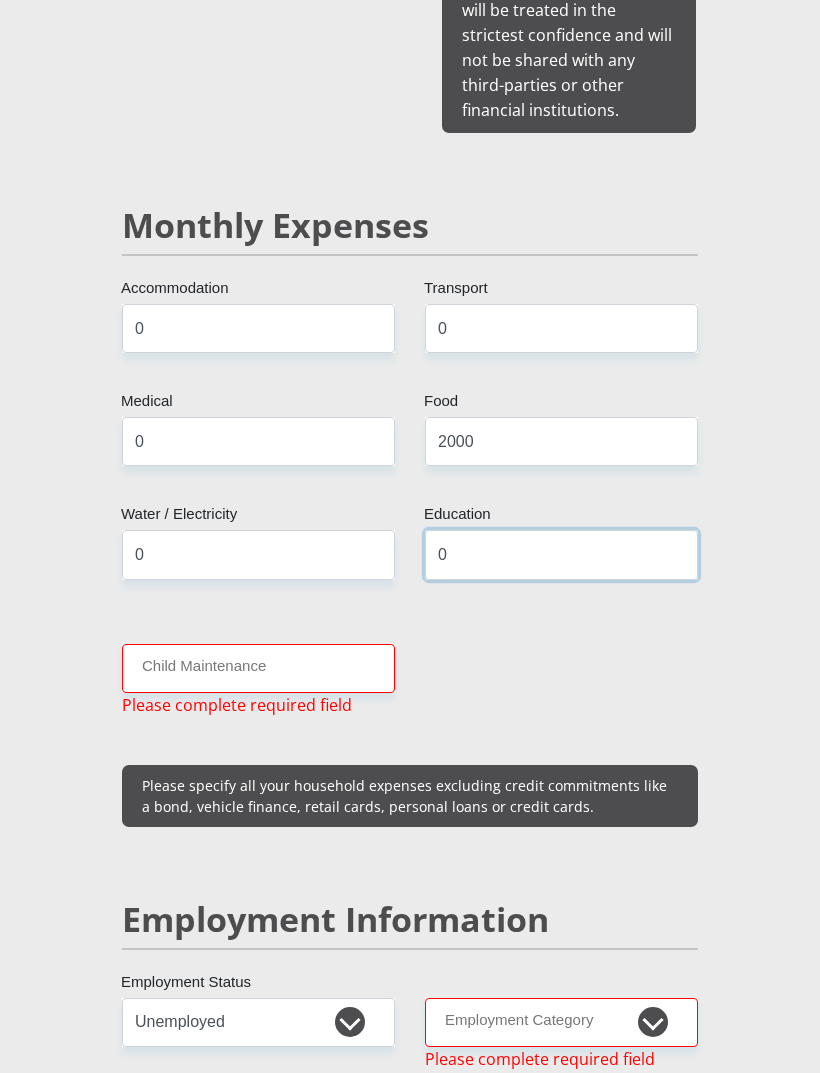 type on "0" 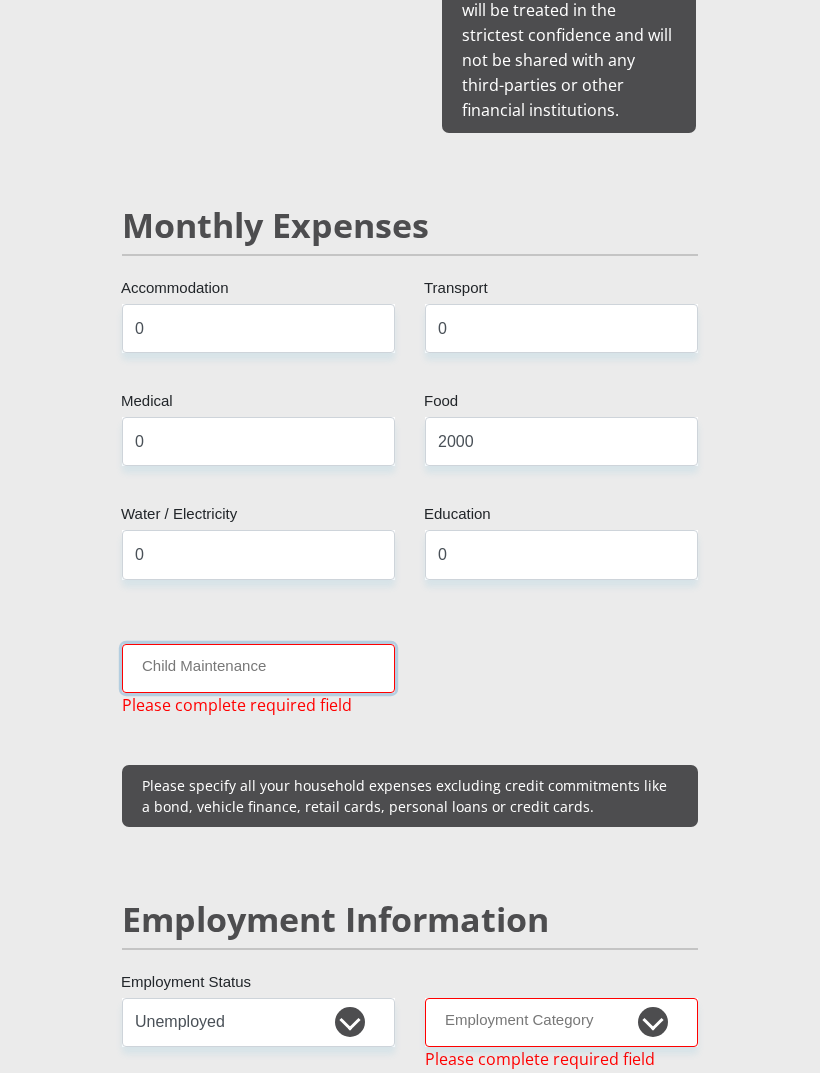 click on "Child Maintenance" at bounding box center (258, 668) 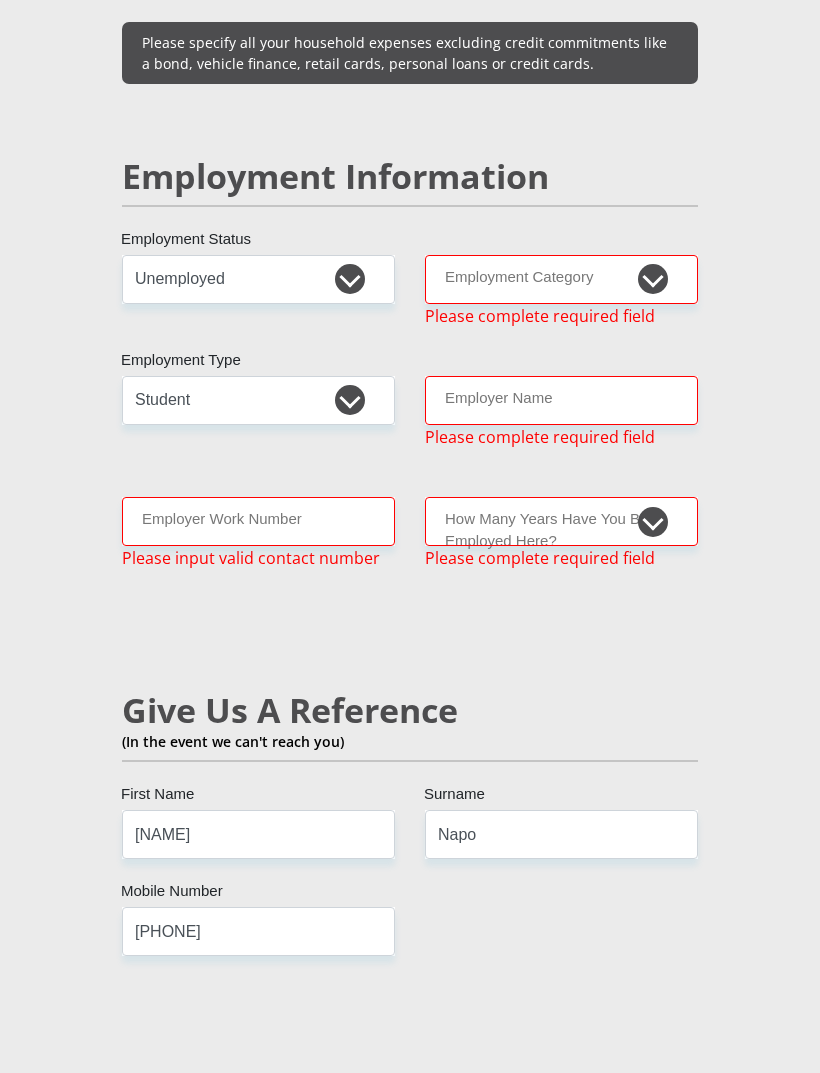 type on "0" 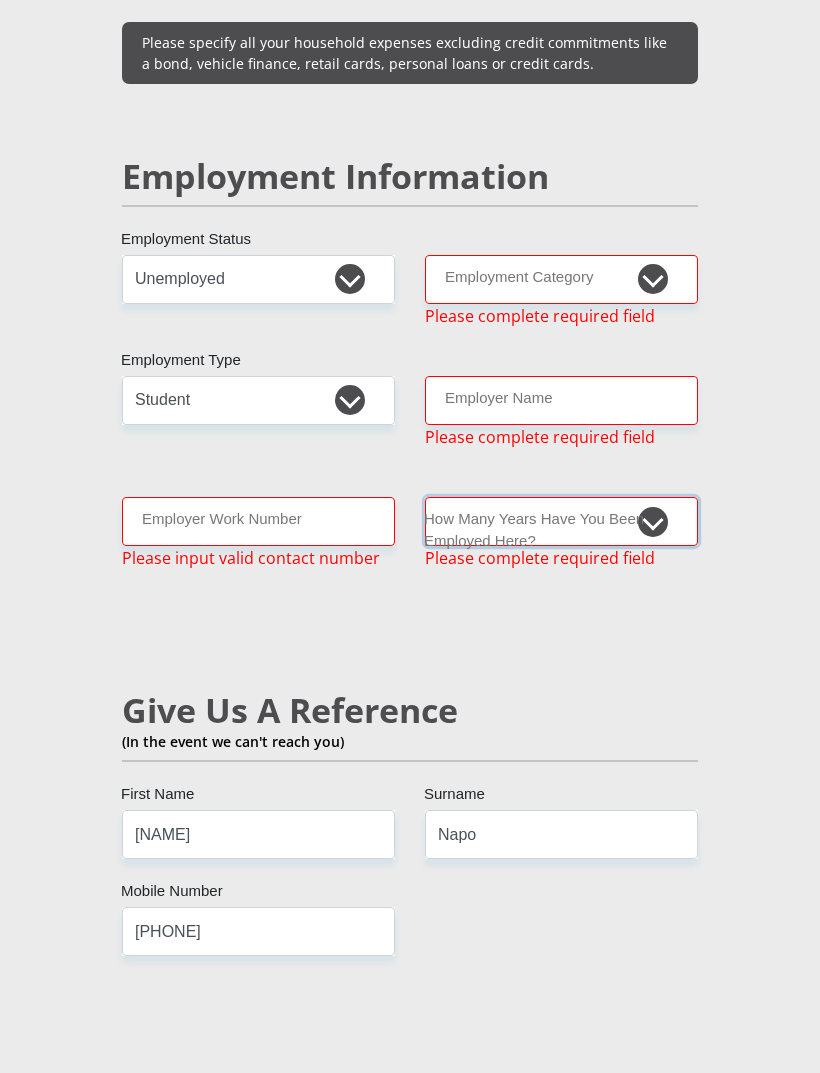 click on "less than 1 year
1-3 years
3-5 years
5+ years" at bounding box center (561, 521) 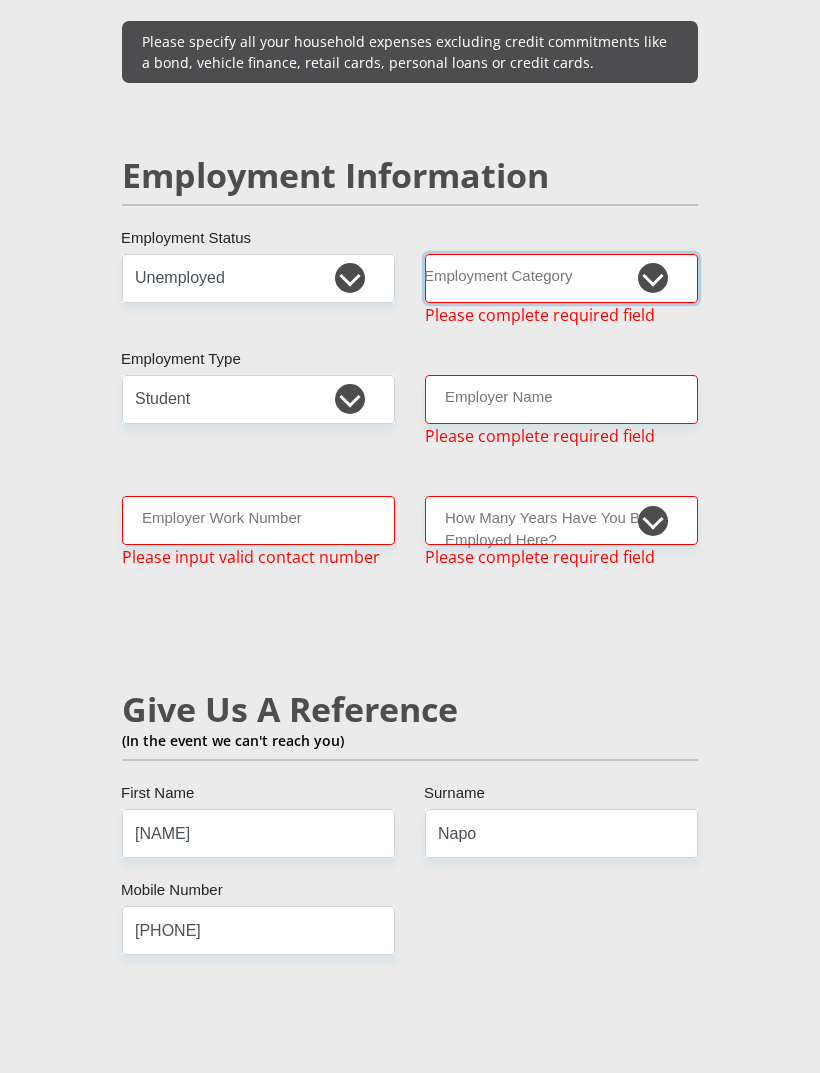 click on "AGRICULTURE
ALCOHOL & TOBACCO
CONSTRUCTION MATERIALS
METALLURGY
EQUIPMENT FOR RENEWABLE ENERGY
SPECIALIZED CONTRACTORS
CAR
GAMING (INCL. INTERNET
OTHER WHOLESALE
UNLICENSED PHARMACEUTICALS
CURRENCY EXCHANGE HOUSES
OTHER FINANCIAL INSTITUTIONS & INSURANCE
REAL ESTATE AGENTS
OIL & GAS
OTHER MATERIALS (E.G. IRON ORE)
PRECIOUS STONES & PRECIOUS METALS
POLITICAL ORGANIZATIONS
RELIGIOUS ORGANIZATIONS(NOT SECTS)
ACTI. HAVING BUSINESS DEAL WITH PUBLIC ADMINISTRATION
LAUNDROMATS" at bounding box center [561, 278] 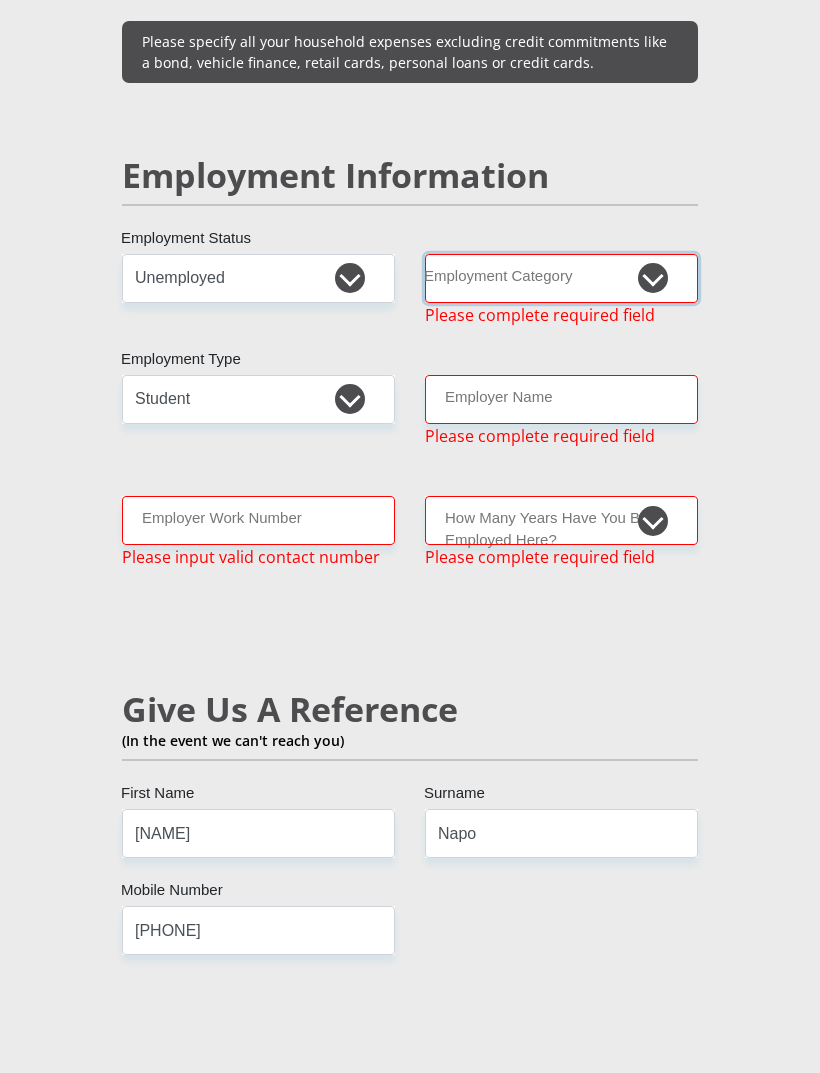 select on "71" 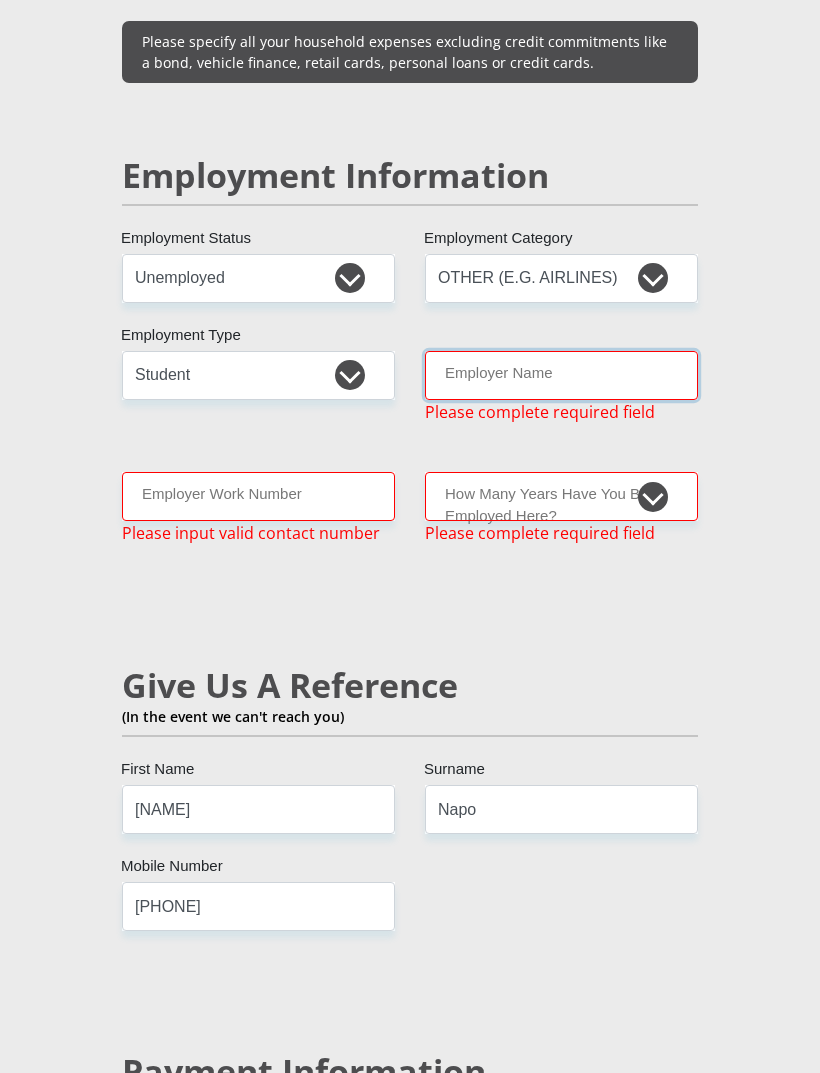 click on "Employer Name" at bounding box center (561, 375) 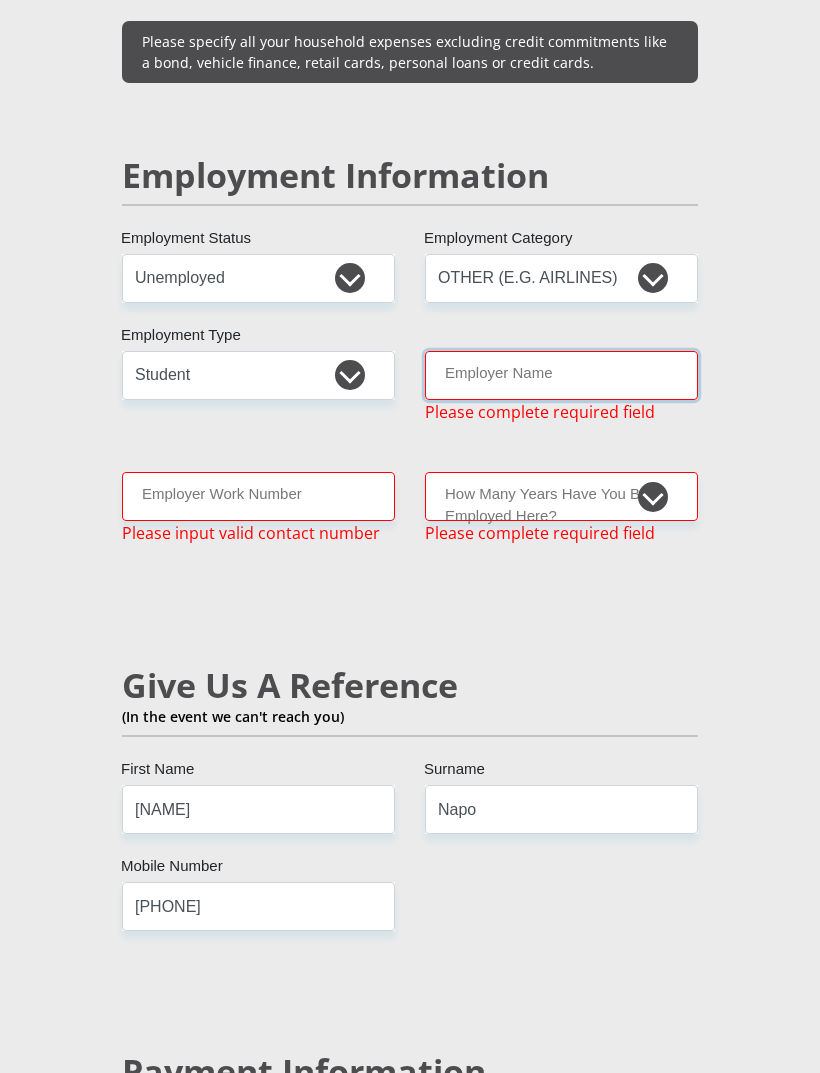 scroll, scrollTop: 3200, scrollLeft: 0, axis: vertical 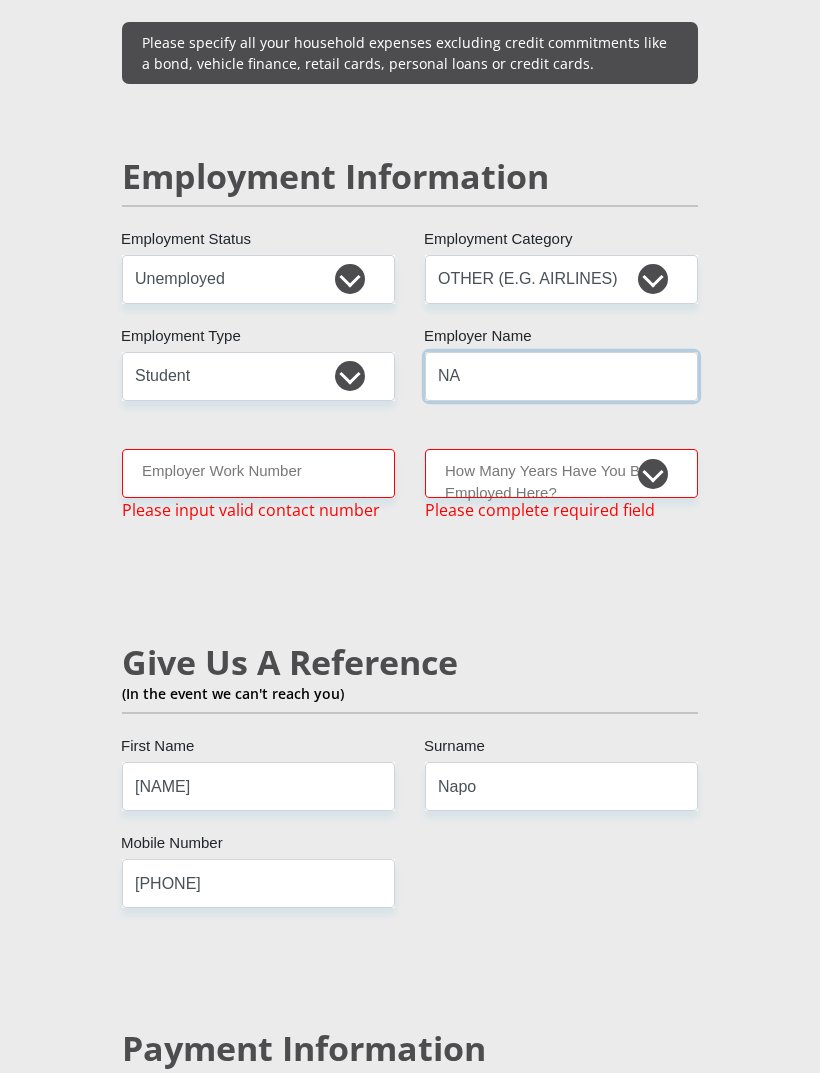 type on "NA" 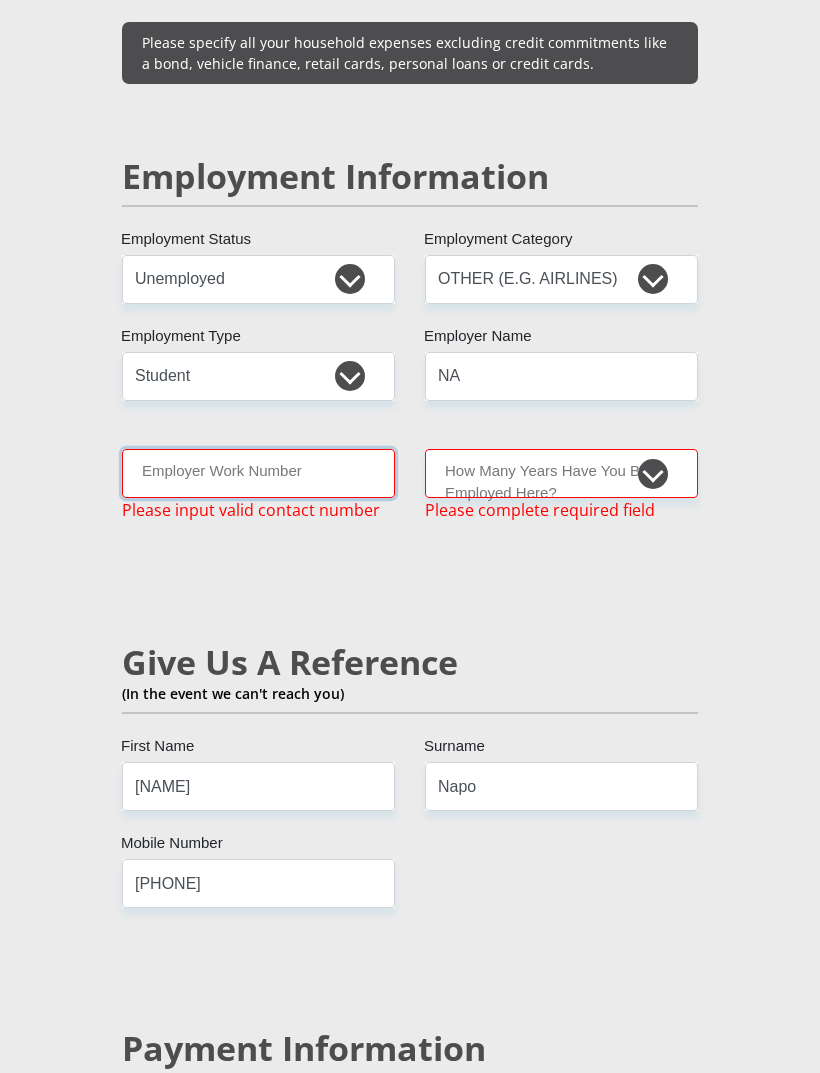 click on "Employer Work Number" at bounding box center (258, 473) 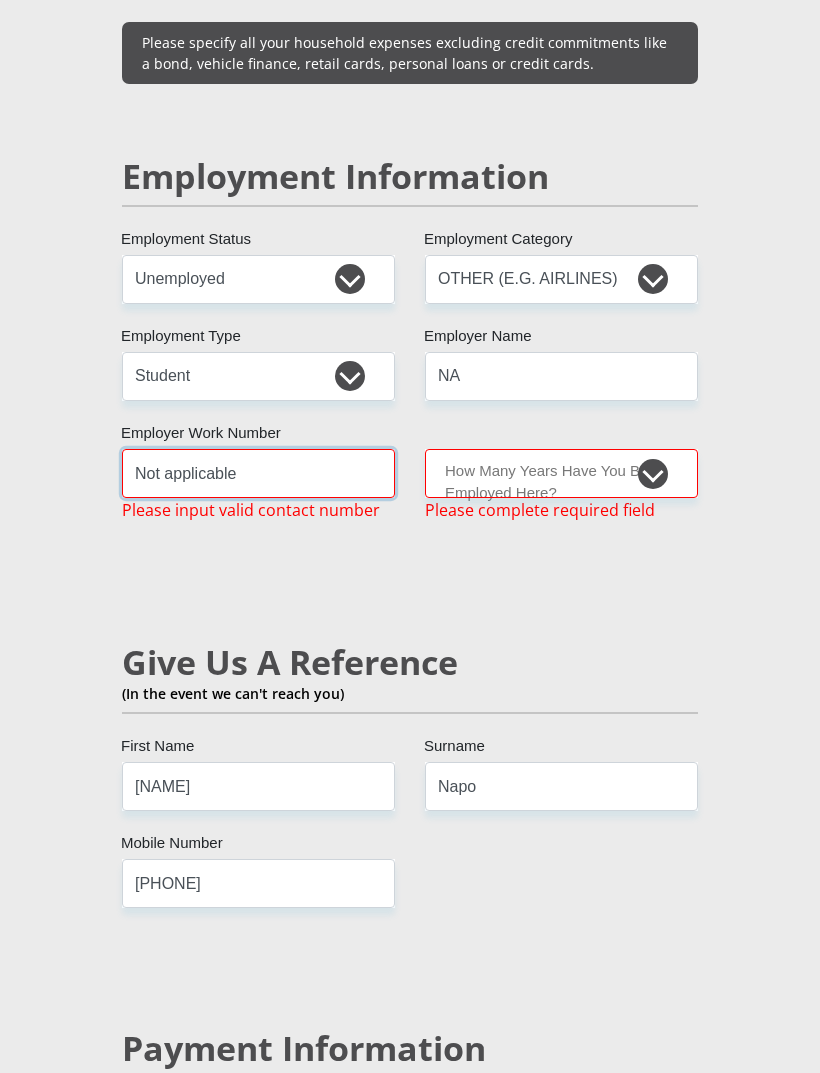 type on "Not applicable" 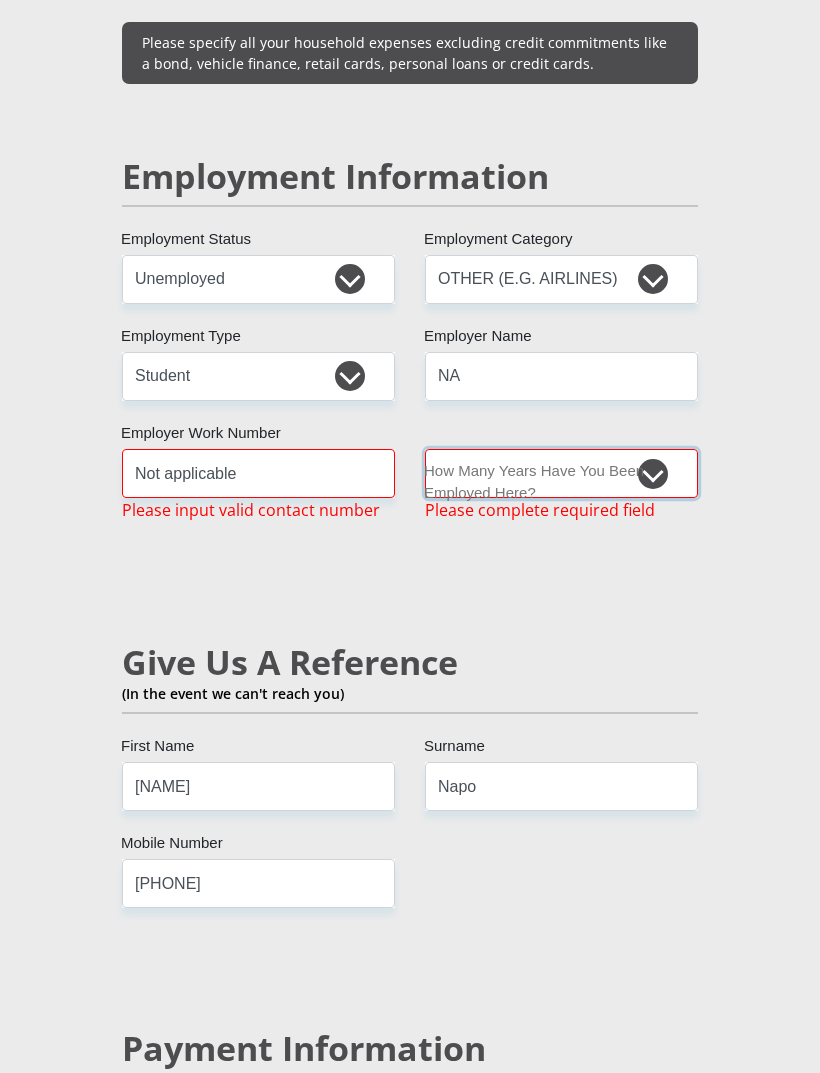 click on "less than 1 year
1-3 years
3-5 years
5+ years" at bounding box center [561, 473] 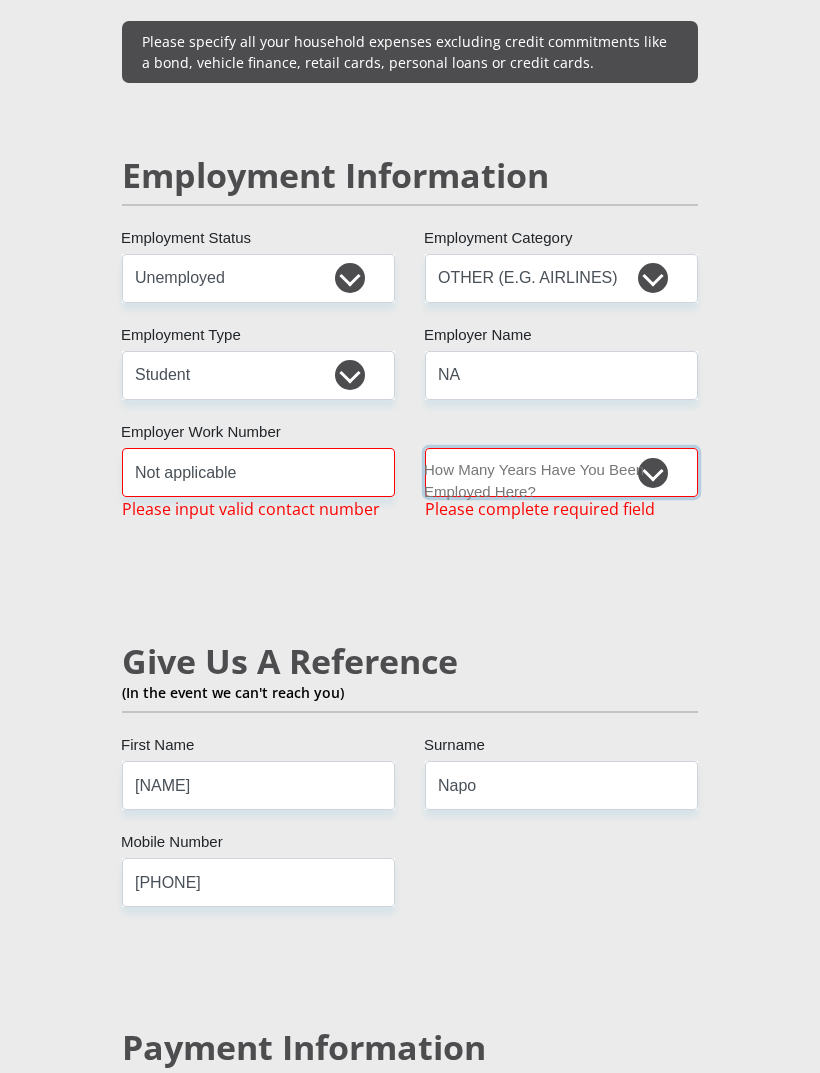 select on "6" 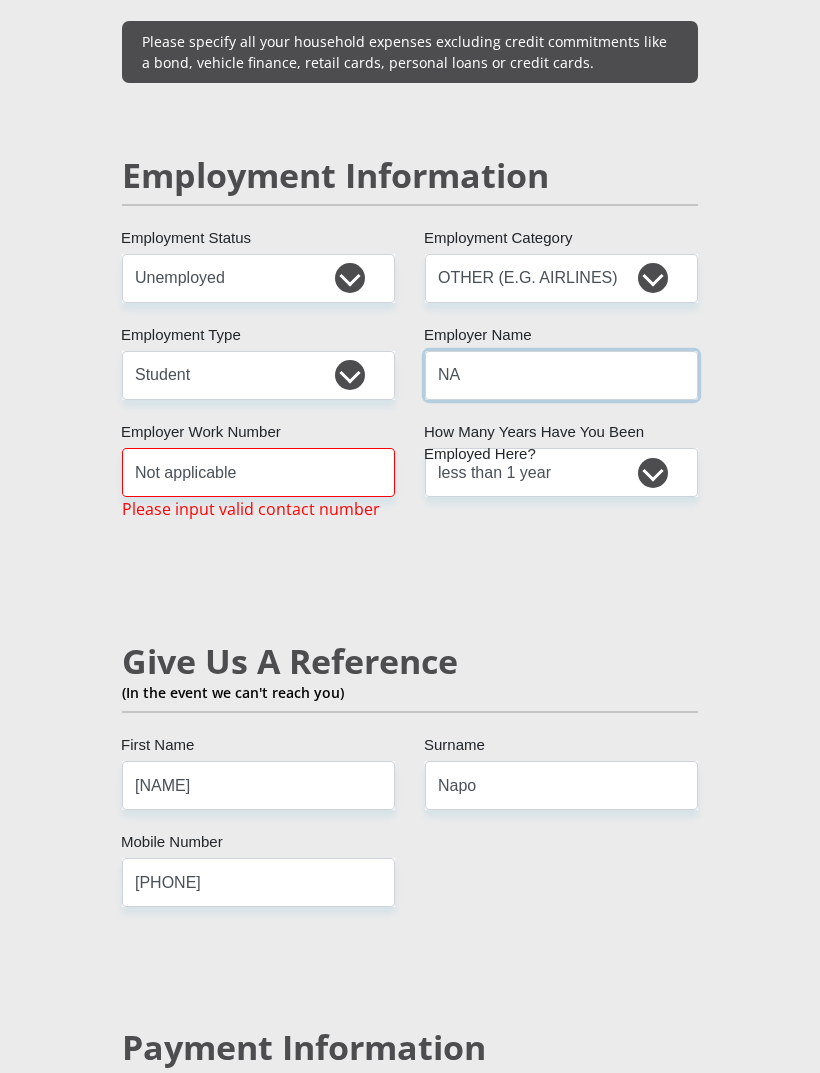 click on "NA" at bounding box center [561, 375] 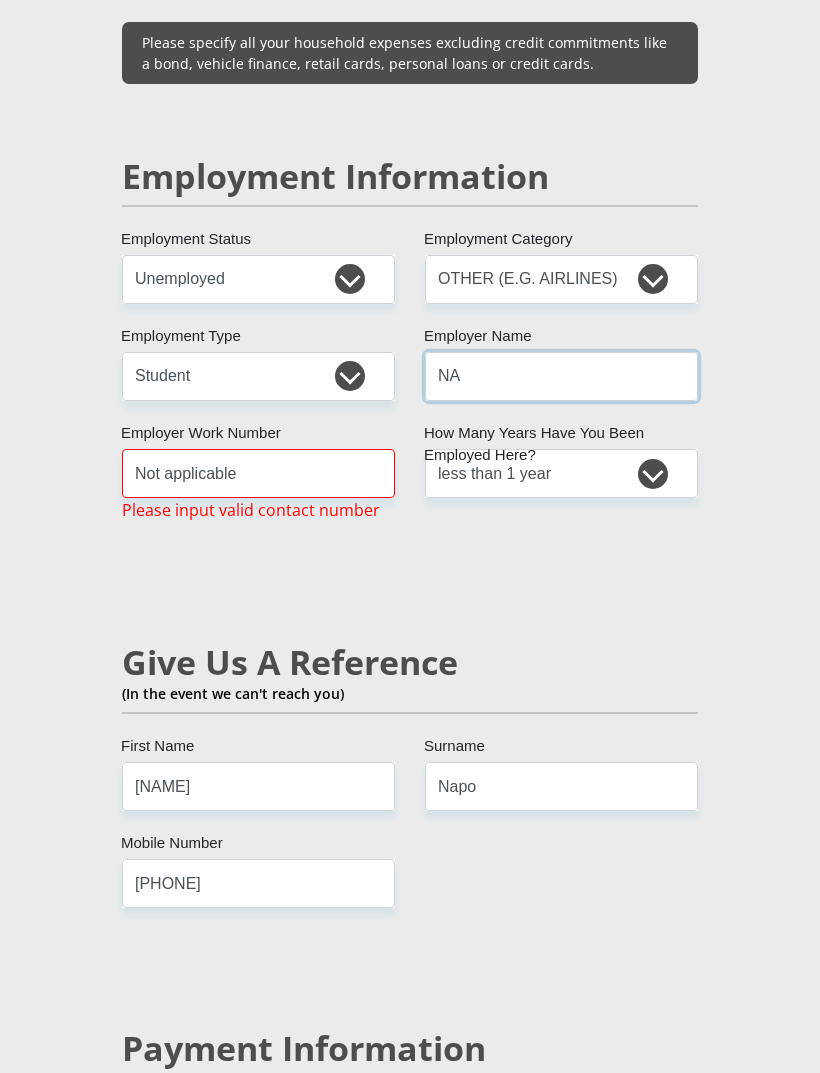 type on "NA" 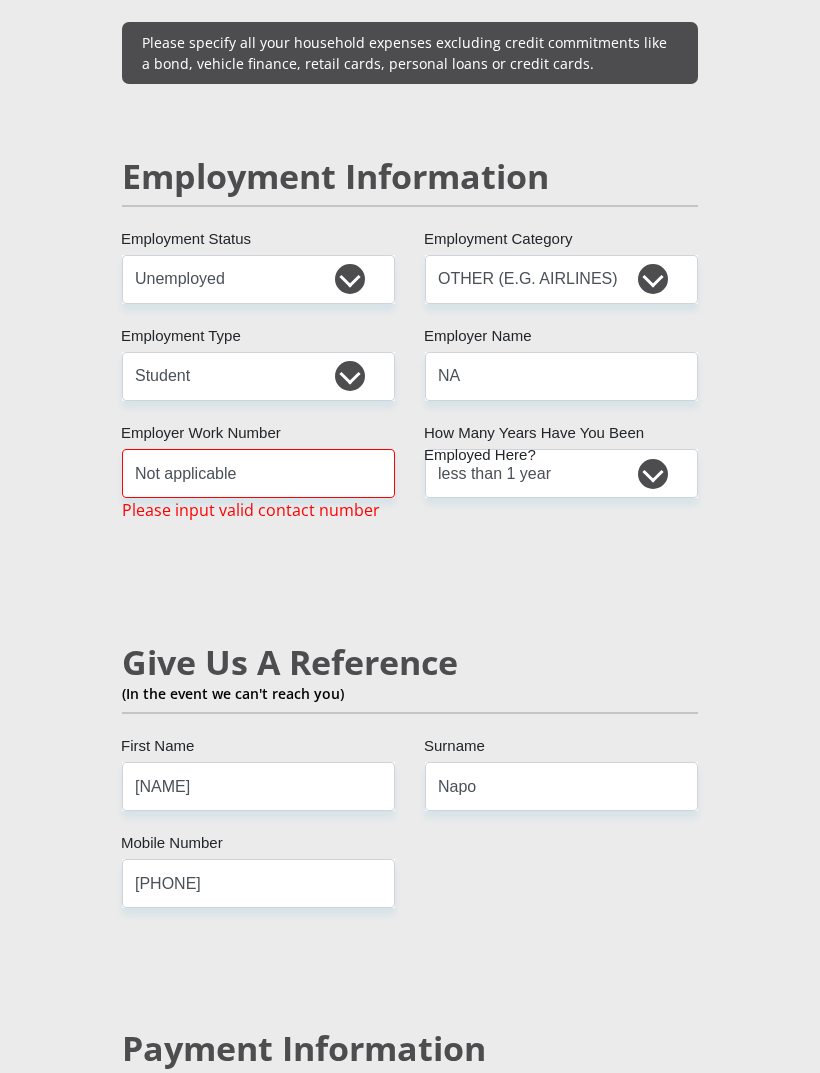 click on "[NAME] [NAME] [ID_NUMBER] [COUNTRY_LIST]" at bounding box center (410, 487) 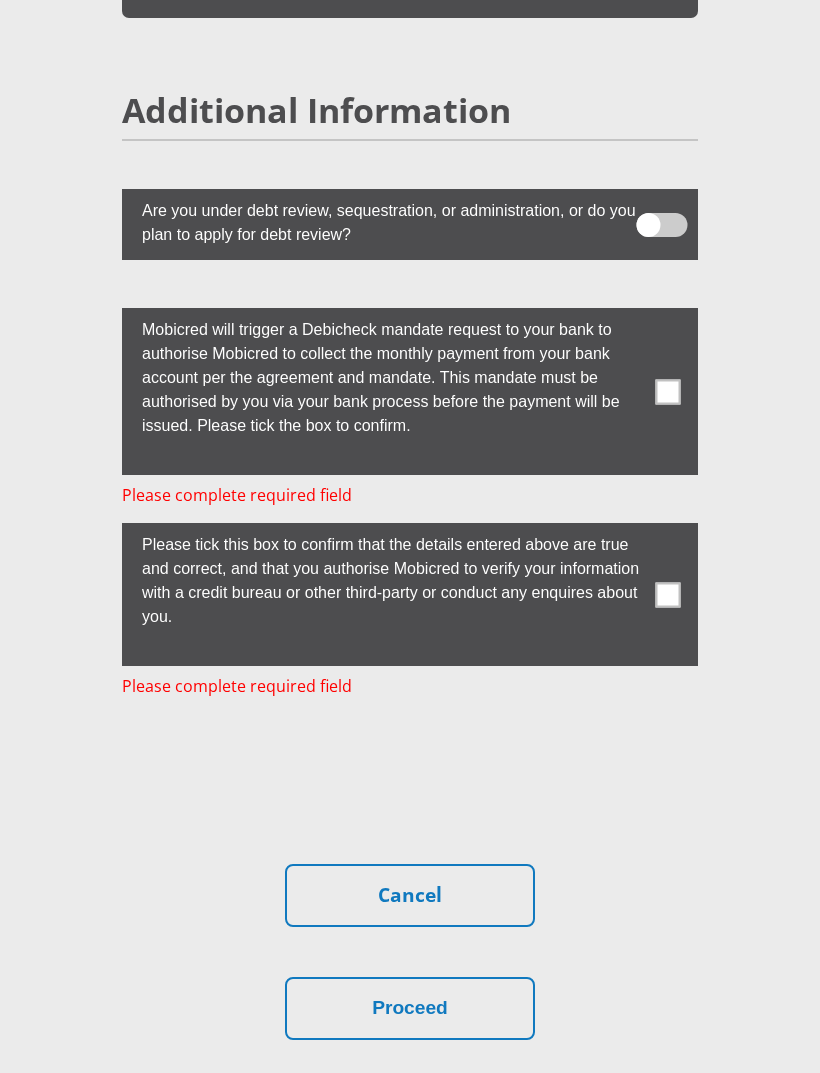 scroll, scrollTop: 6165, scrollLeft: 0, axis: vertical 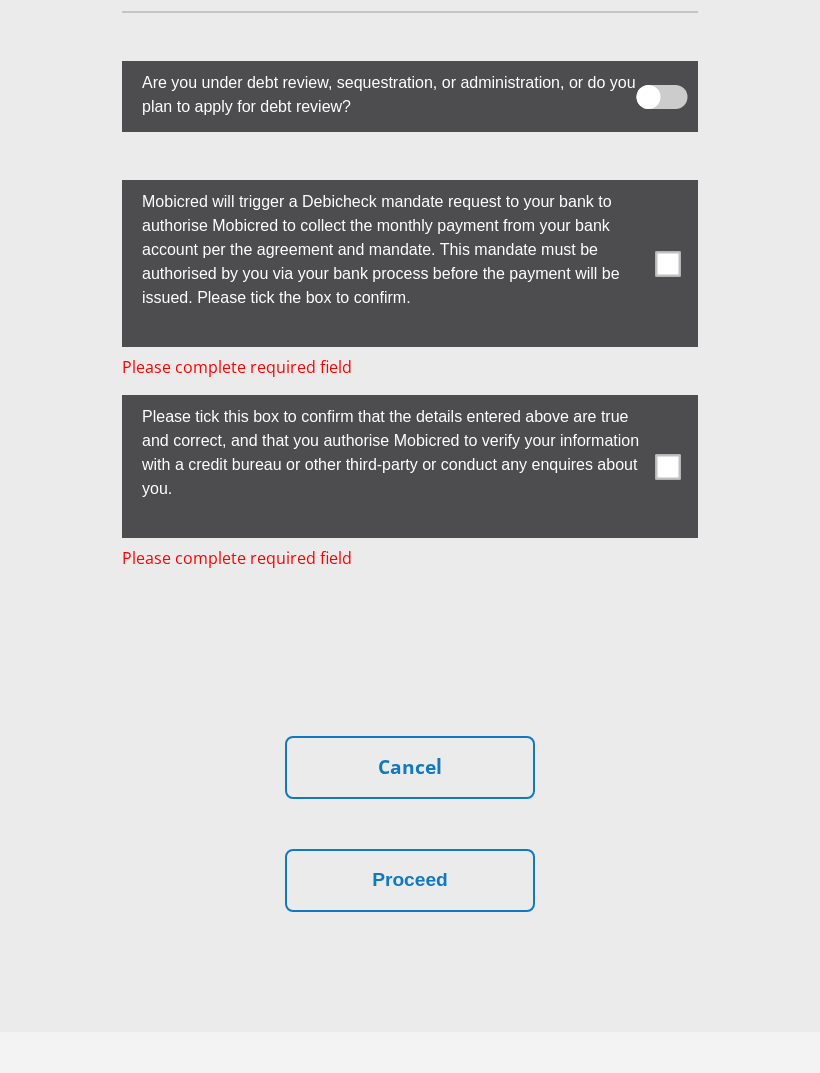 click on "Proceed" at bounding box center (410, 880) 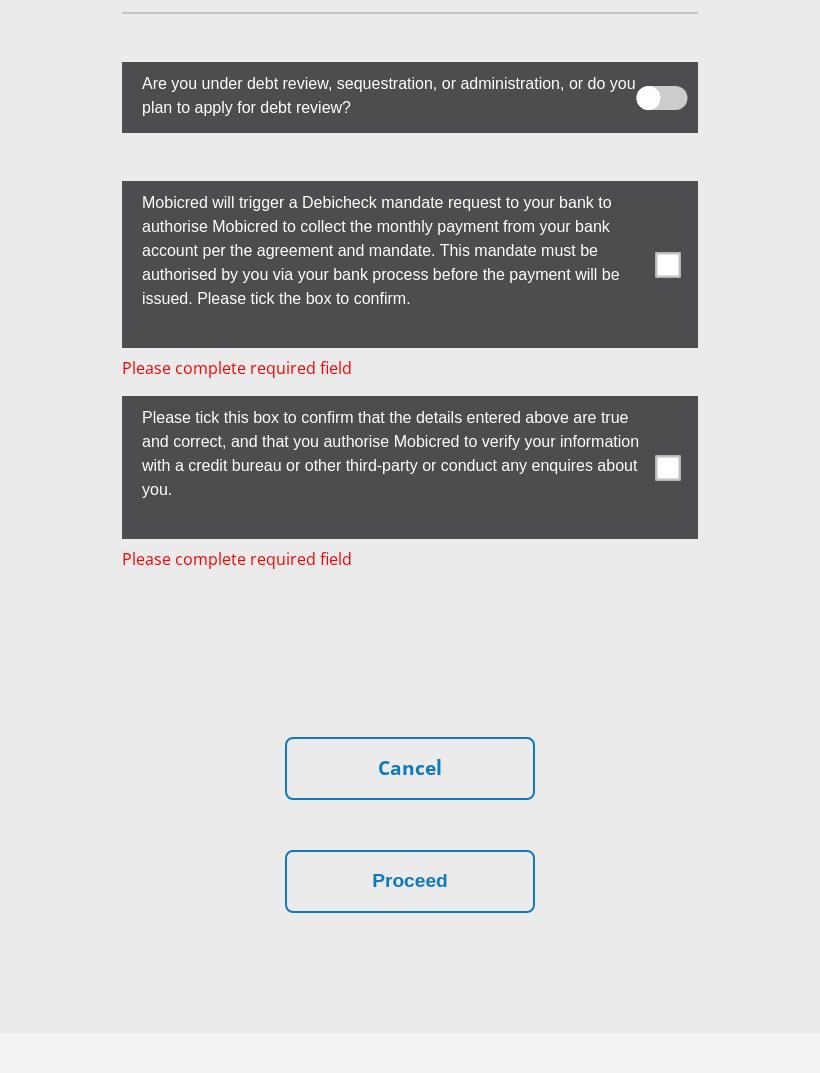 scroll, scrollTop: 6165, scrollLeft: 0, axis: vertical 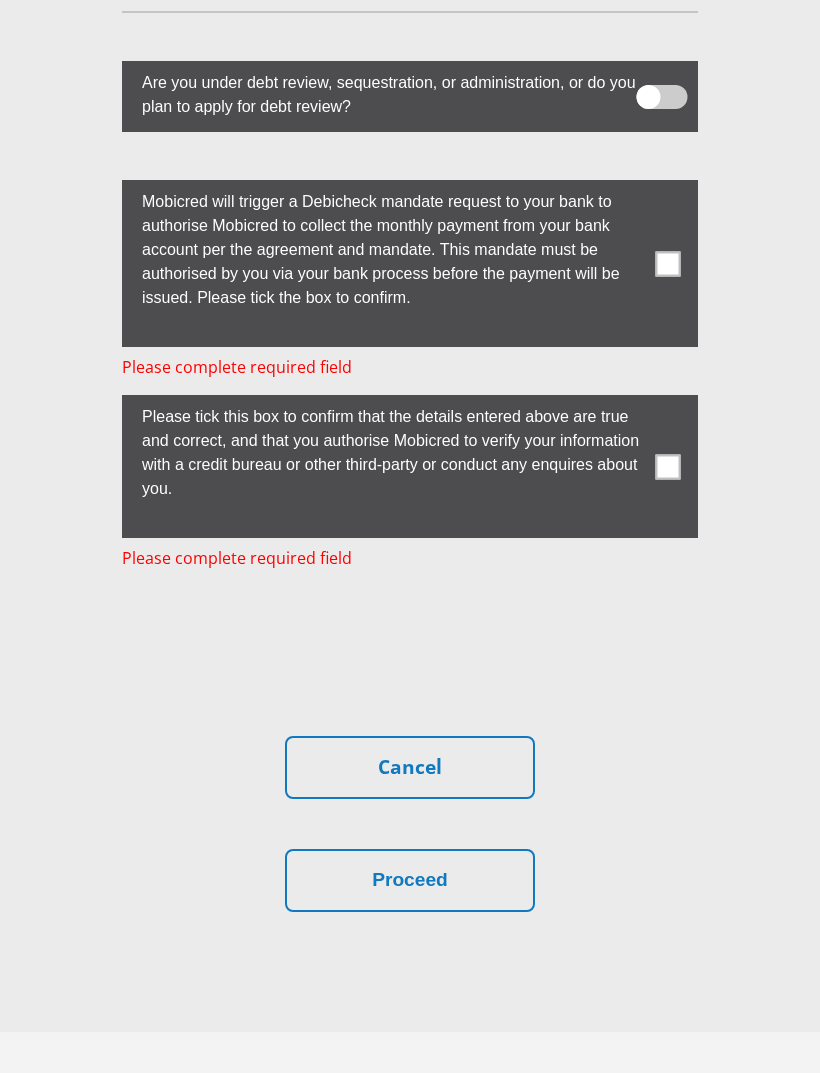 click at bounding box center [668, 466] 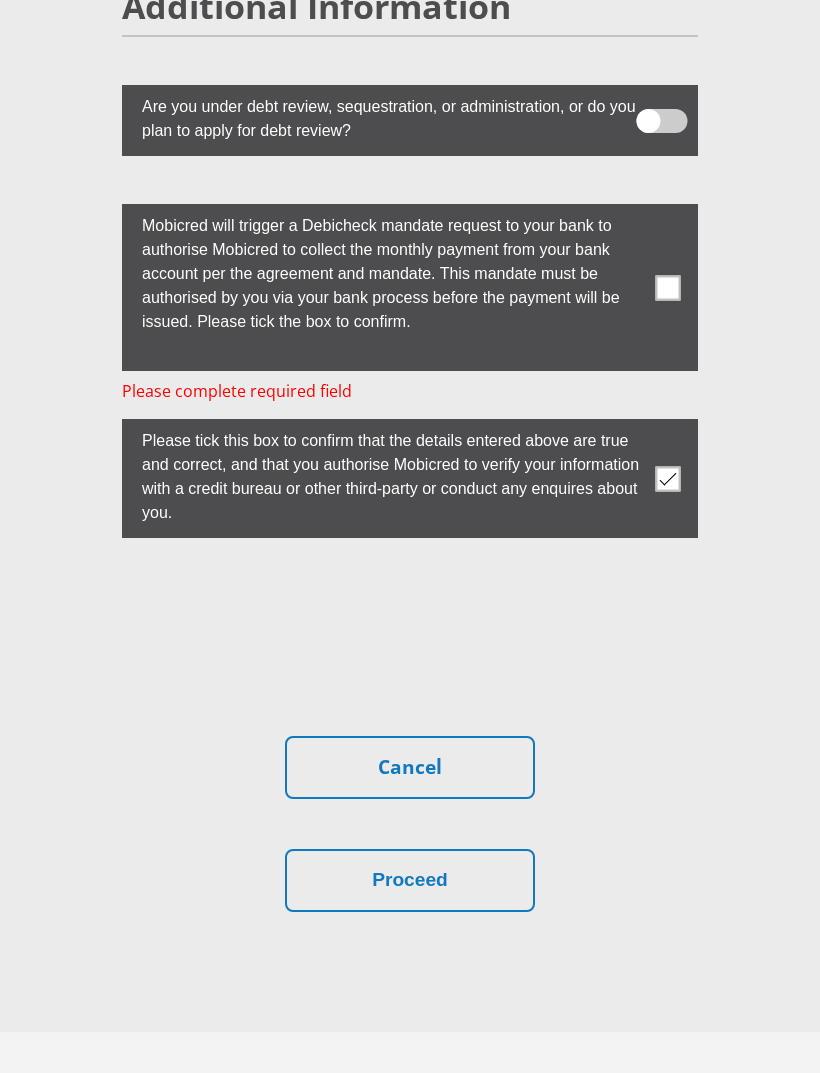 click at bounding box center [668, 287] 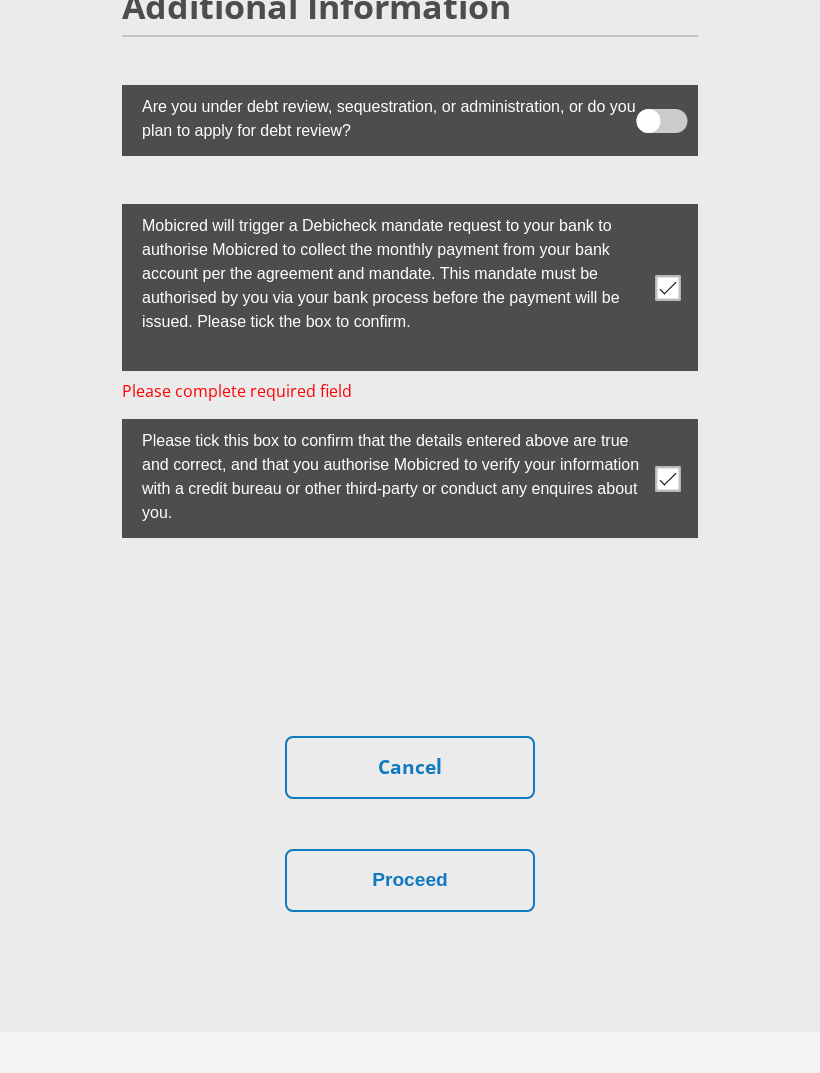 scroll, scrollTop: 6117, scrollLeft: 0, axis: vertical 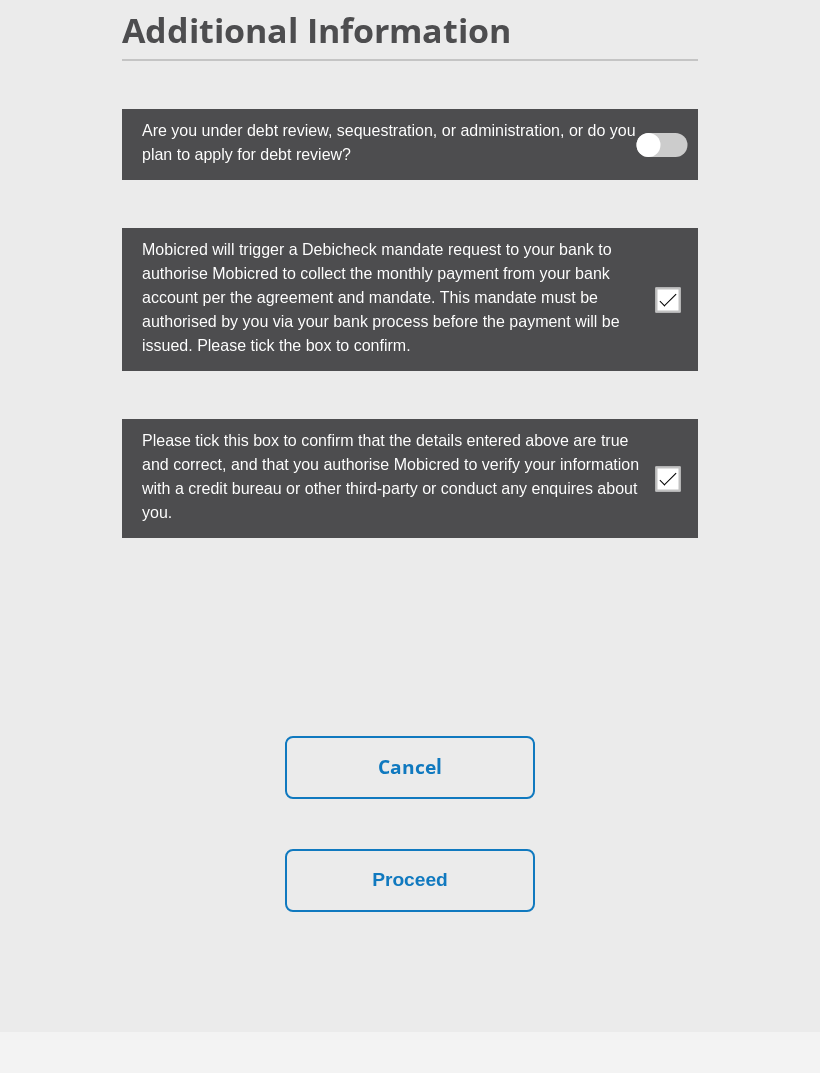 click on "Proceed" at bounding box center [410, 880] 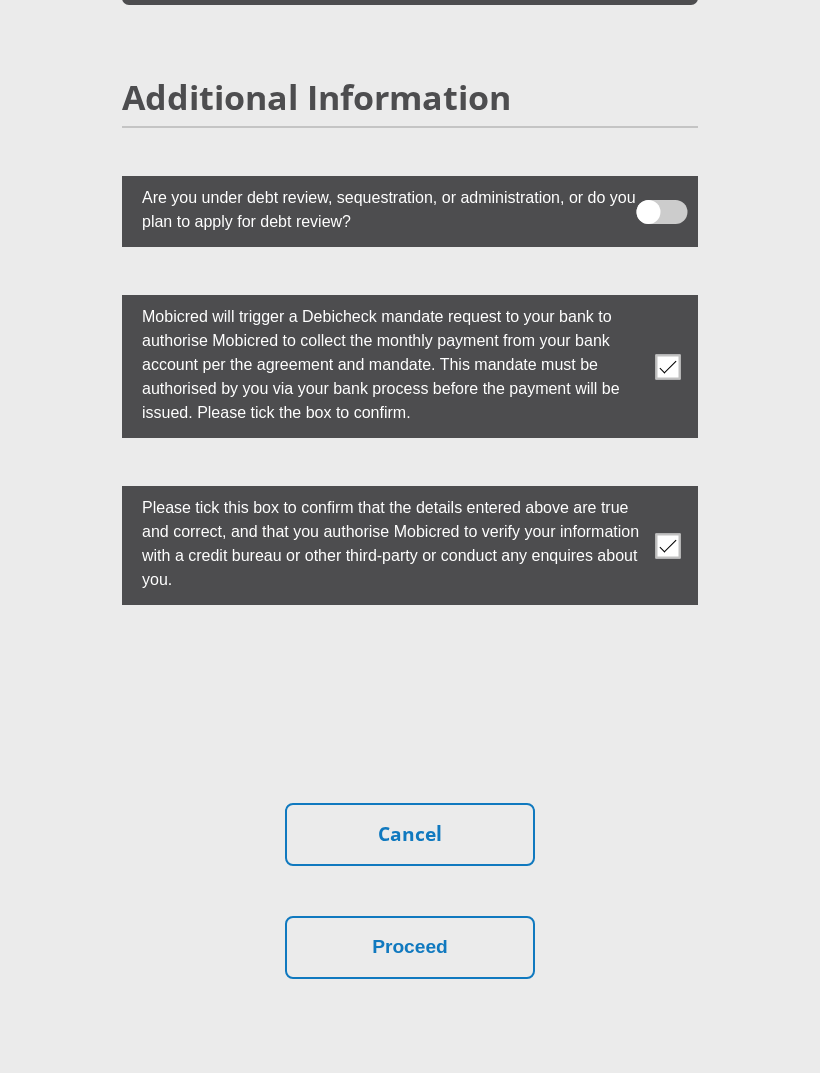 scroll, scrollTop: 6065, scrollLeft: 0, axis: vertical 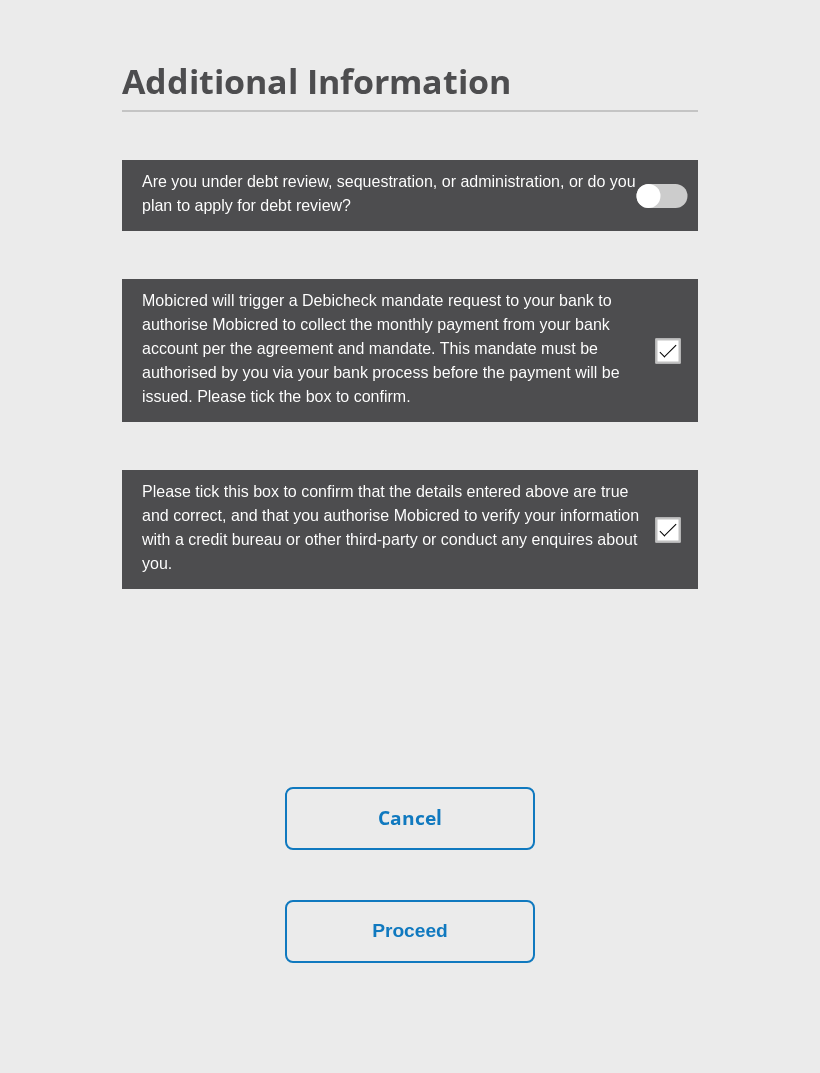 click on "Proceed" at bounding box center (410, 932) 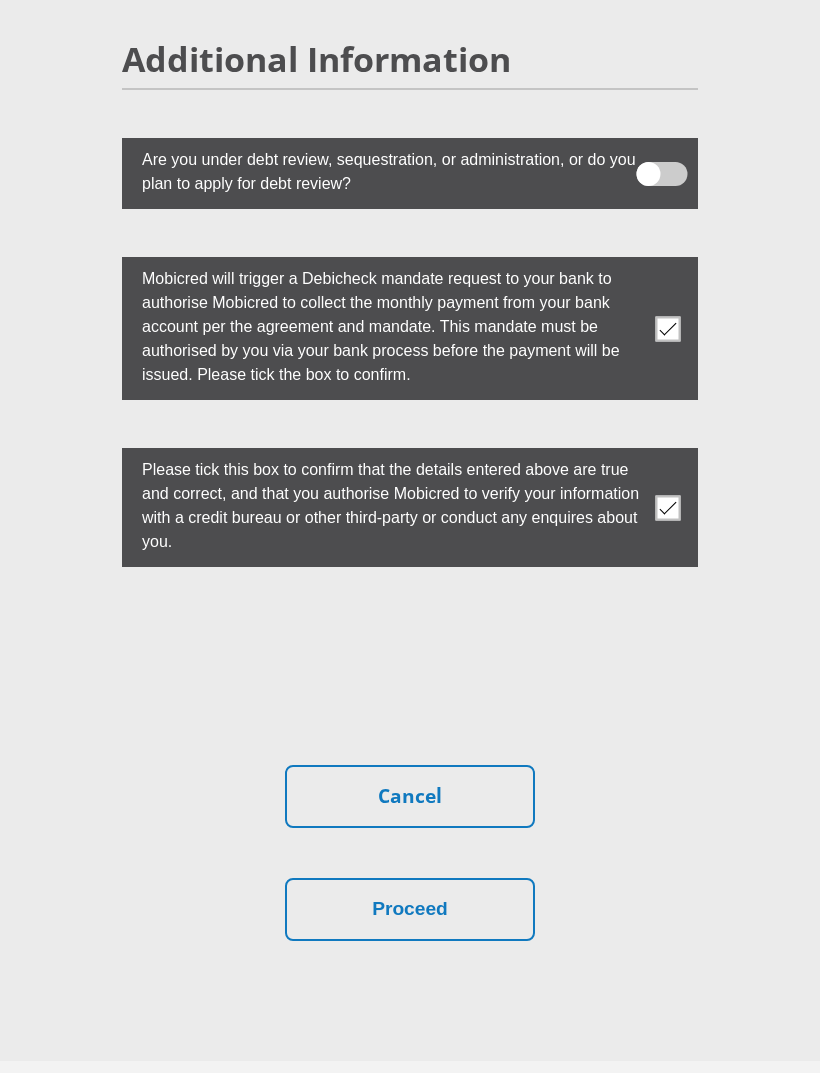 scroll, scrollTop: 6117, scrollLeft: 0, axis: vertical 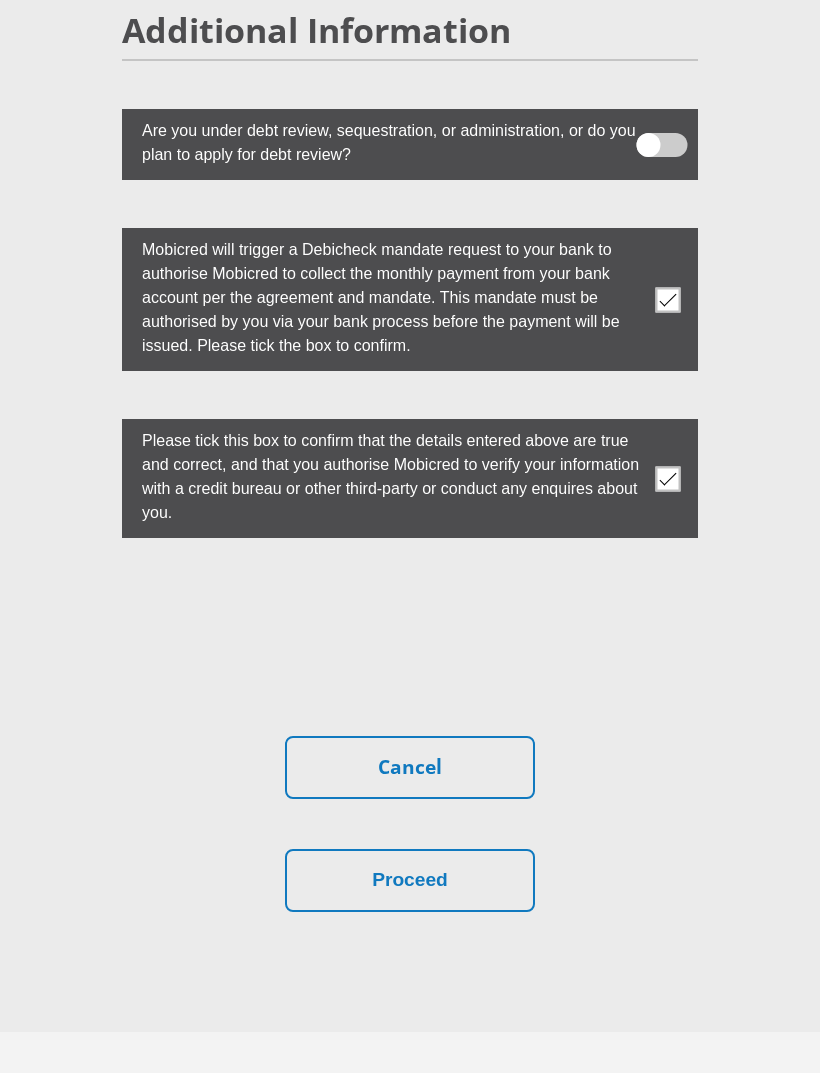 click on "Proceed" at bounding box center (410, 880) 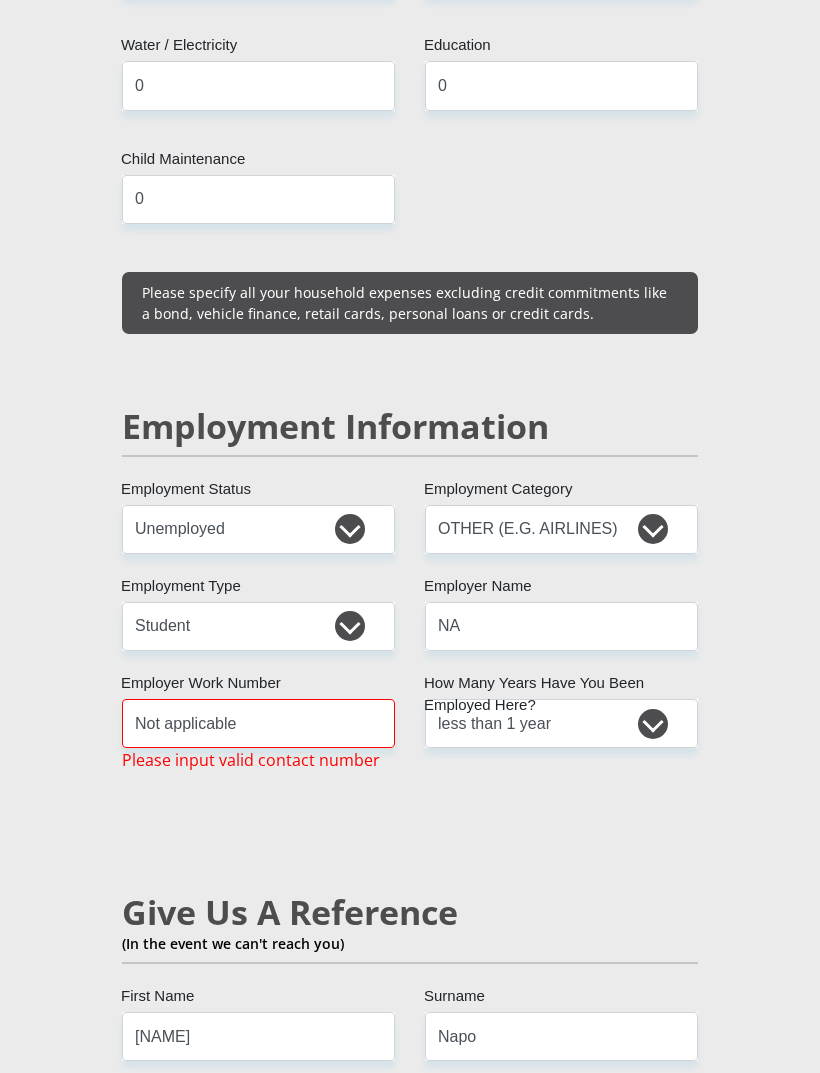 scroll, scrollTop: 2950, scrollLeft: 0, axis: vertical 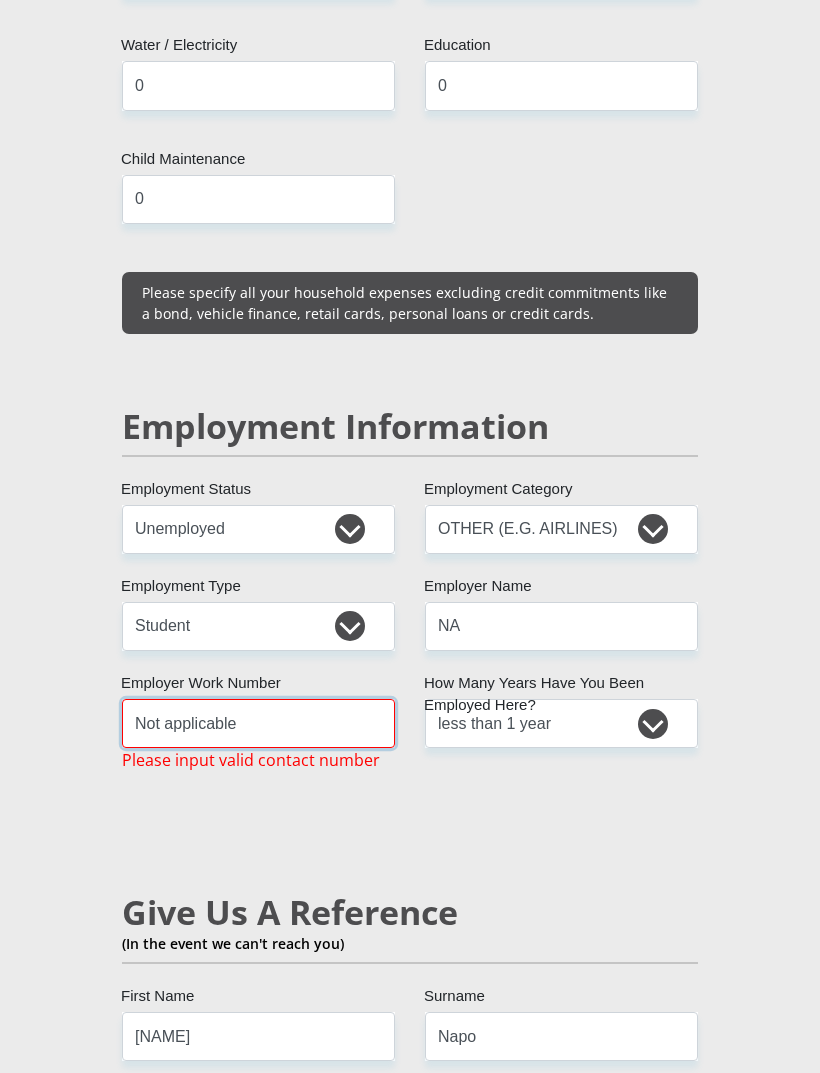 click on "Not applicable" at bounding box center (258, 723) 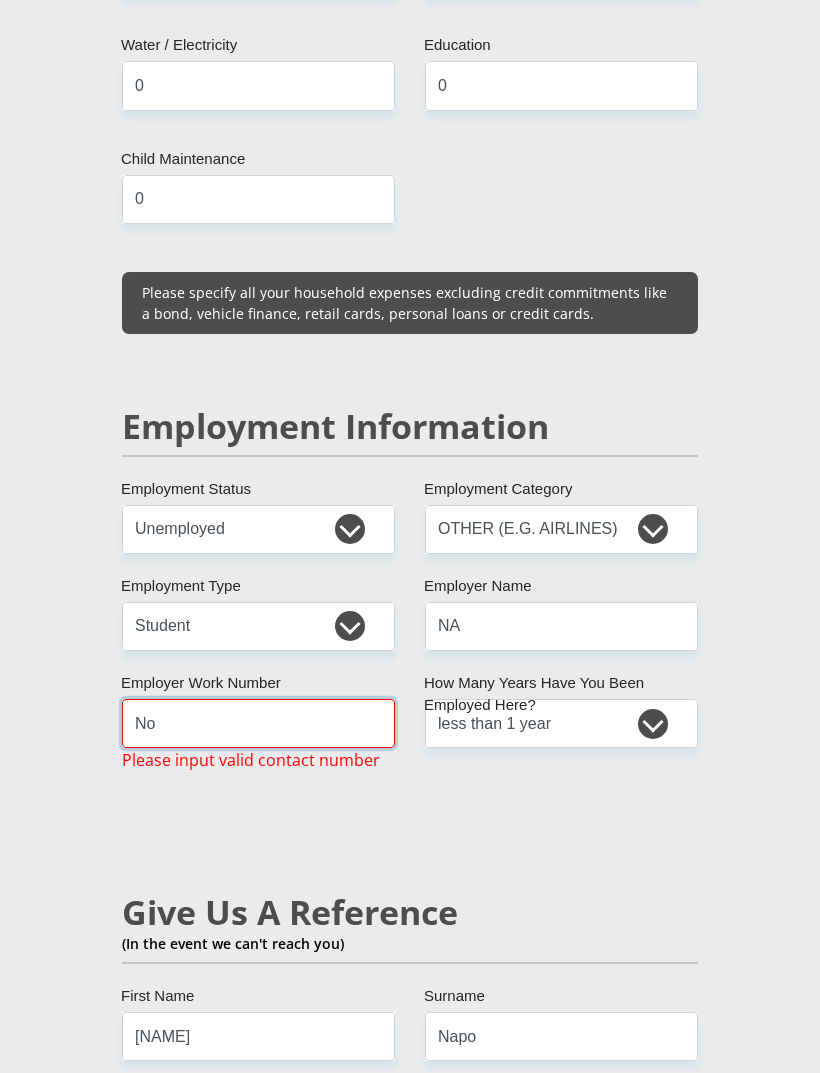 type on "N" 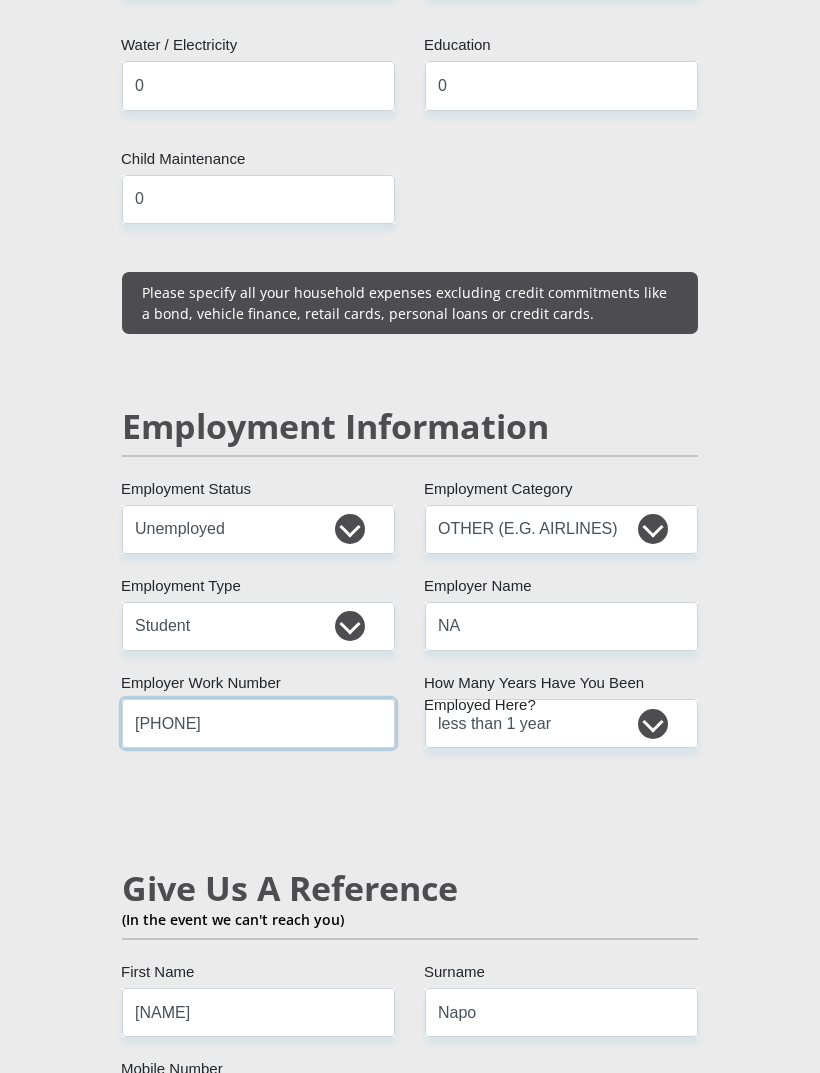 type on "[PHONE]" 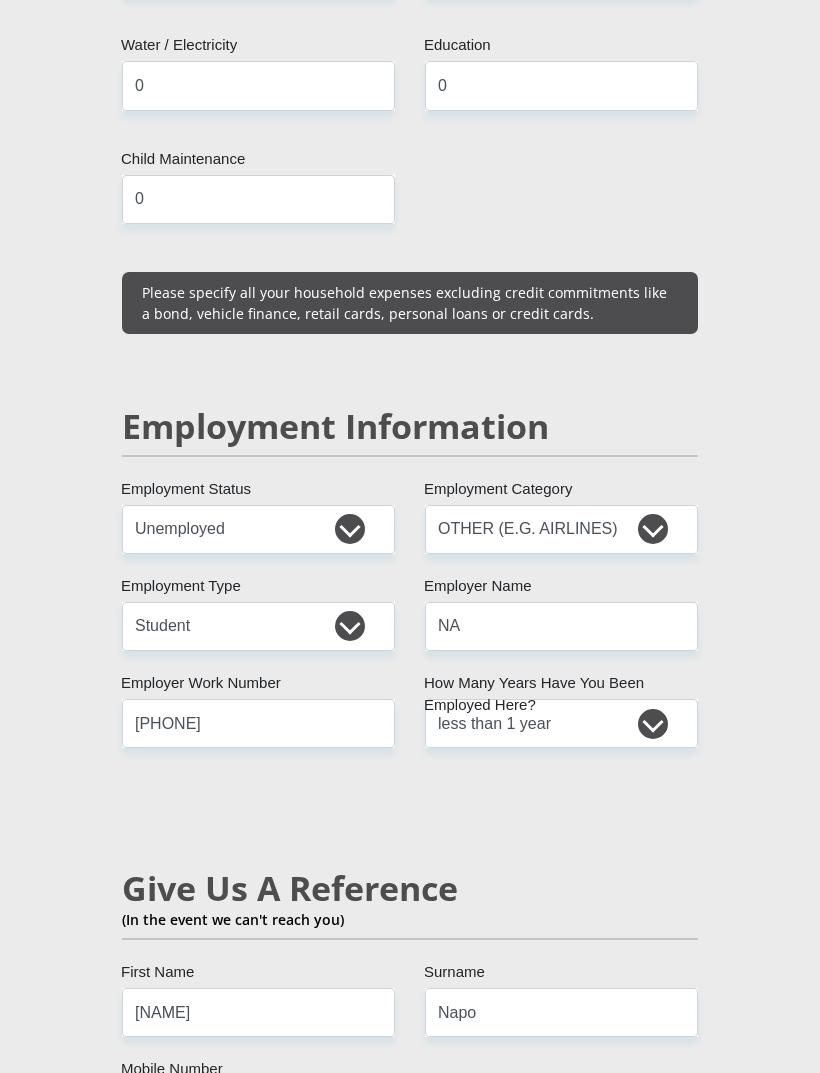 click on "[NAME] [NAME] [ID_NUMBER] [COUNTRY_LIST]" at bounding box center [410, 701] 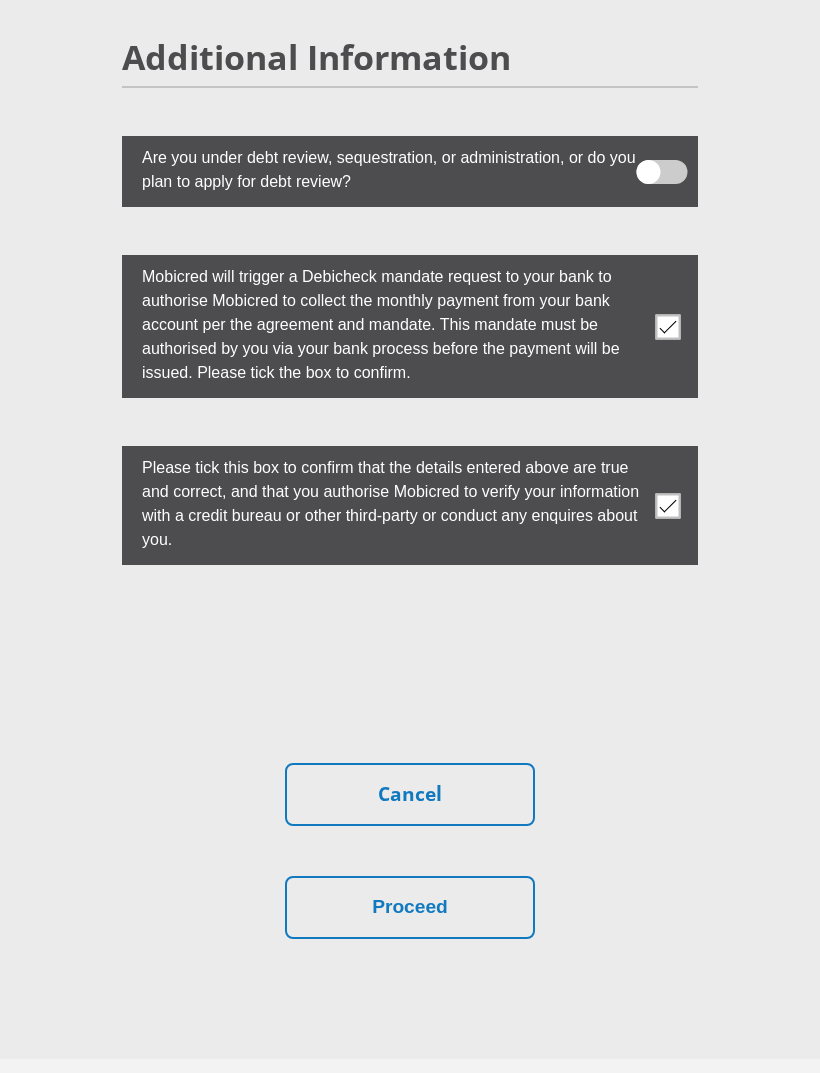 scroll, scrollTop: 6093, scrollLeft: 0, axis: vertical 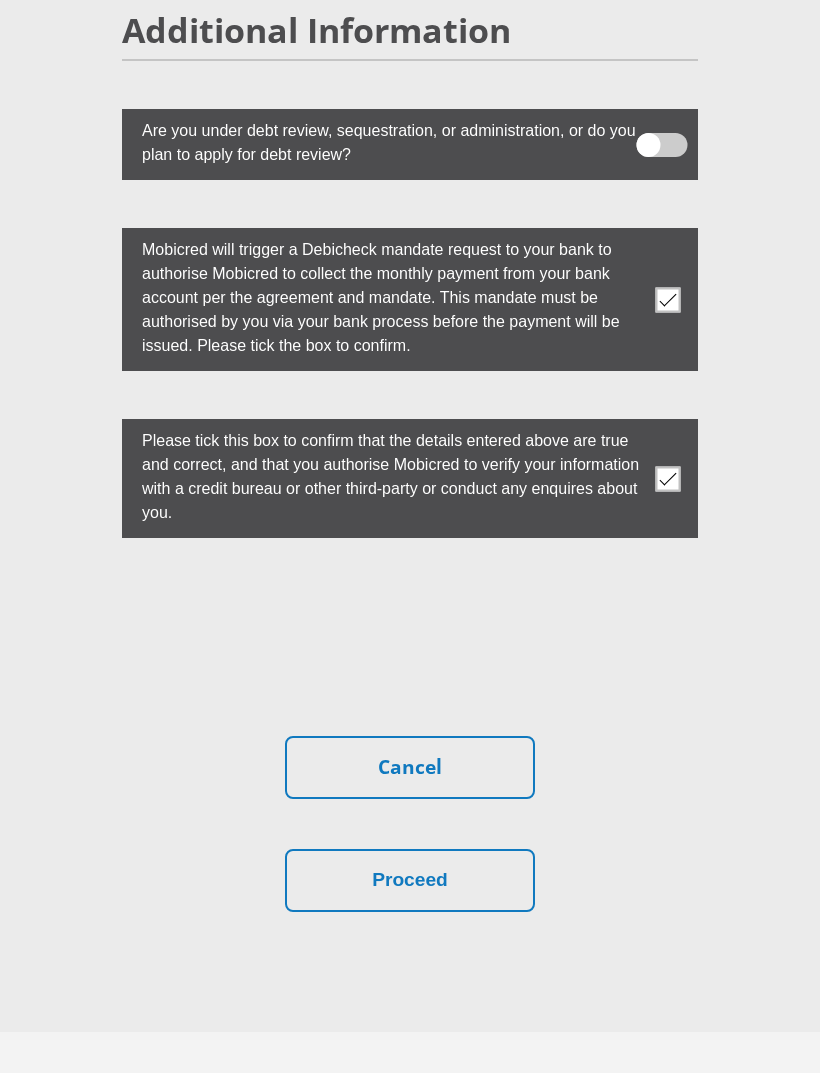 click on "Proceed" at bounding box center (410, 880) 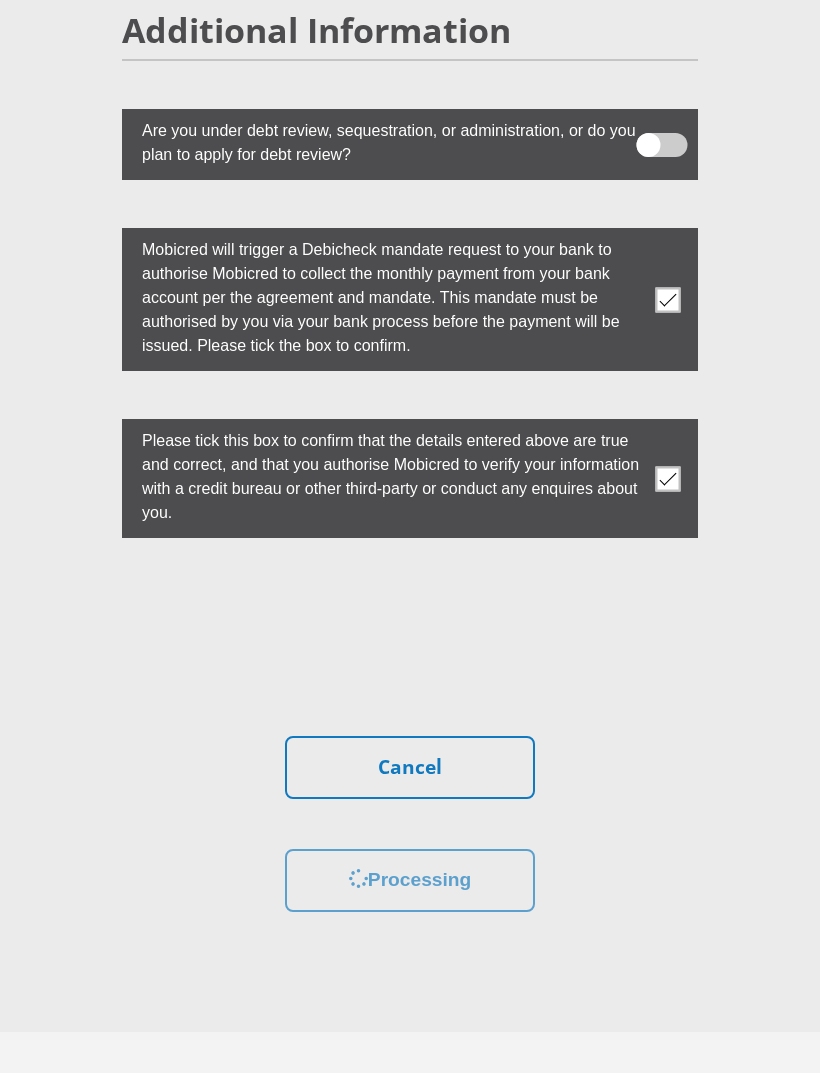 scroll, scrollTop: 6134, scrollLeft: 0, axis: vertical 